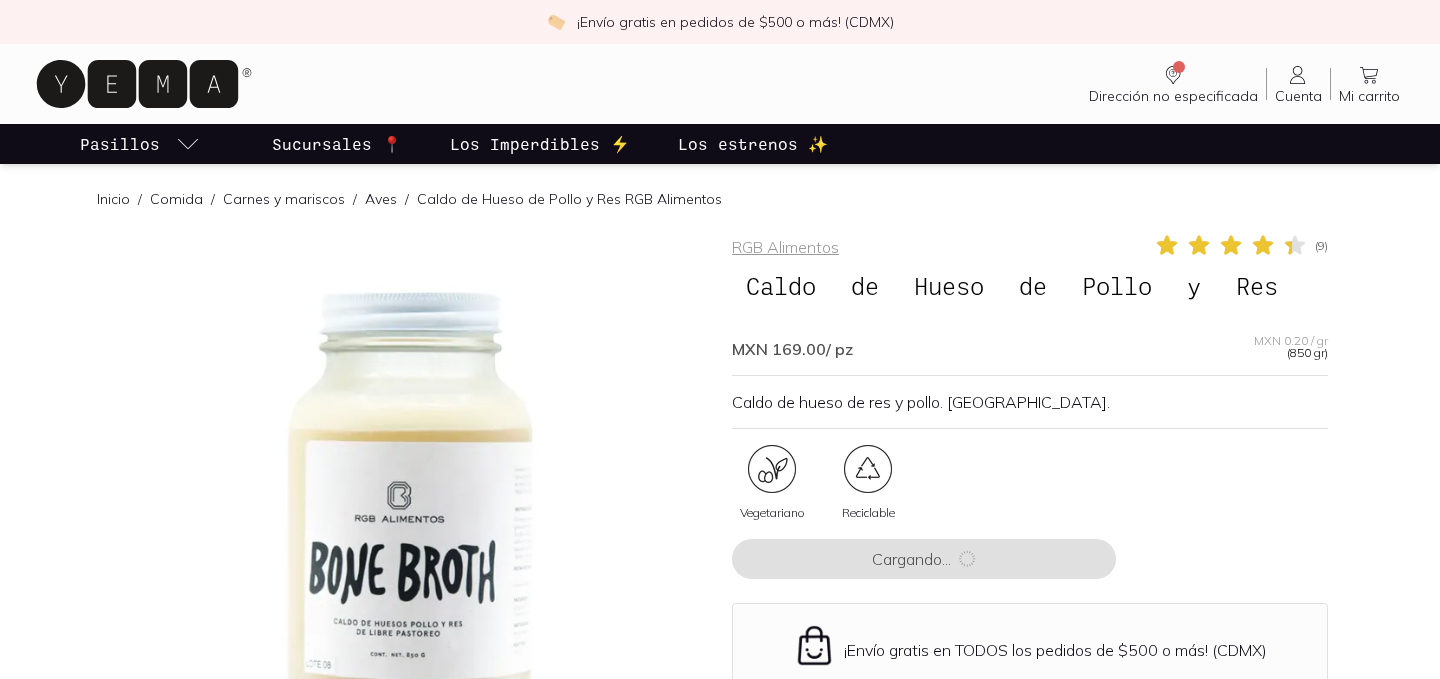 scroll, scrollTop: 47, scrollLeft: 0, axis: vertical 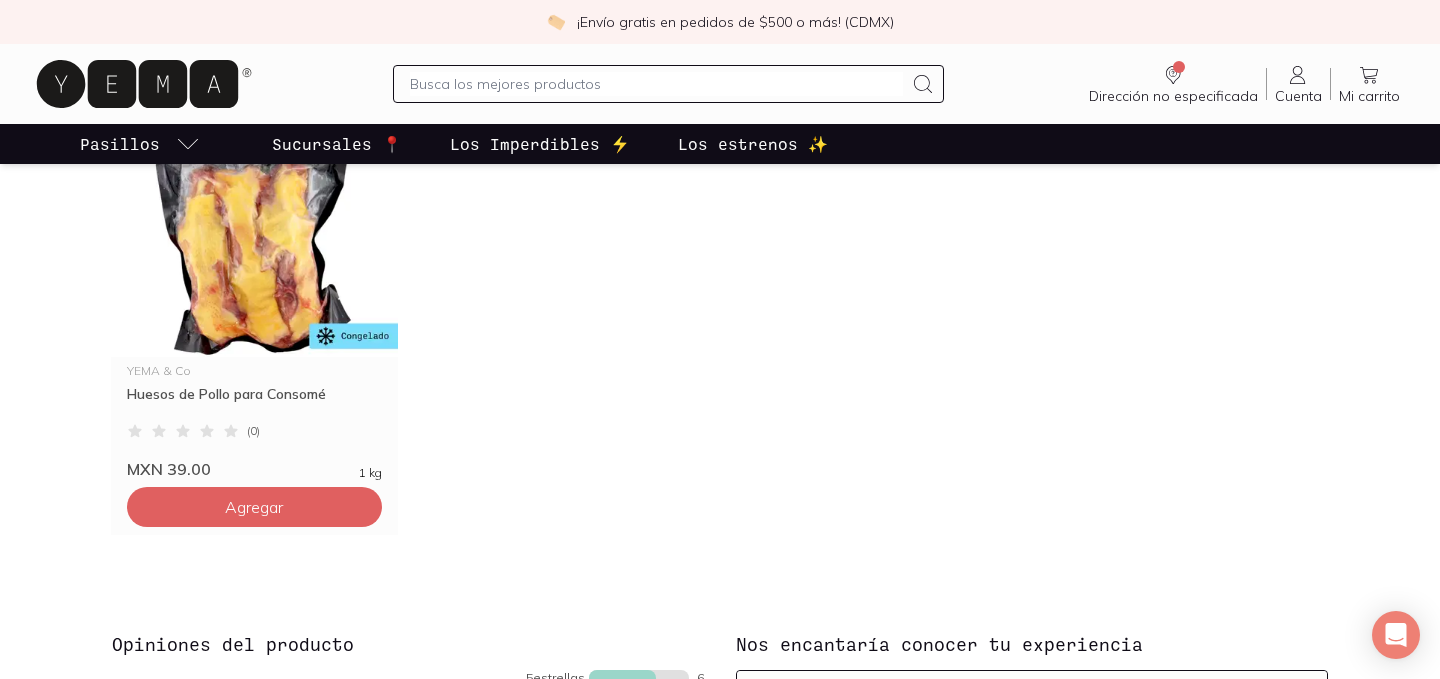click at bounding box center (656, 84) 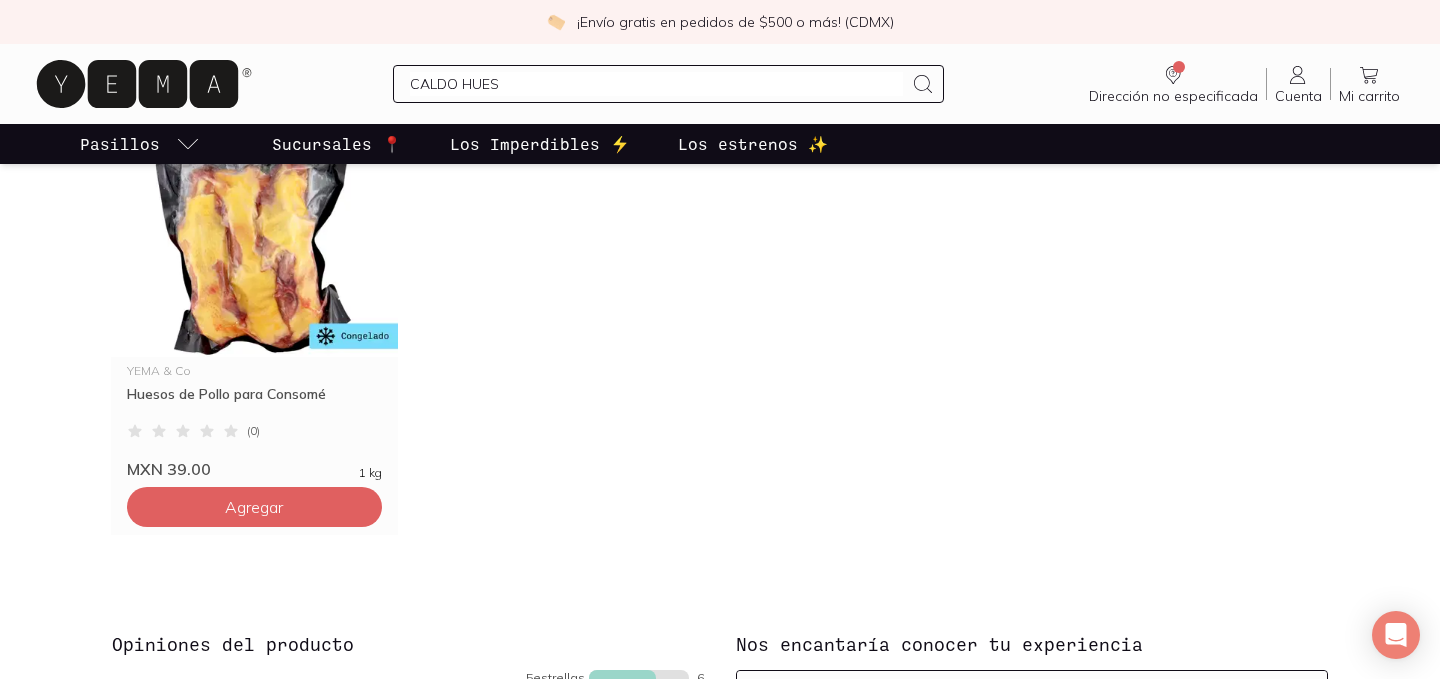 type on "CALDO HUESO" 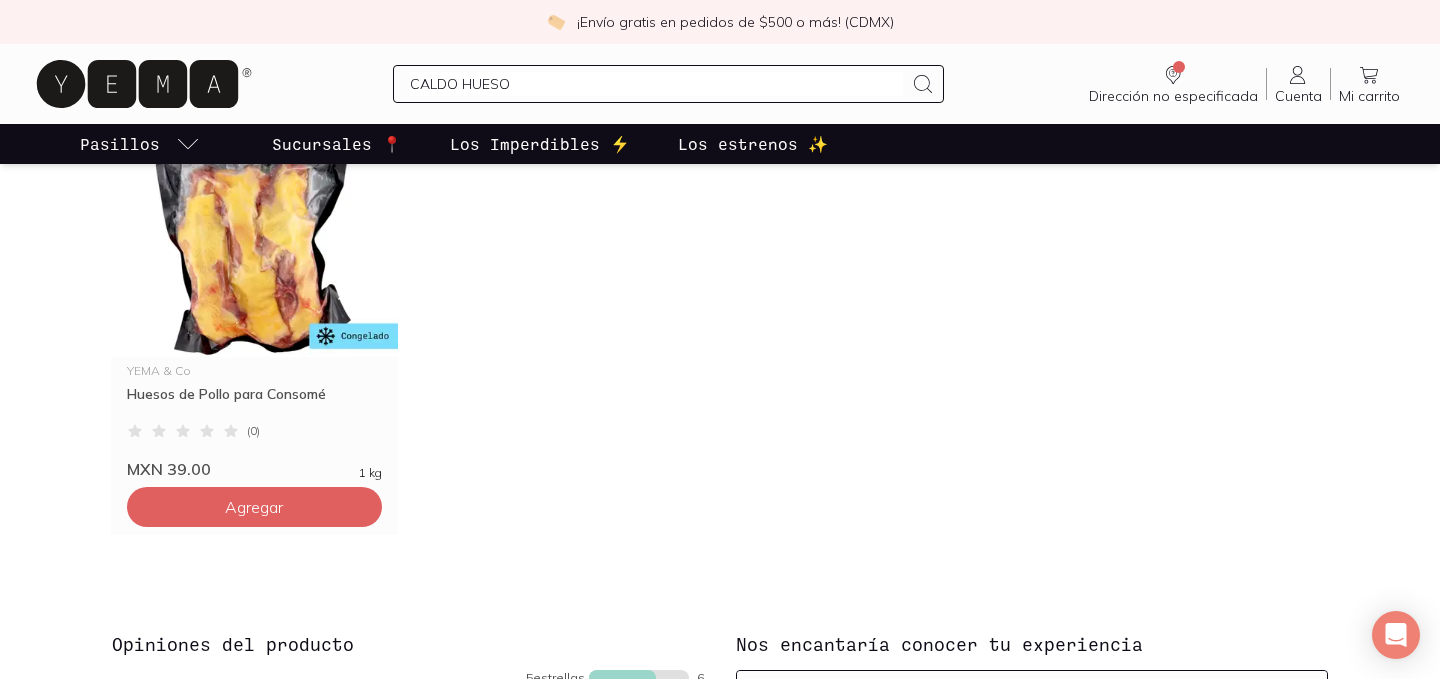 type 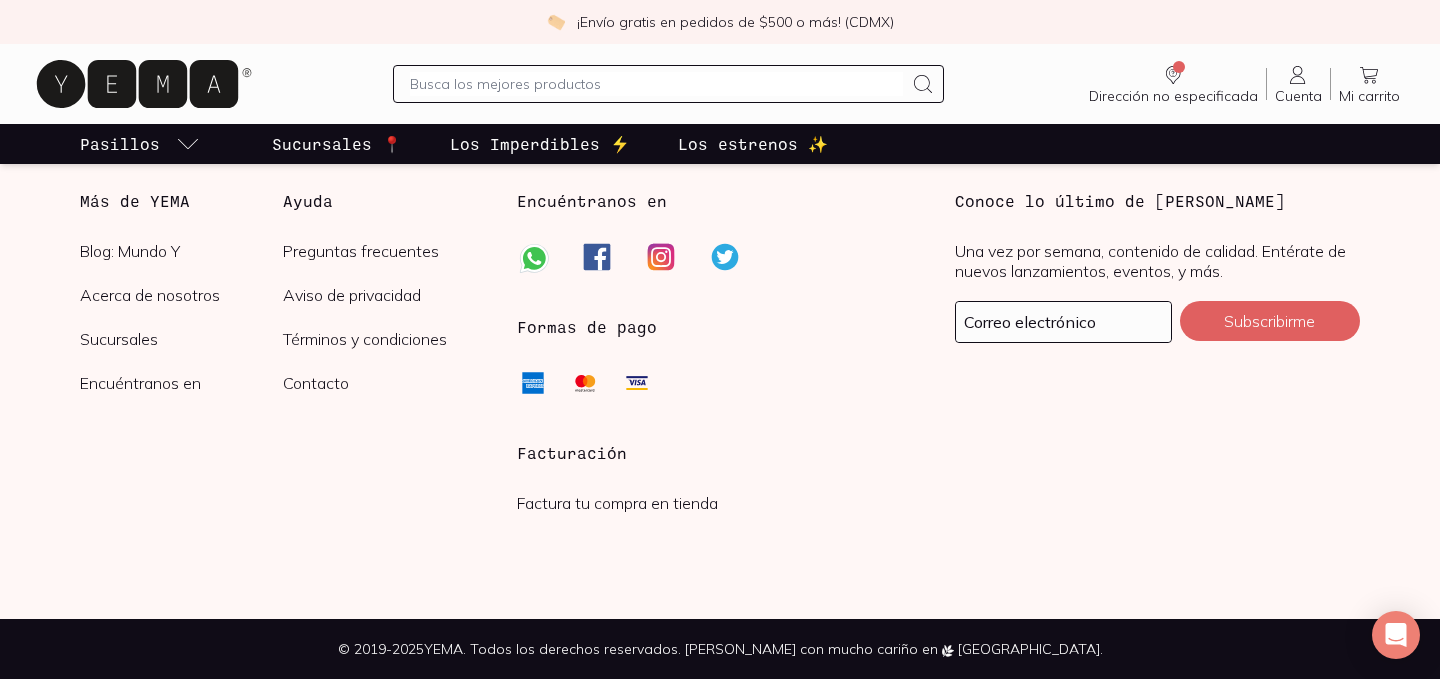 scroll, scrollTop: 0, scrollLeft: 0, axis: both 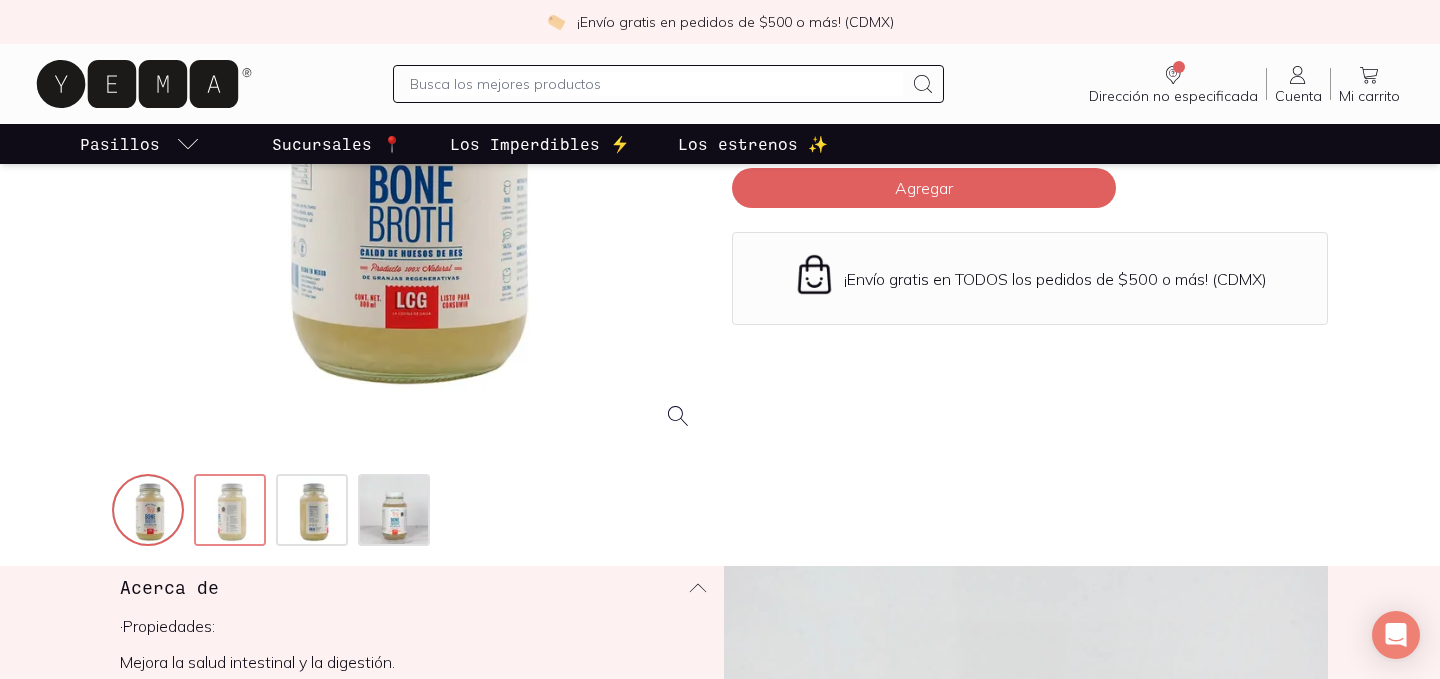 click at bounding box center [232, 512] 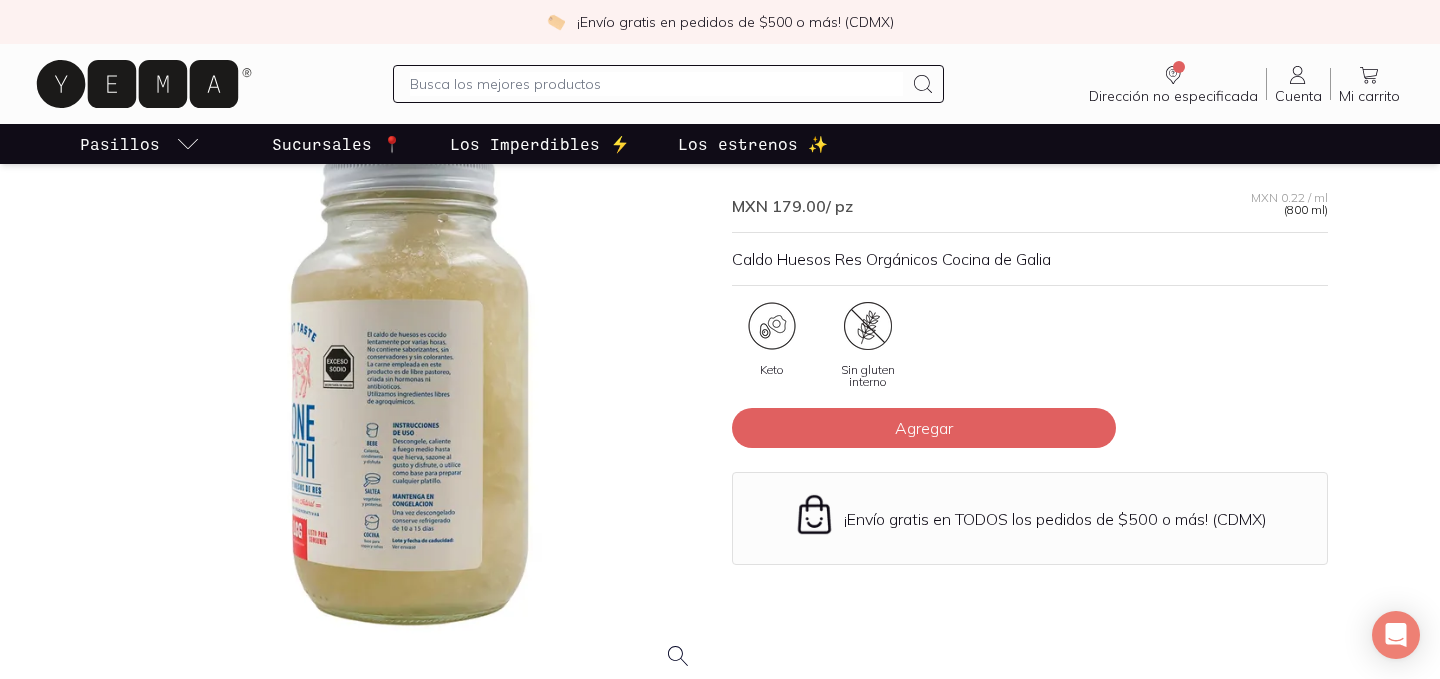scroll, scrollTop: 140, scrollLeft: 0, axis: vertical 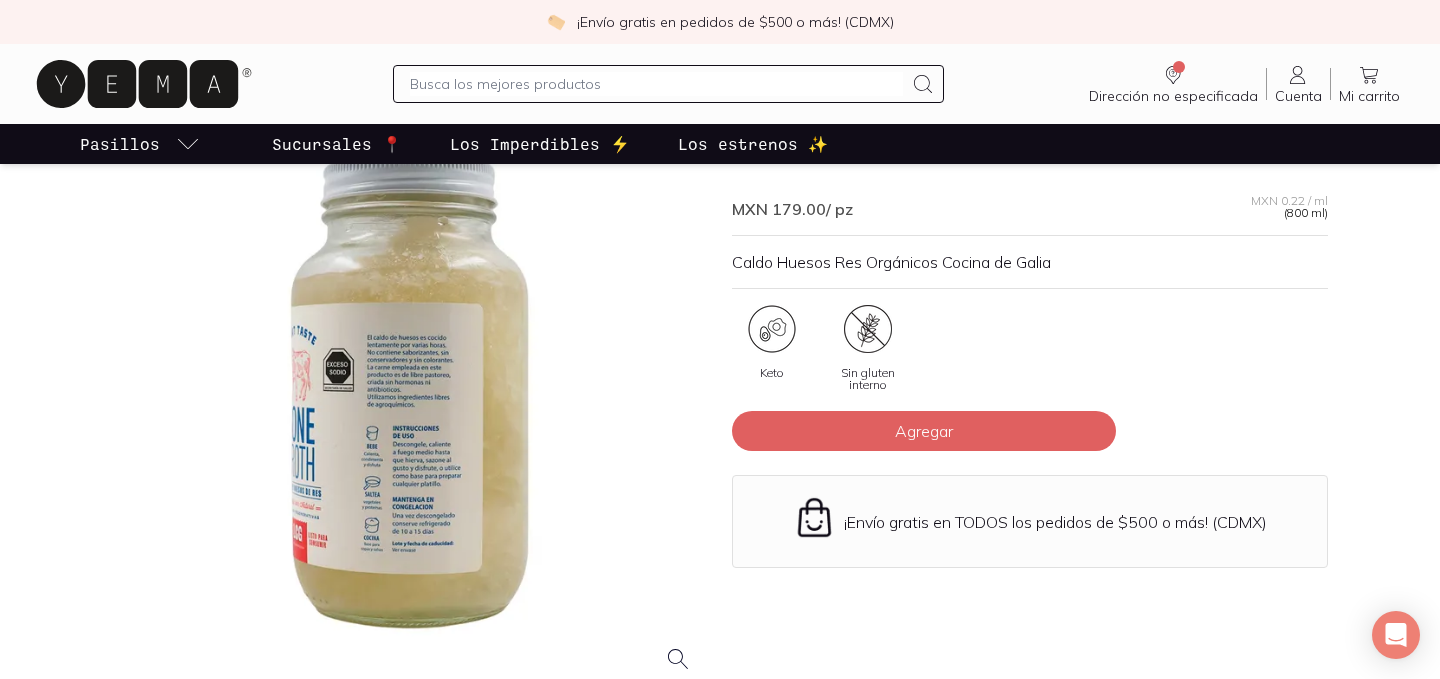 click at bounding box center [410, 391] 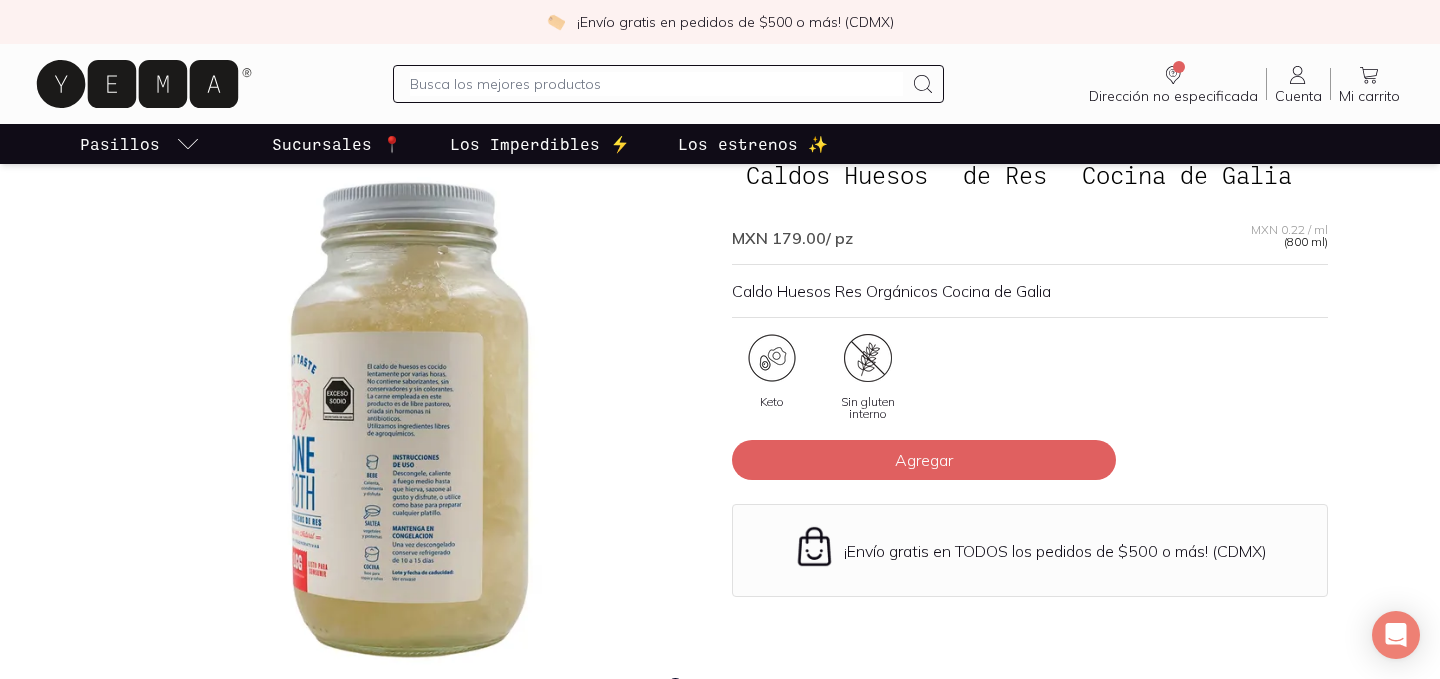 scroll, scrollTop: 98, scrollLeft: 0, axis: vertical 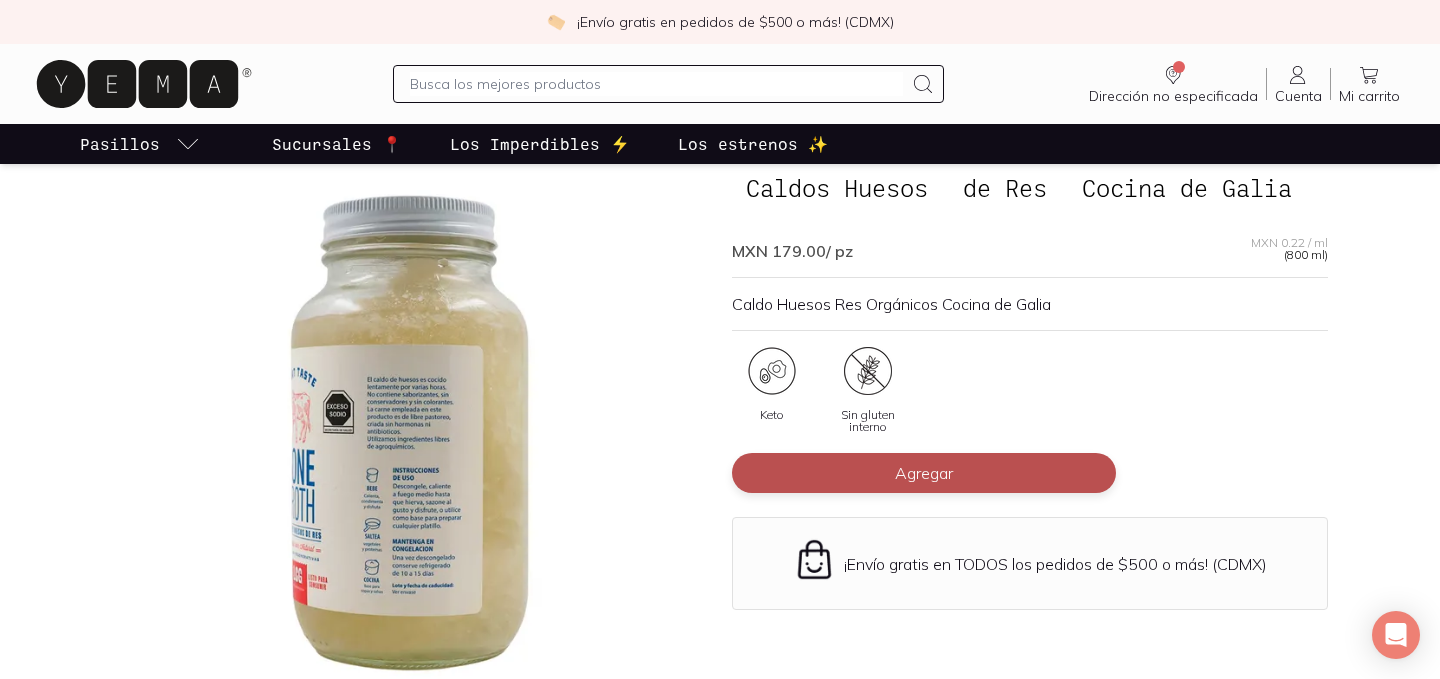 click on "Agregar" at bounding box center [924, 473] 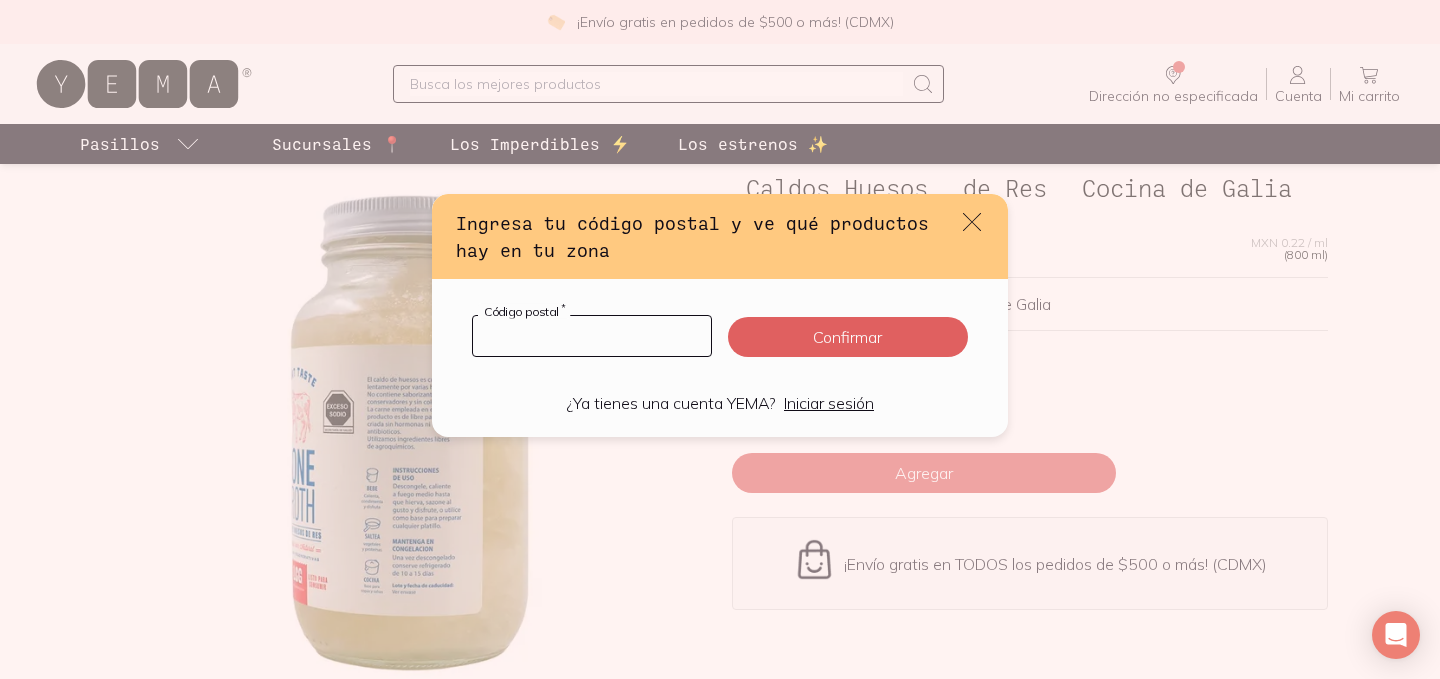 click at bounding box center [592, 336] 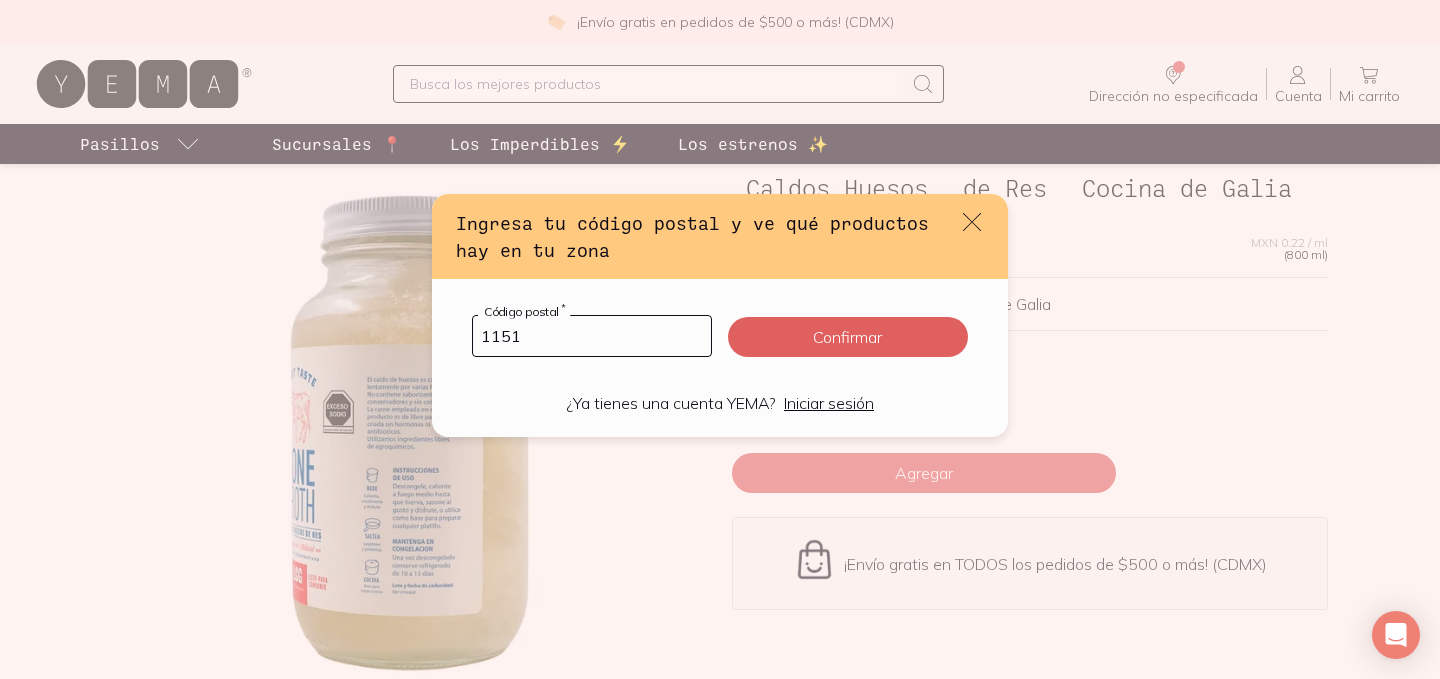 type on "11510" 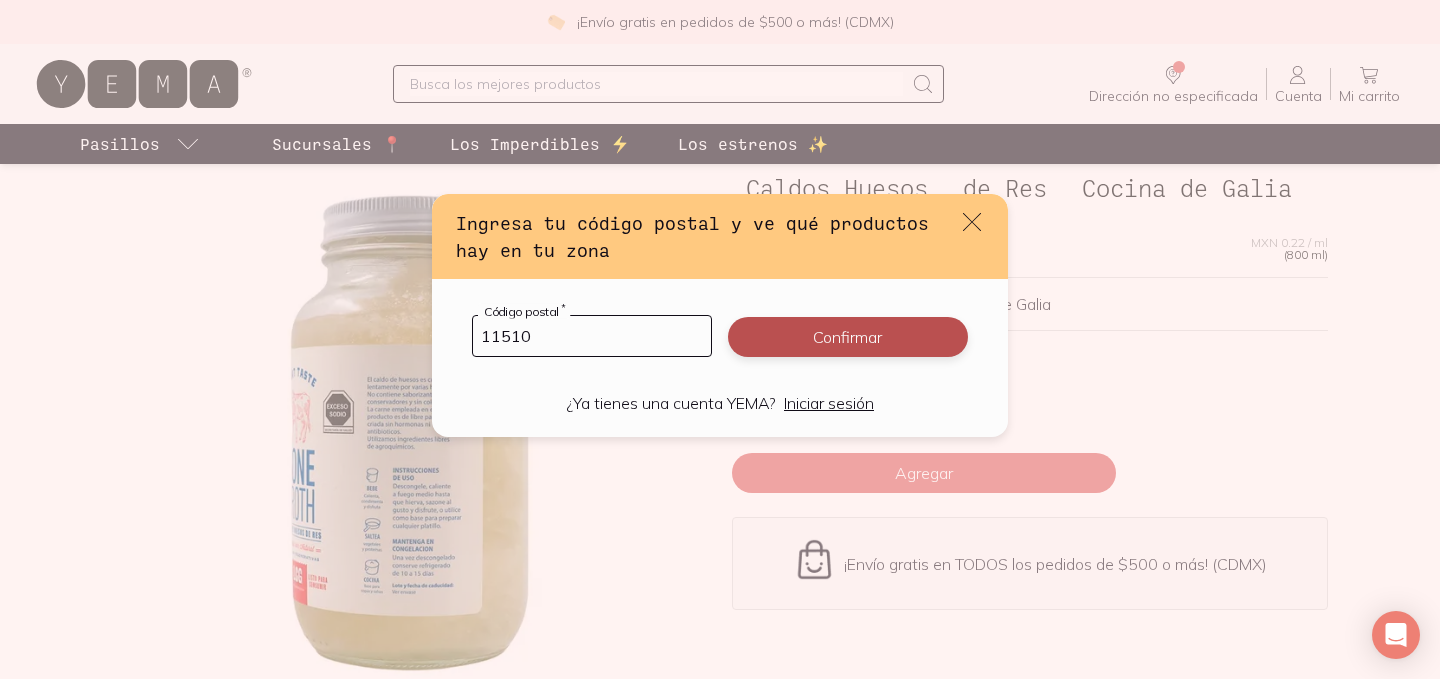 click on "Confirmar" at bounding box center (848, 337) 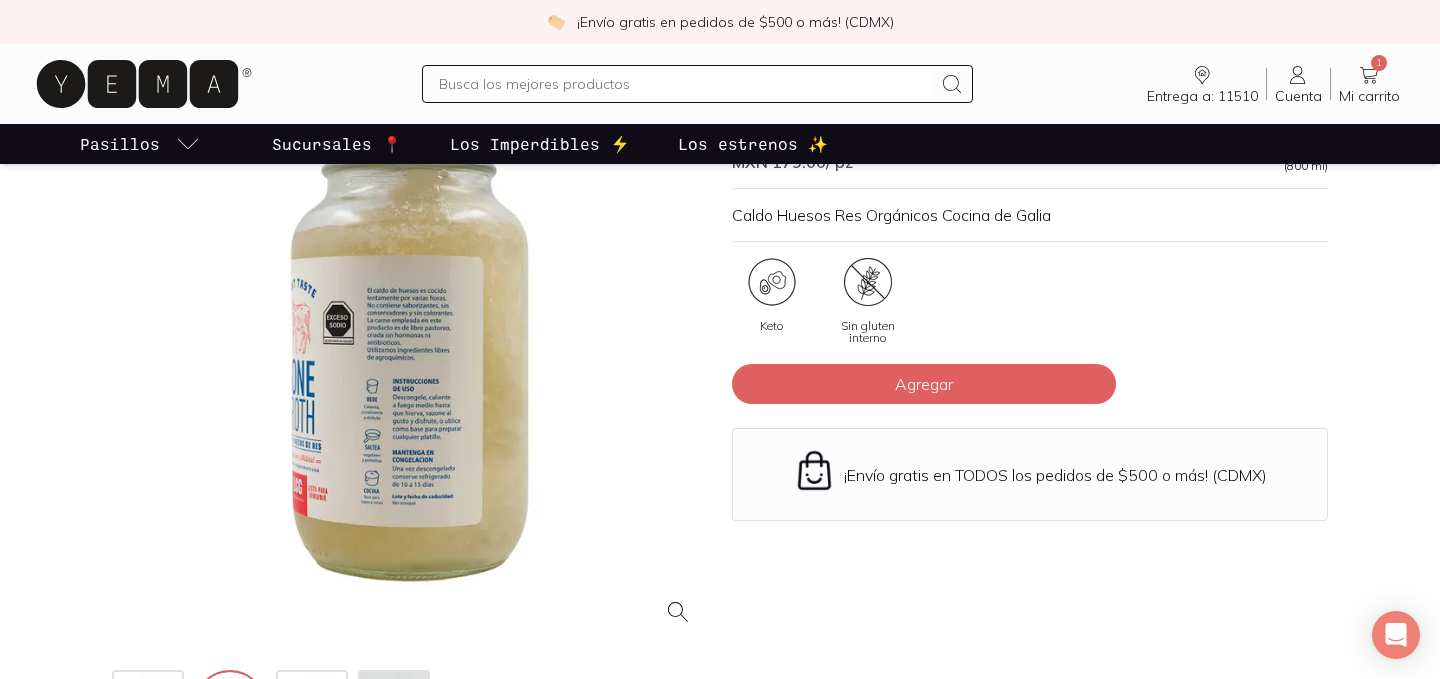 scroll, scrollTop: 189, scrollLeft: 0, axis: vertical 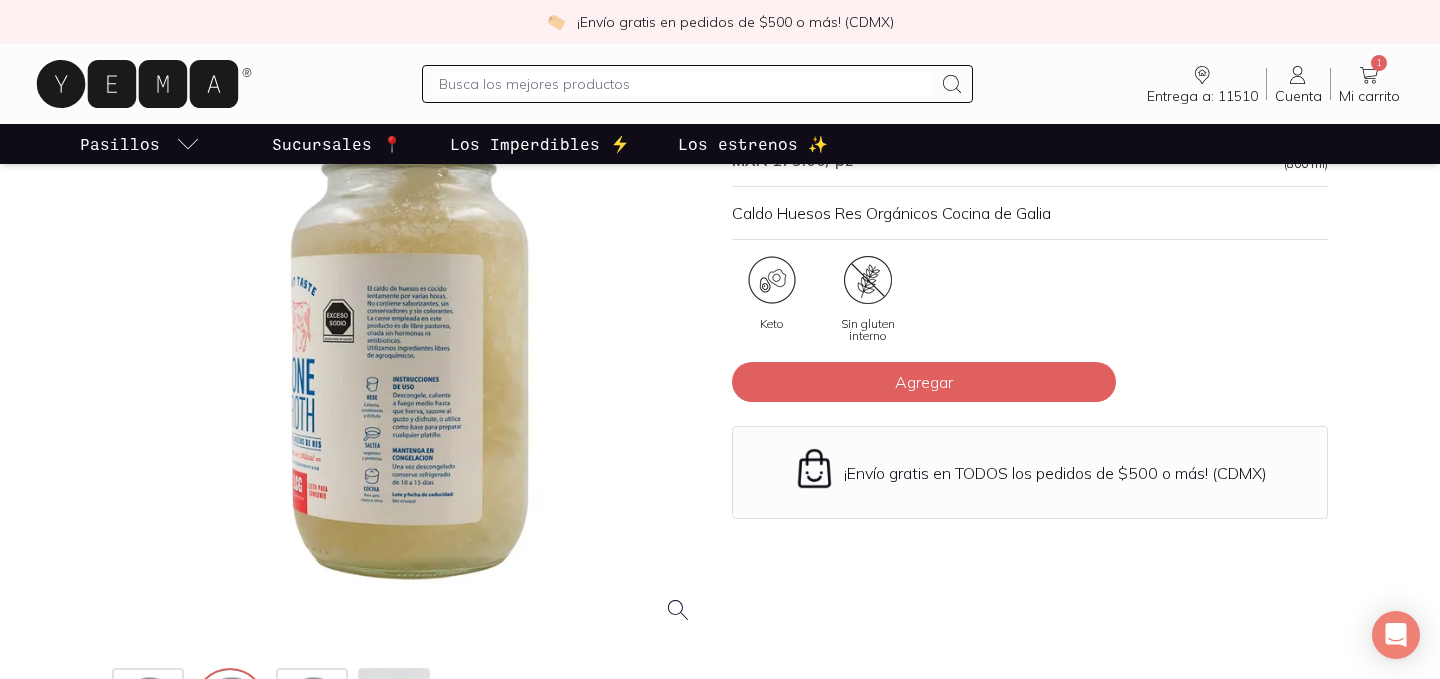 click 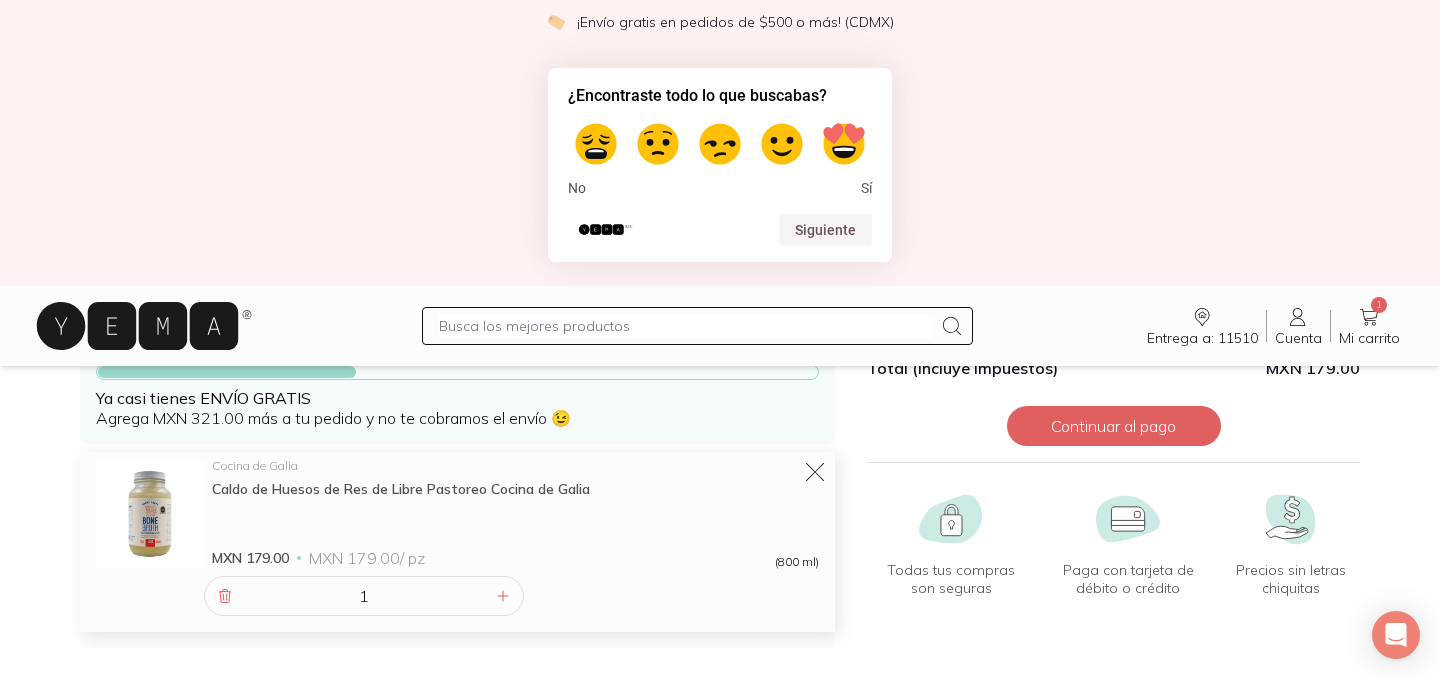 scroll, scrollTop: 151, scrollLeft: 0, axis: vertical 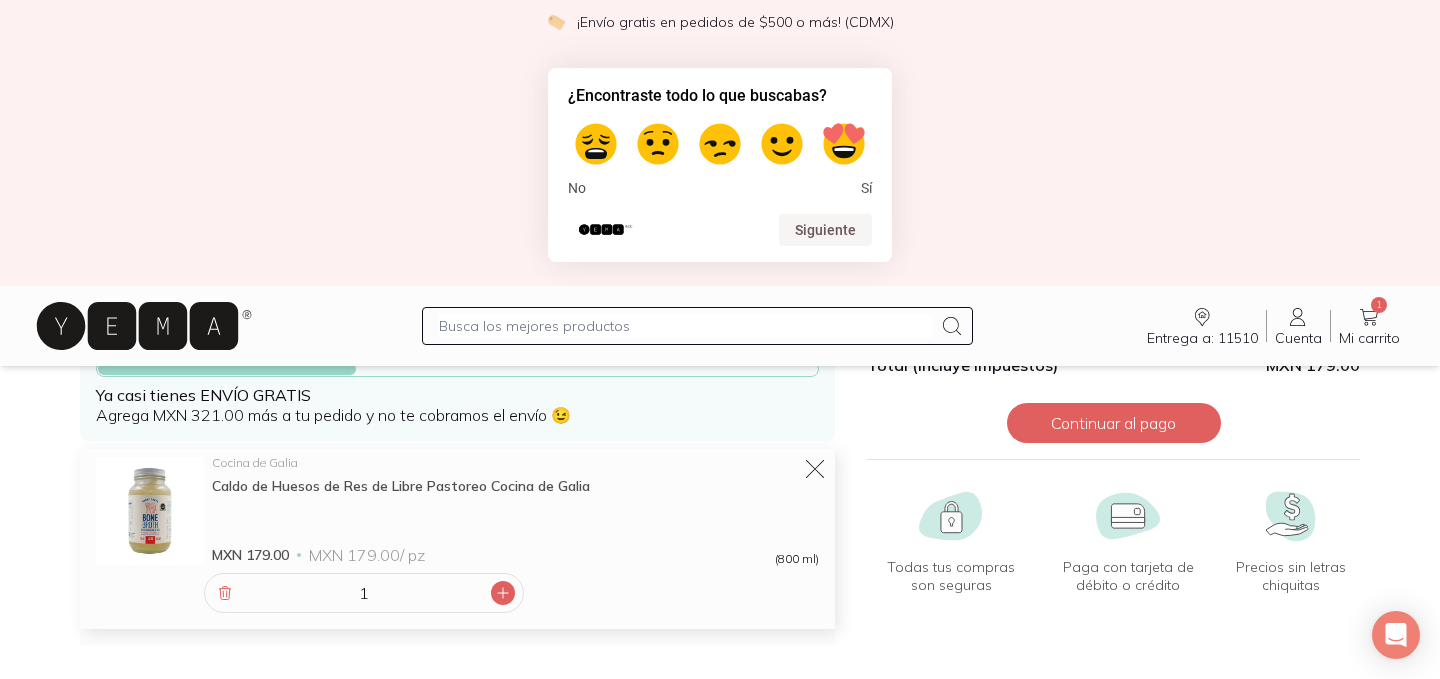 click 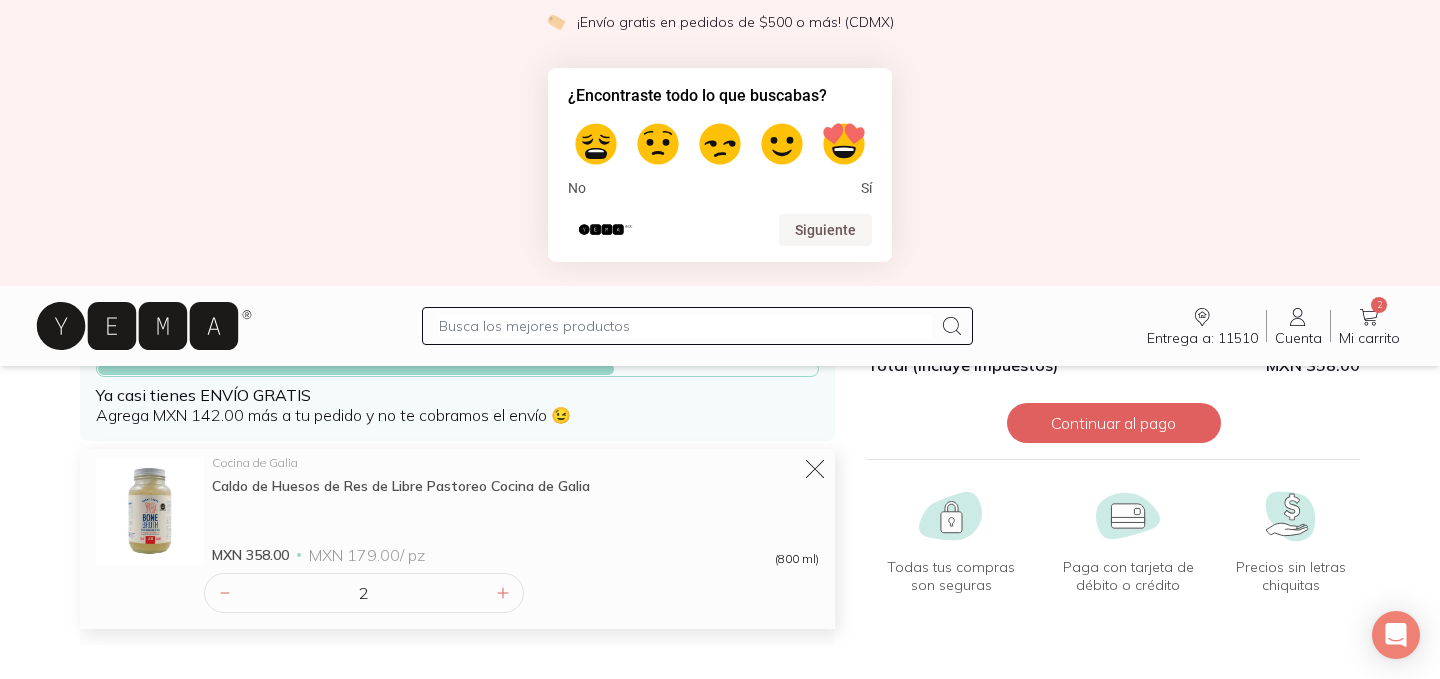 scroll, scrollTop: 137, scrollLeft: 0, axis: vertical 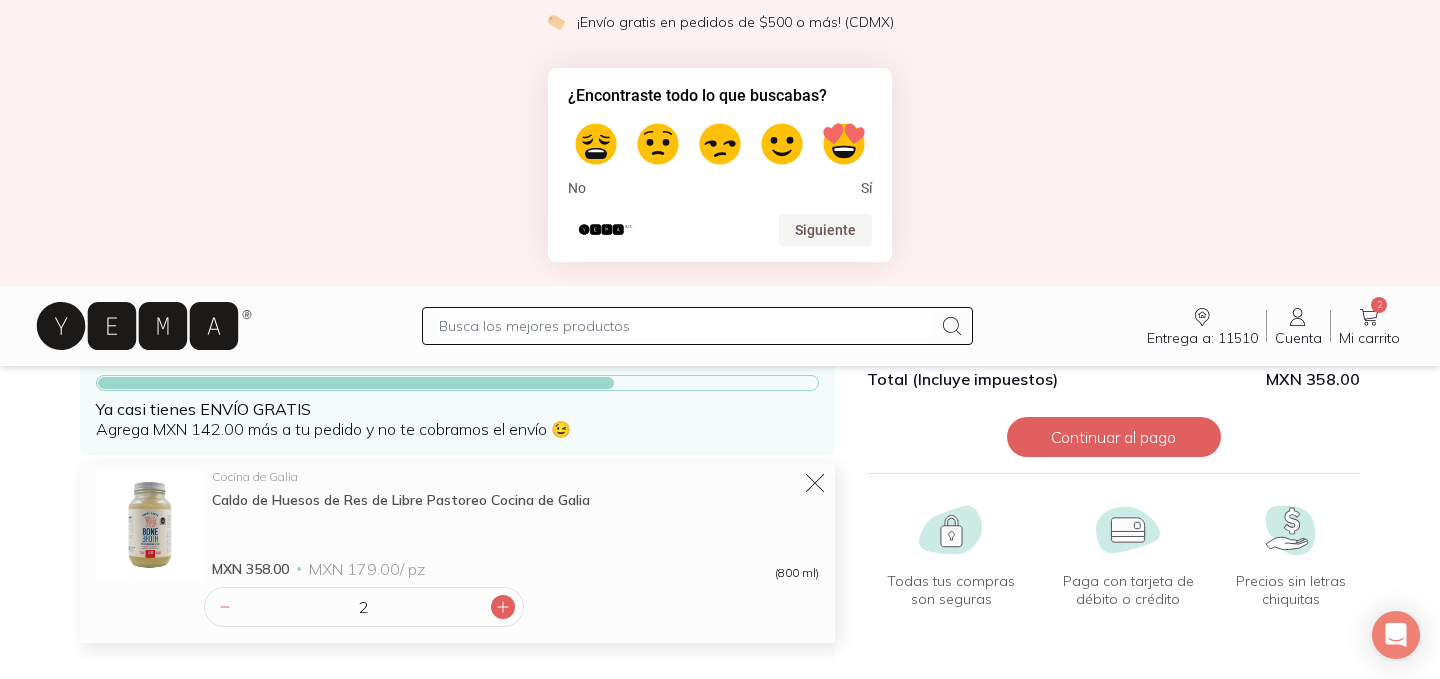 click 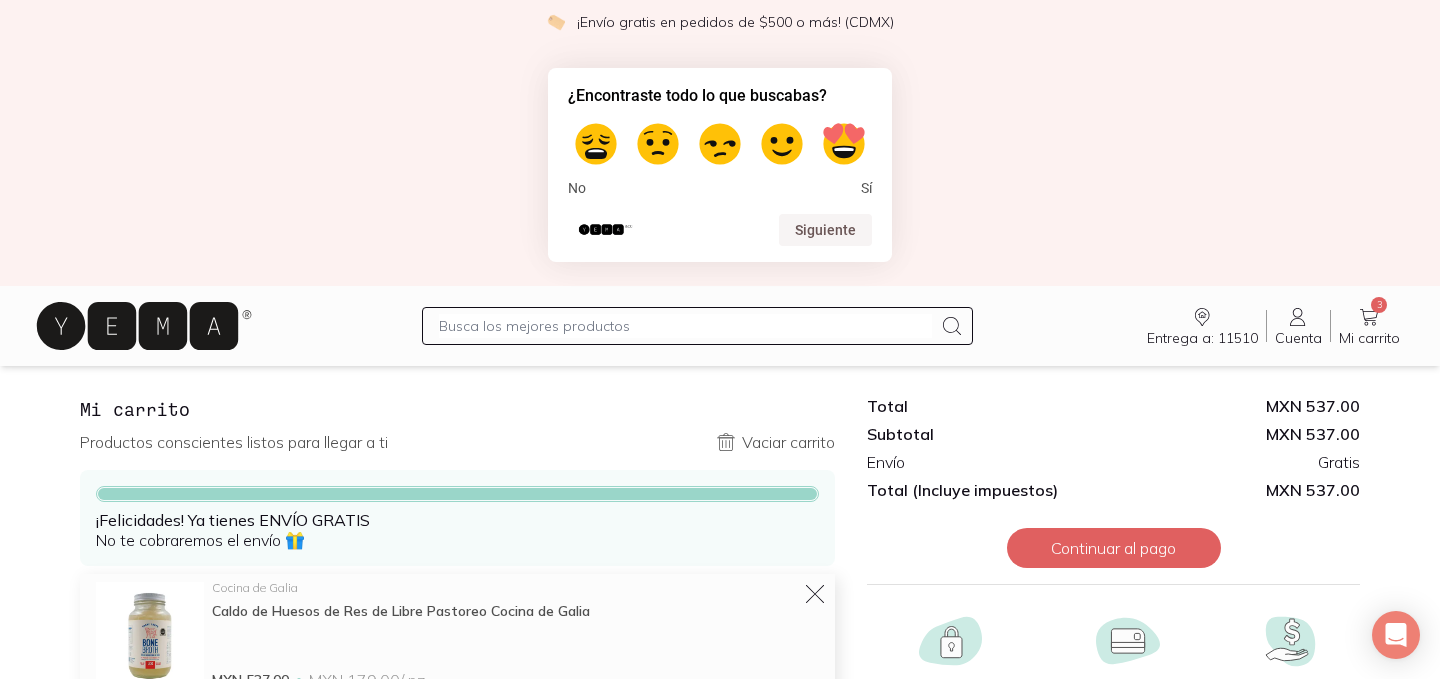 scroll, scrollTop: 0, scrollLeft: 0, axis: both 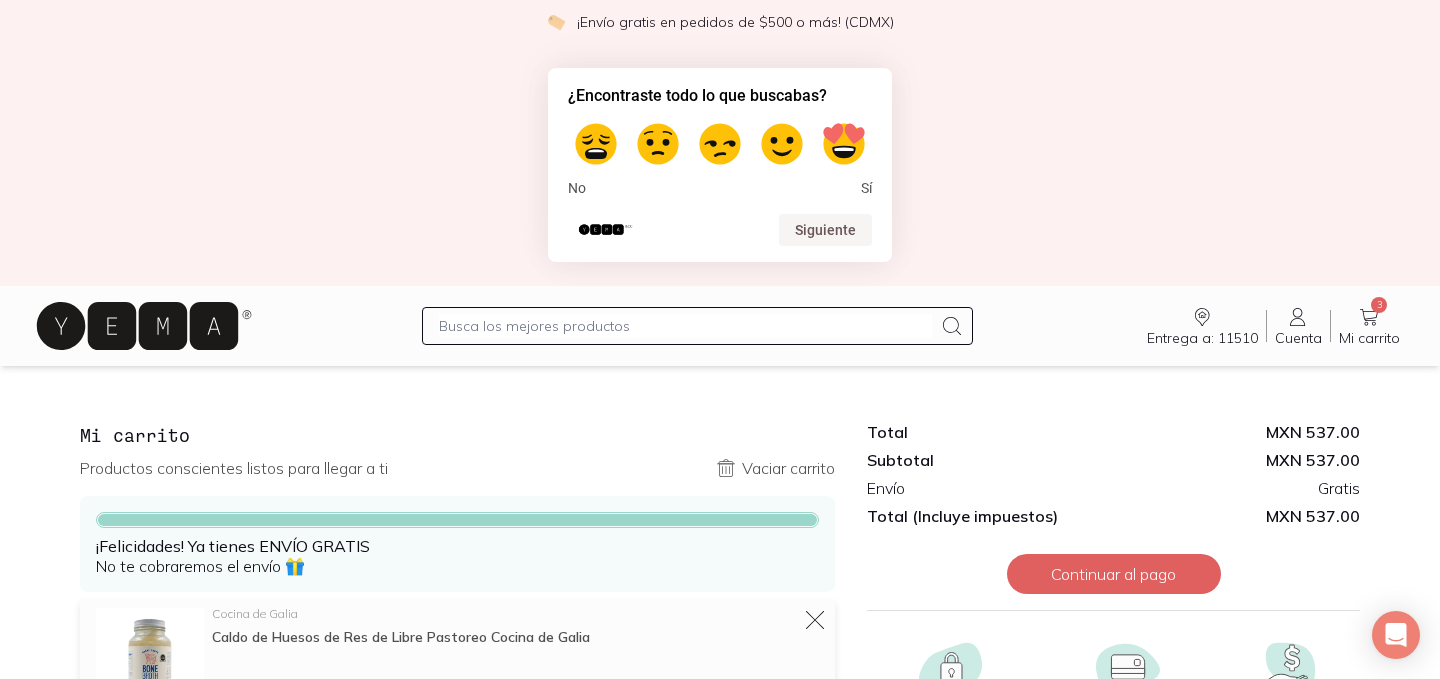 click on "Total MXN 537.00 Subtotal MXN 537.00 Envío Gratis Total (Incluye impuestos) MXN 537.00 Continuar al pago Todas tus compras son seguras Compras seguras Paga con tarjeta de débito o crédito Pagos con tarjeta Precios sin letras chiquitas Precios honestos" at bounding box center (1113, 597) 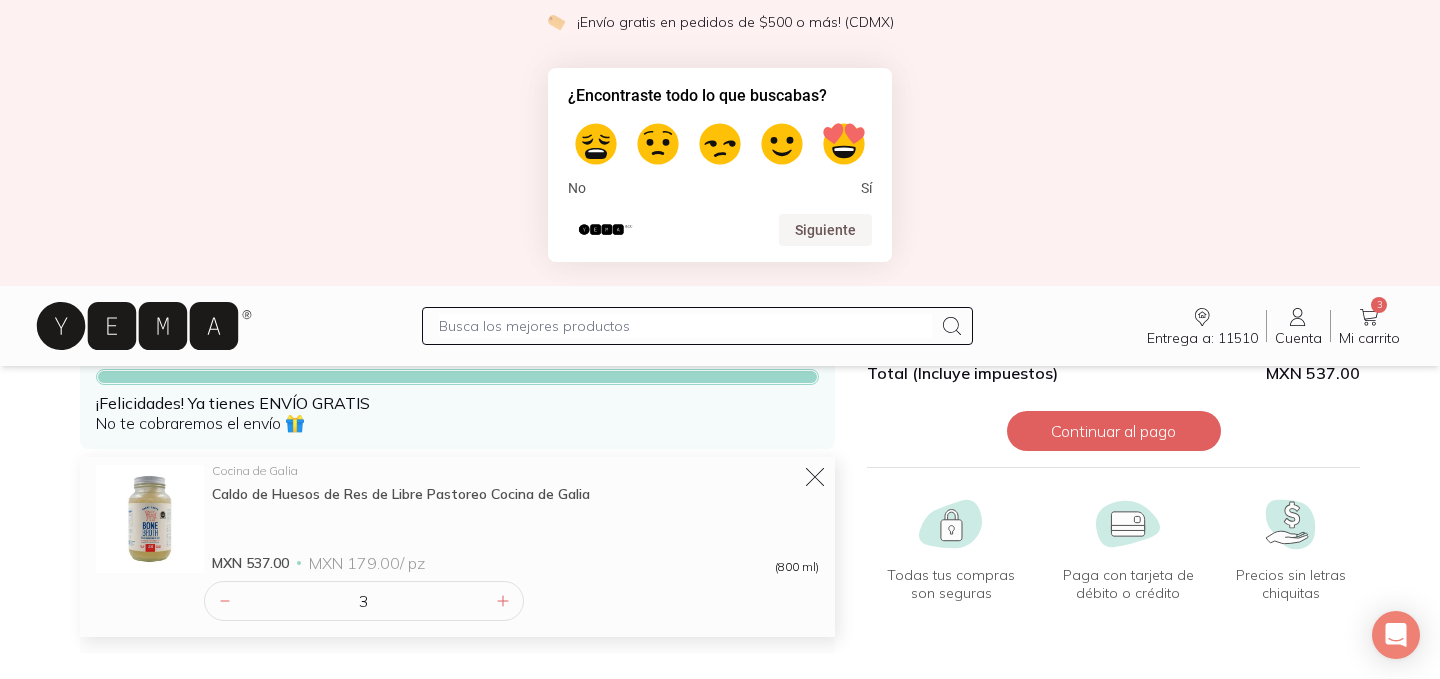 scroll, scrollTop: 157, scrollLeft: 0, axis: vertical 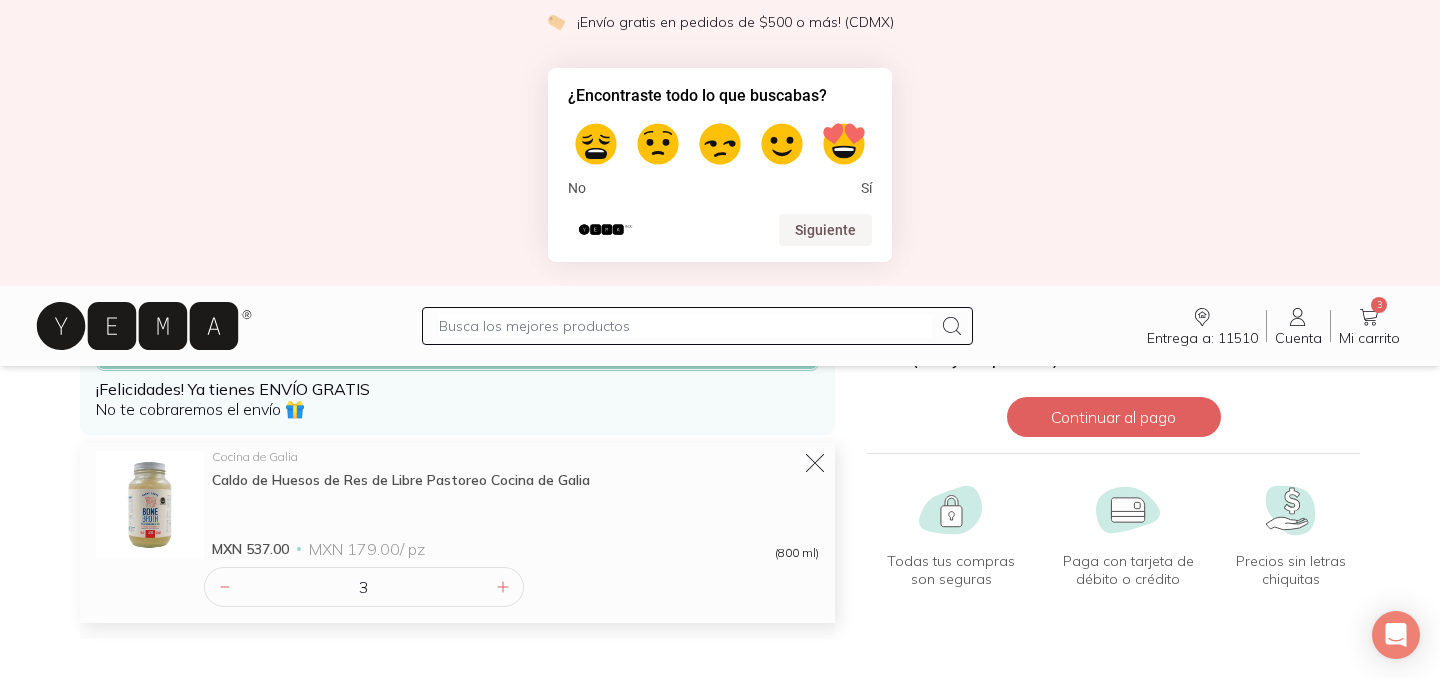 click at bounding box center [150, 505] 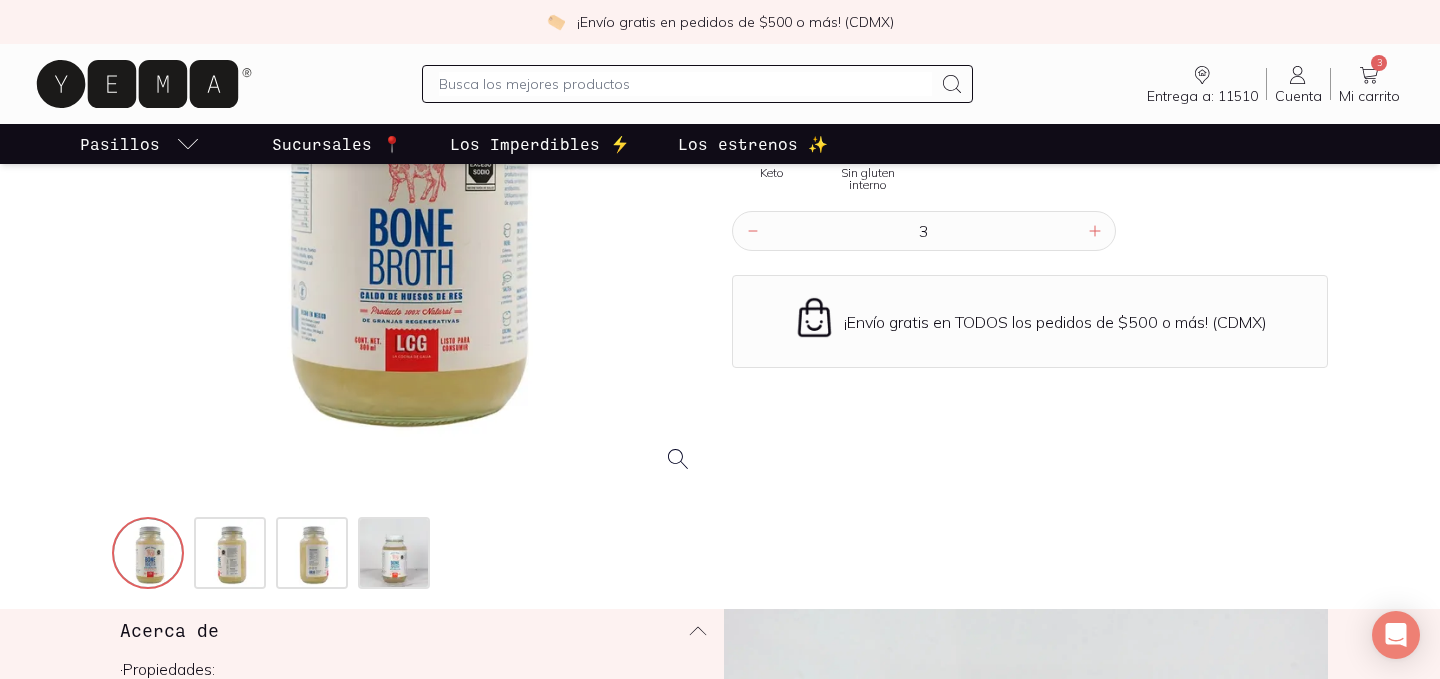 scroll, scrollTop: 383, scrollLeft: 0, axis: vertical 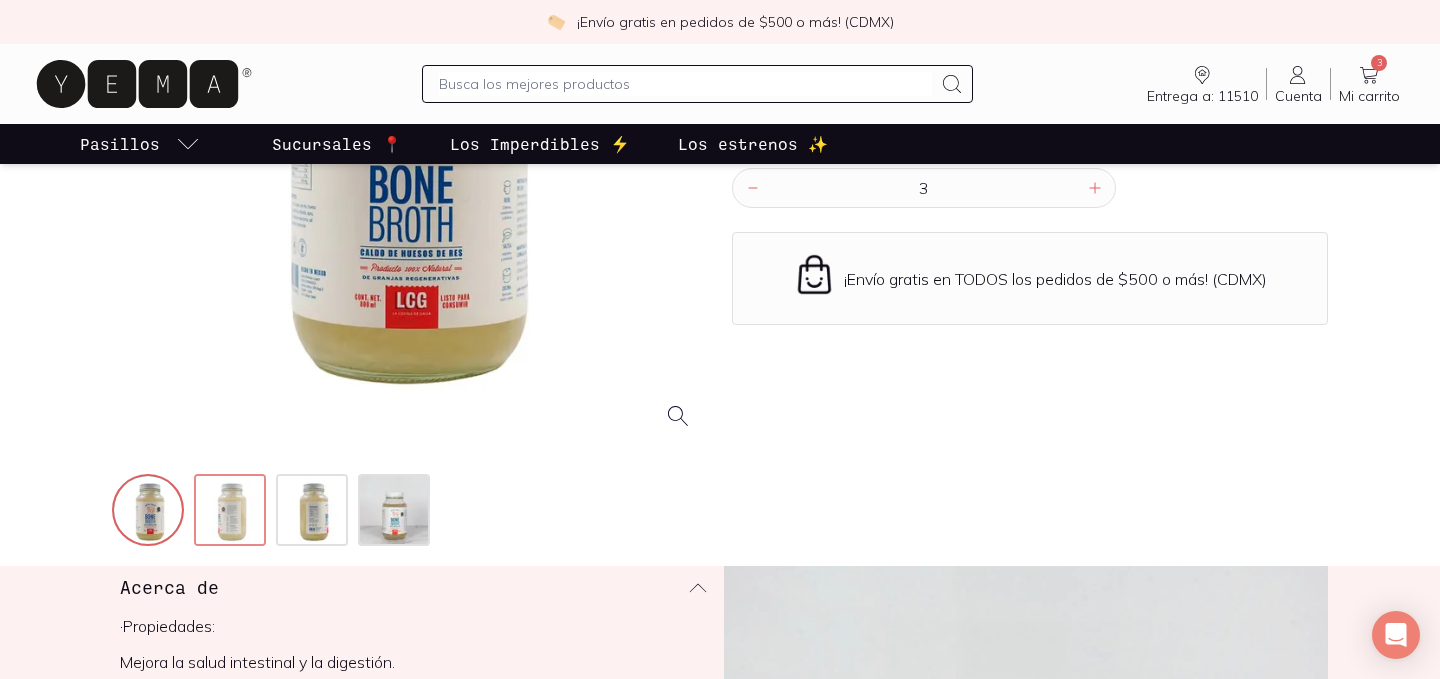 click at bounding box center (232, 512) 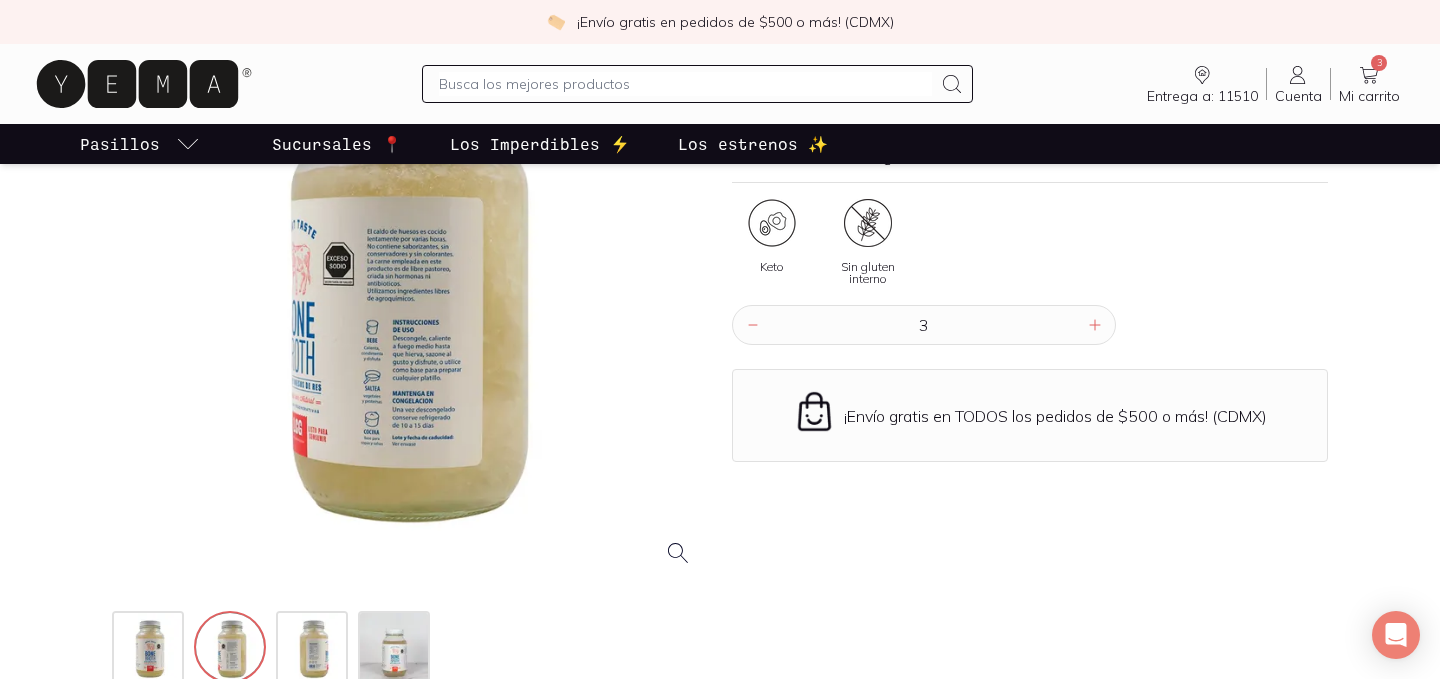 scroll, scrollTop: 230, scrollLeft: 0, axis: vertical 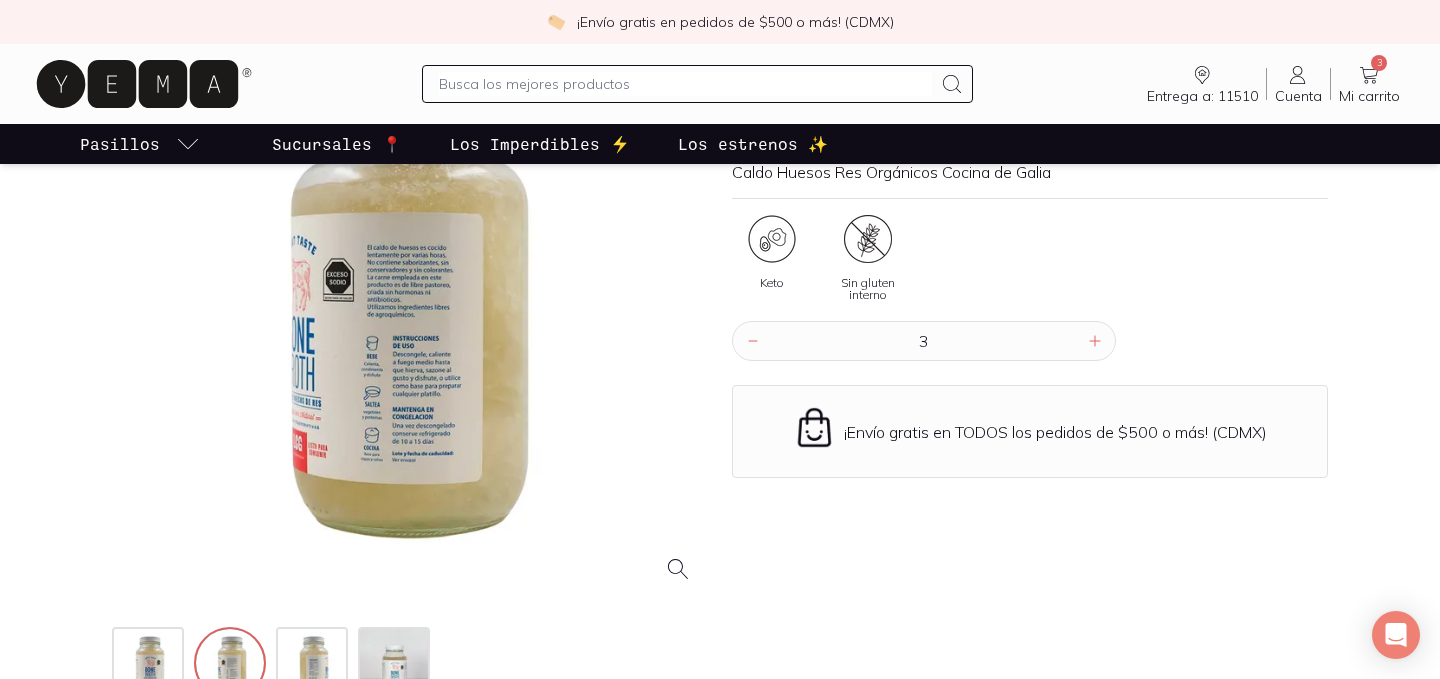 click at bounding box center [410, 301] 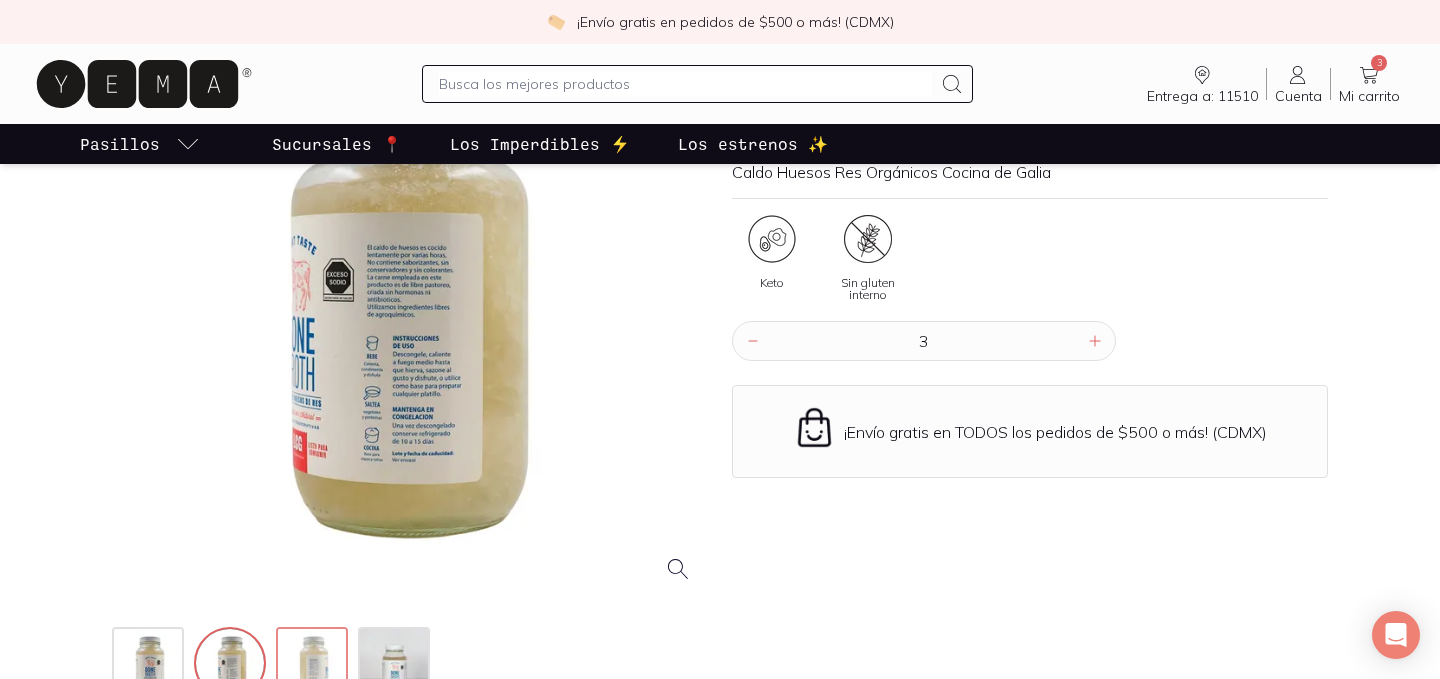 click at bounding box center (314, 665) 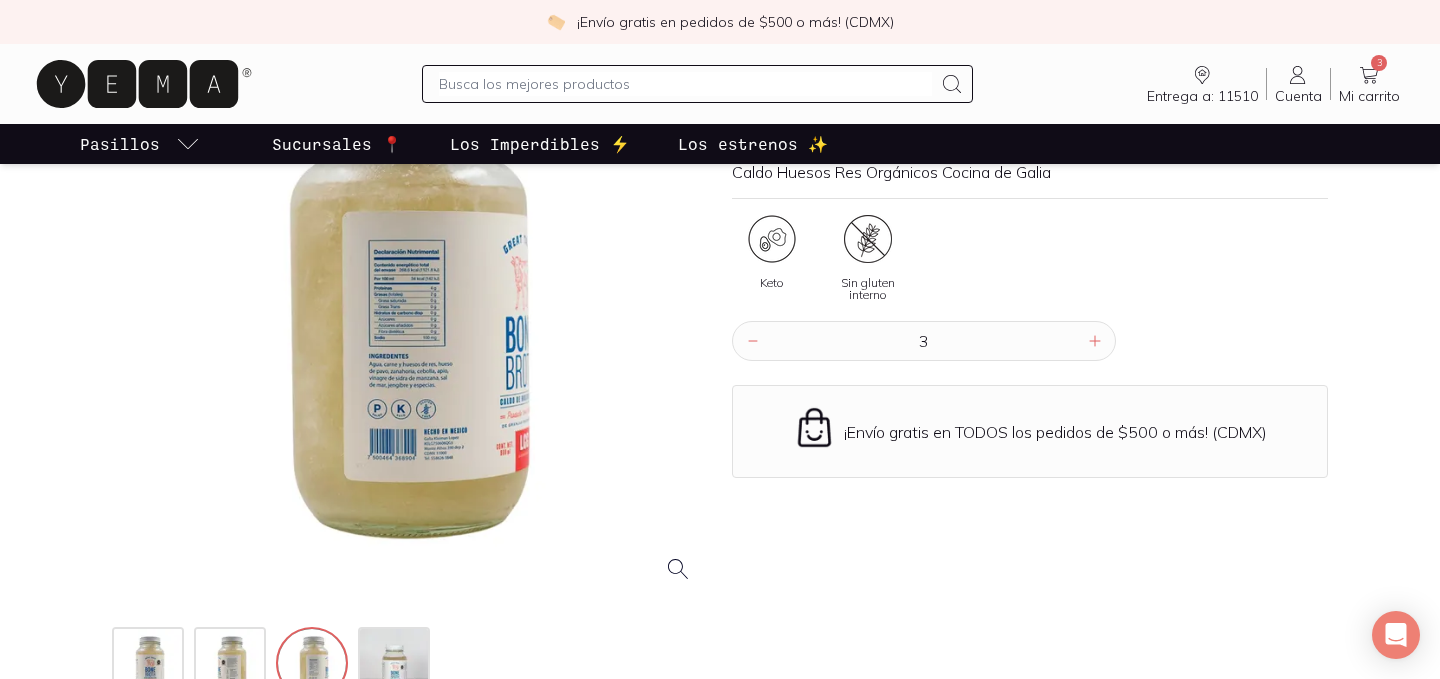 click at bounding box center (410, 301) 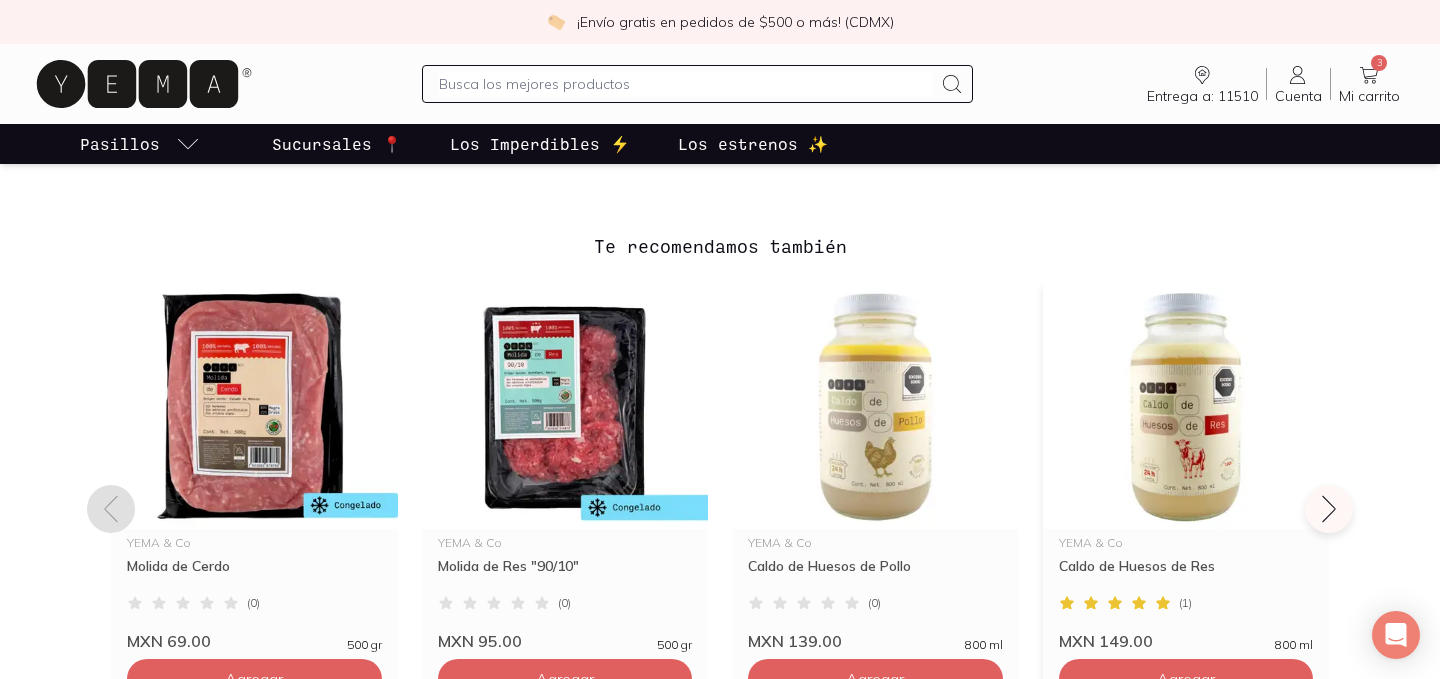 scroll, scrollTop: 1410, scrollLeft: 0, axis: vertical 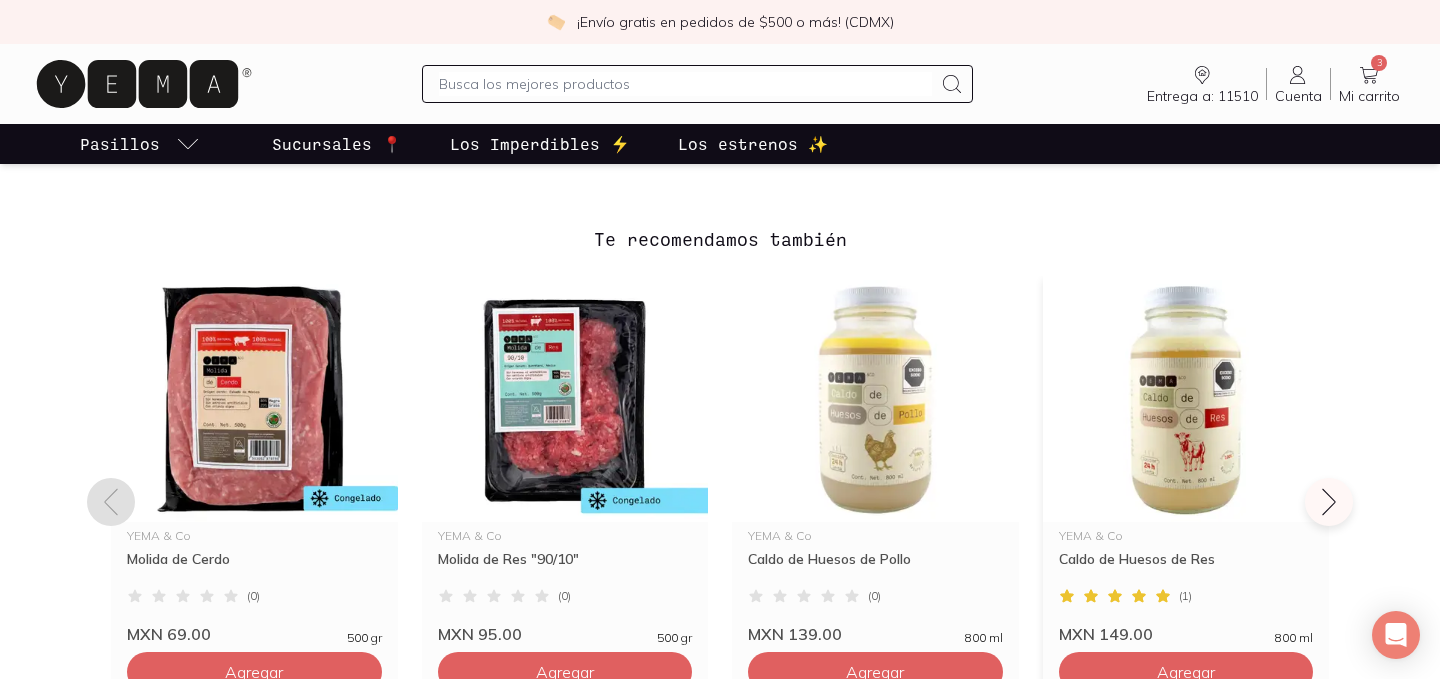 click at bounding box center [1186, 399] 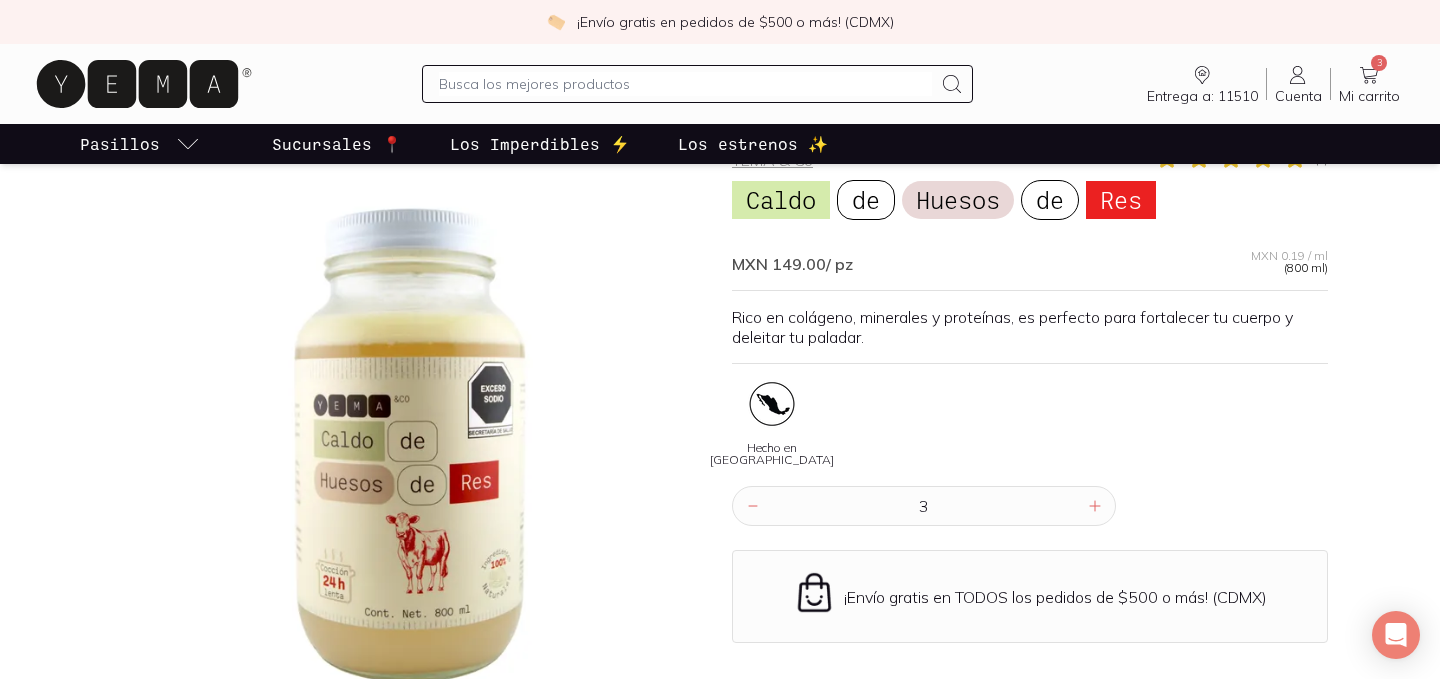 scroll, scrollTop: 109, scrollLeft: 0, axis: vertical 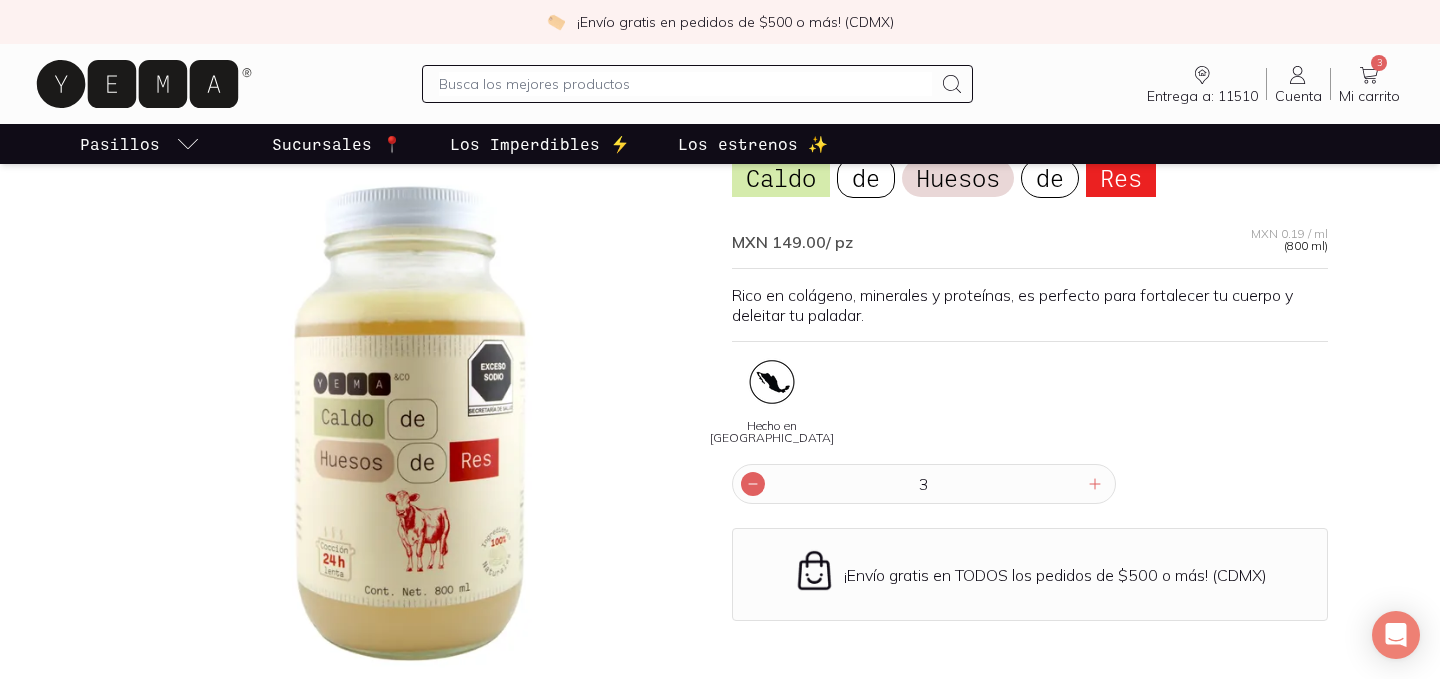click 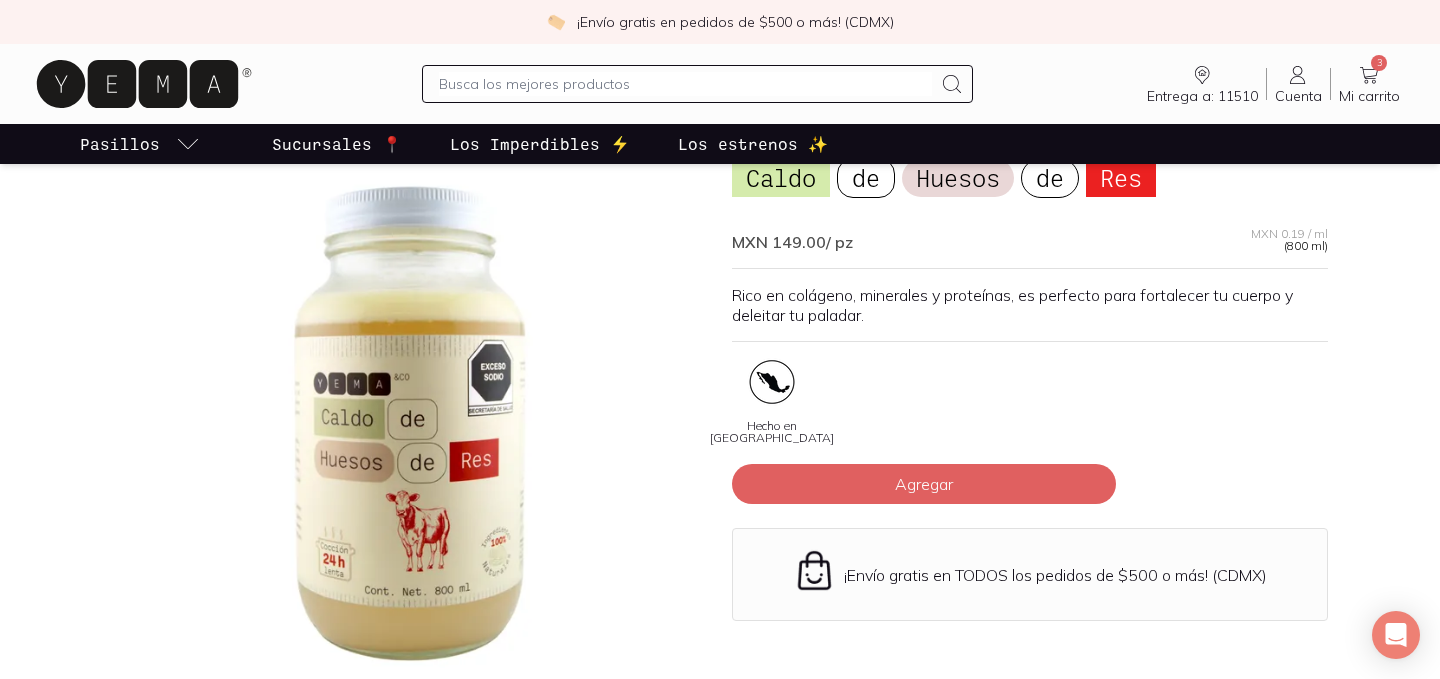 click on "Agregar" at bounding box center [924, 484] 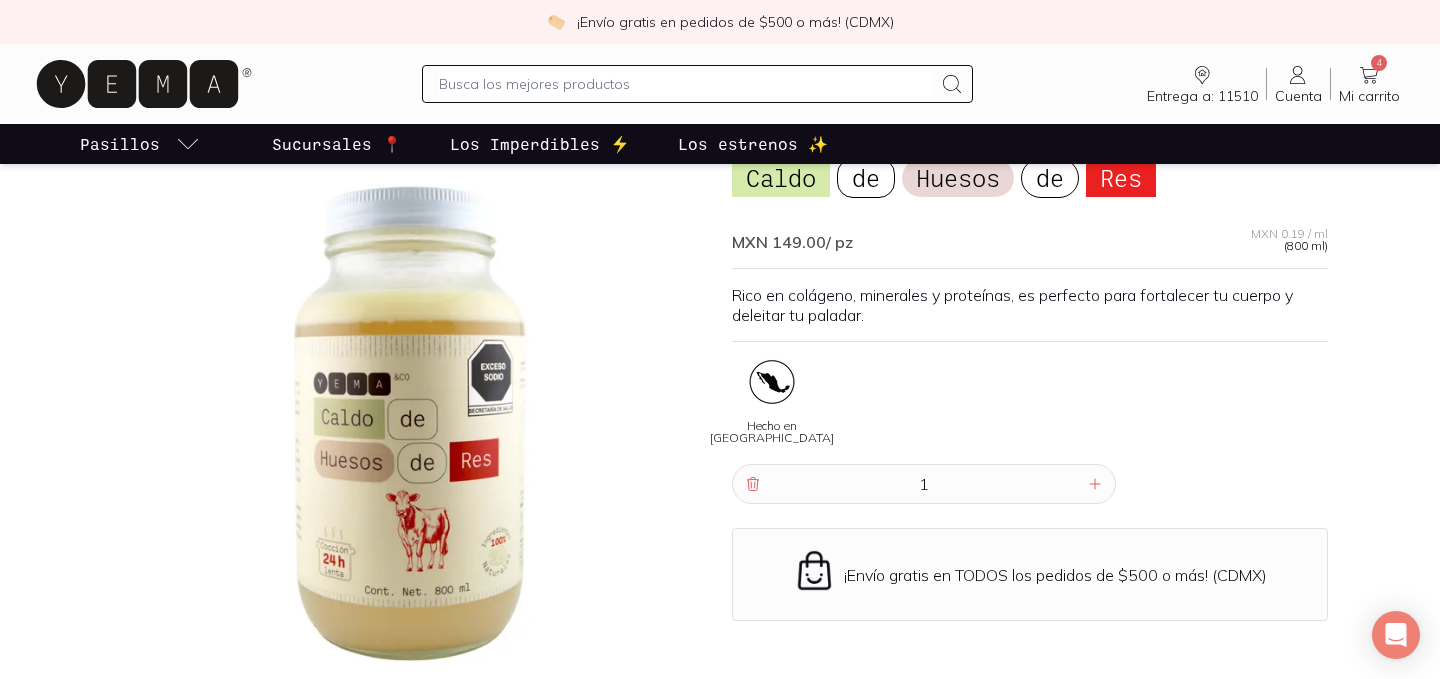 scroll, scrollTop: 0, scrollLeft: 0, axis: both 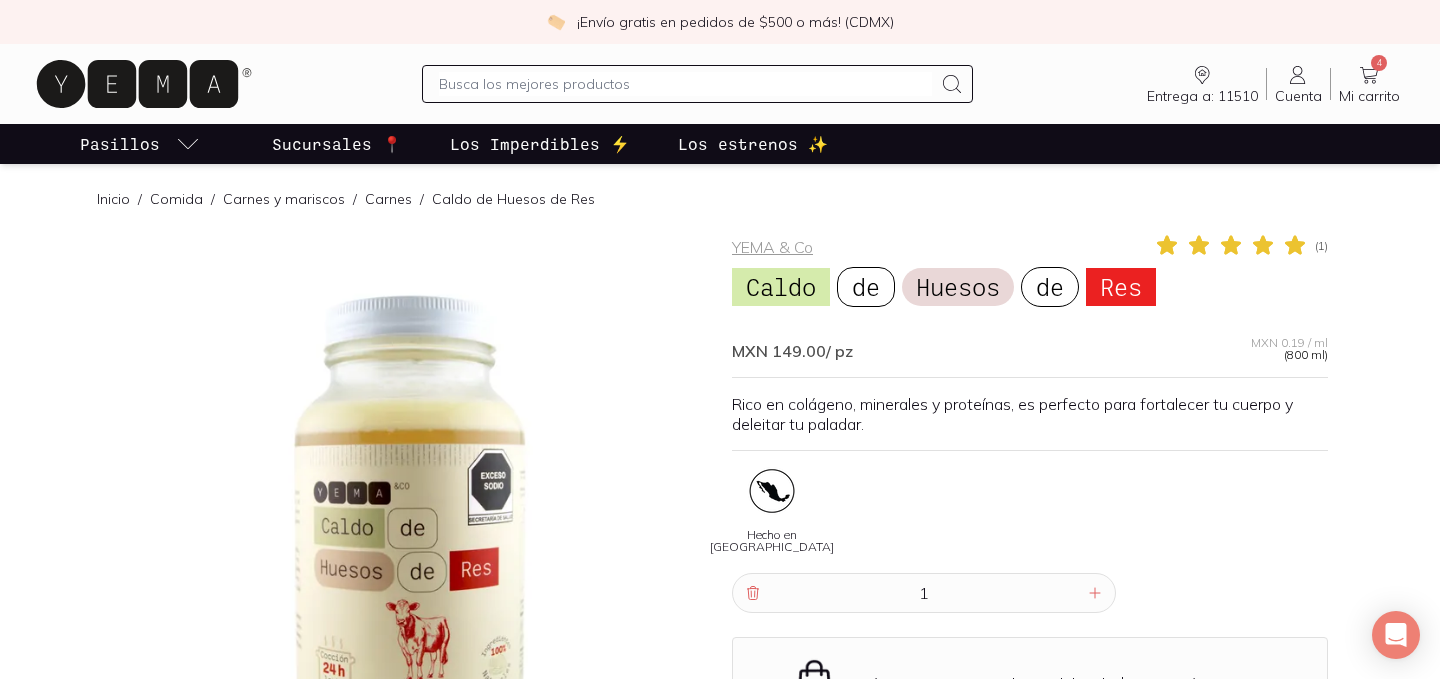 click 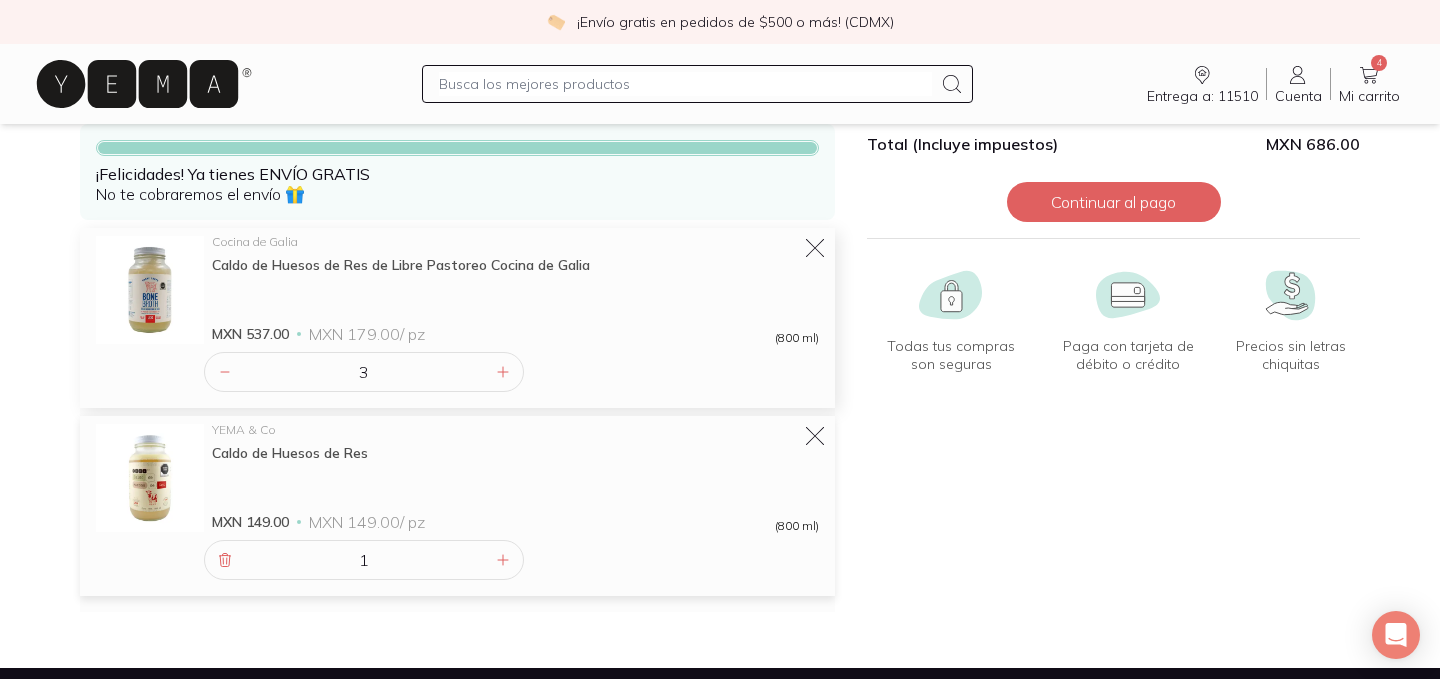 scroll, scrollTop: 129, scrollLeft: 0, axis: vertical 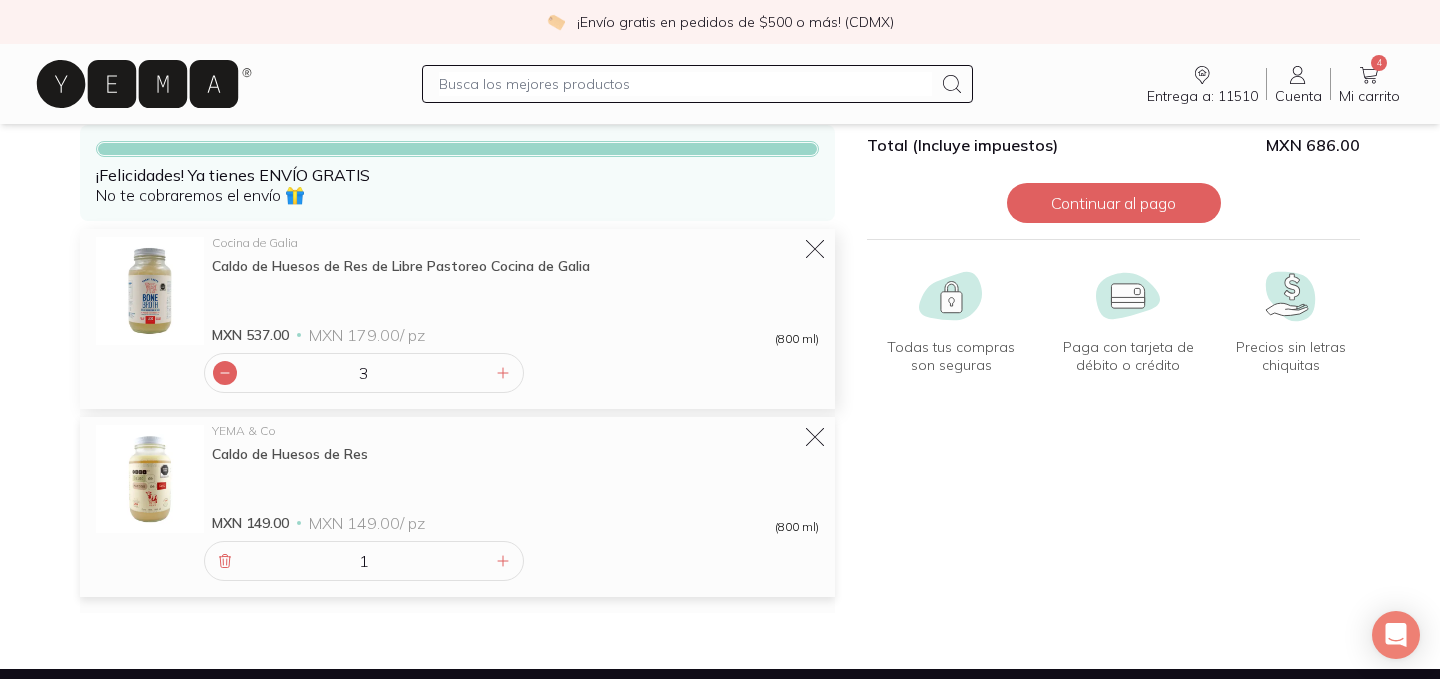 click 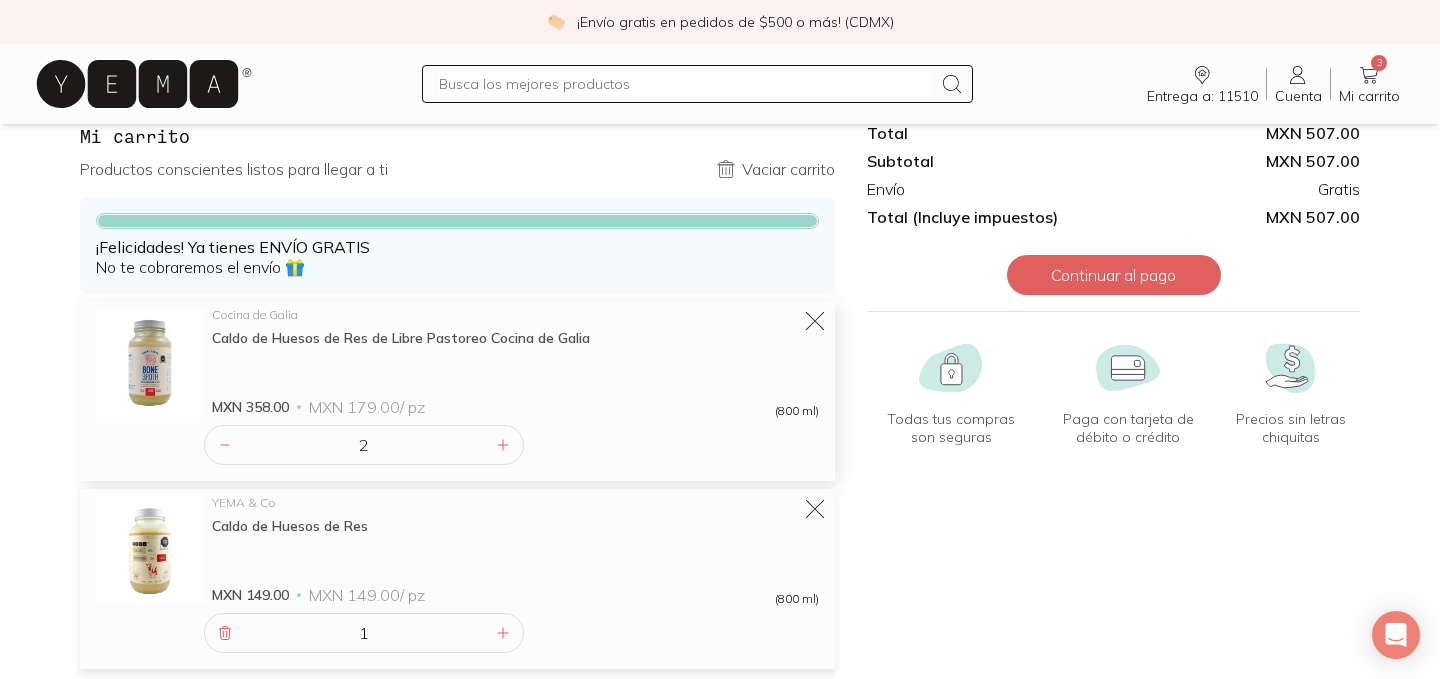 scroll, scrollTop: 0, scrollLeft: 0, axis: both 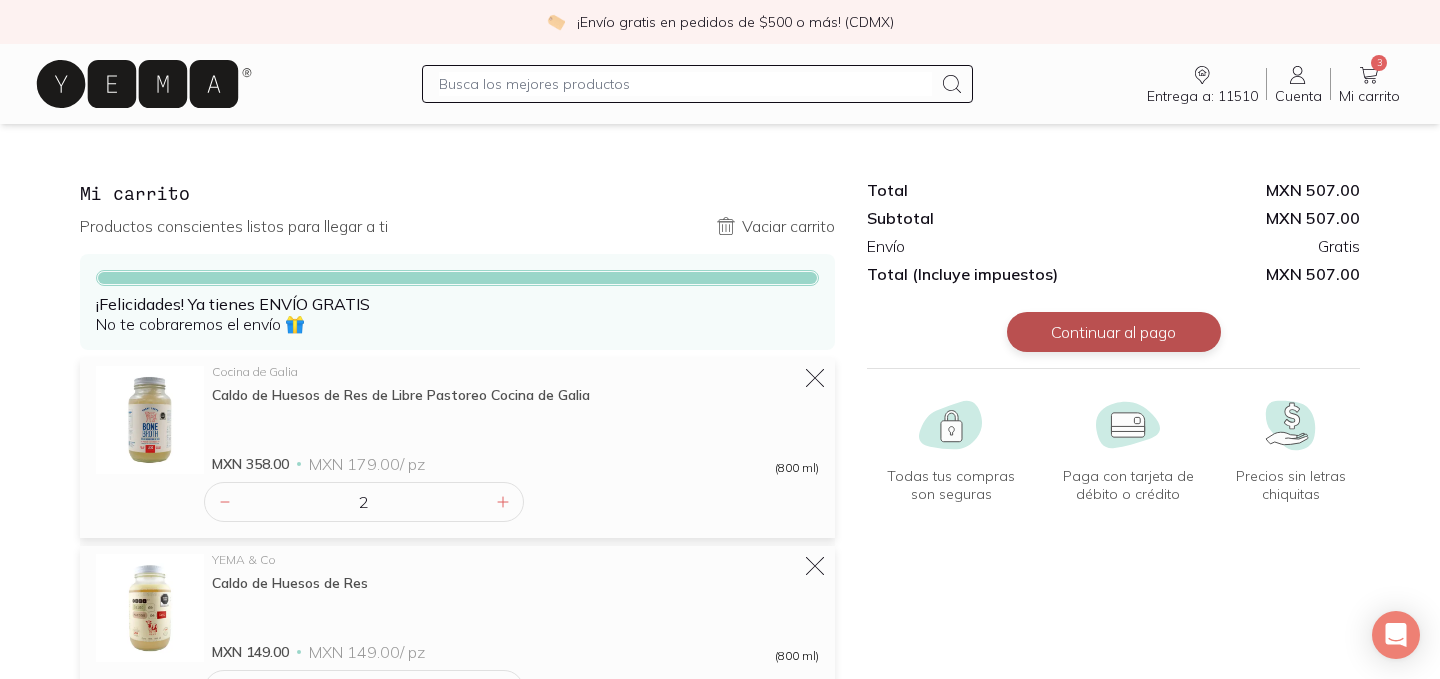 click on "Continuar al pago" at bounding box center [1114, 332] 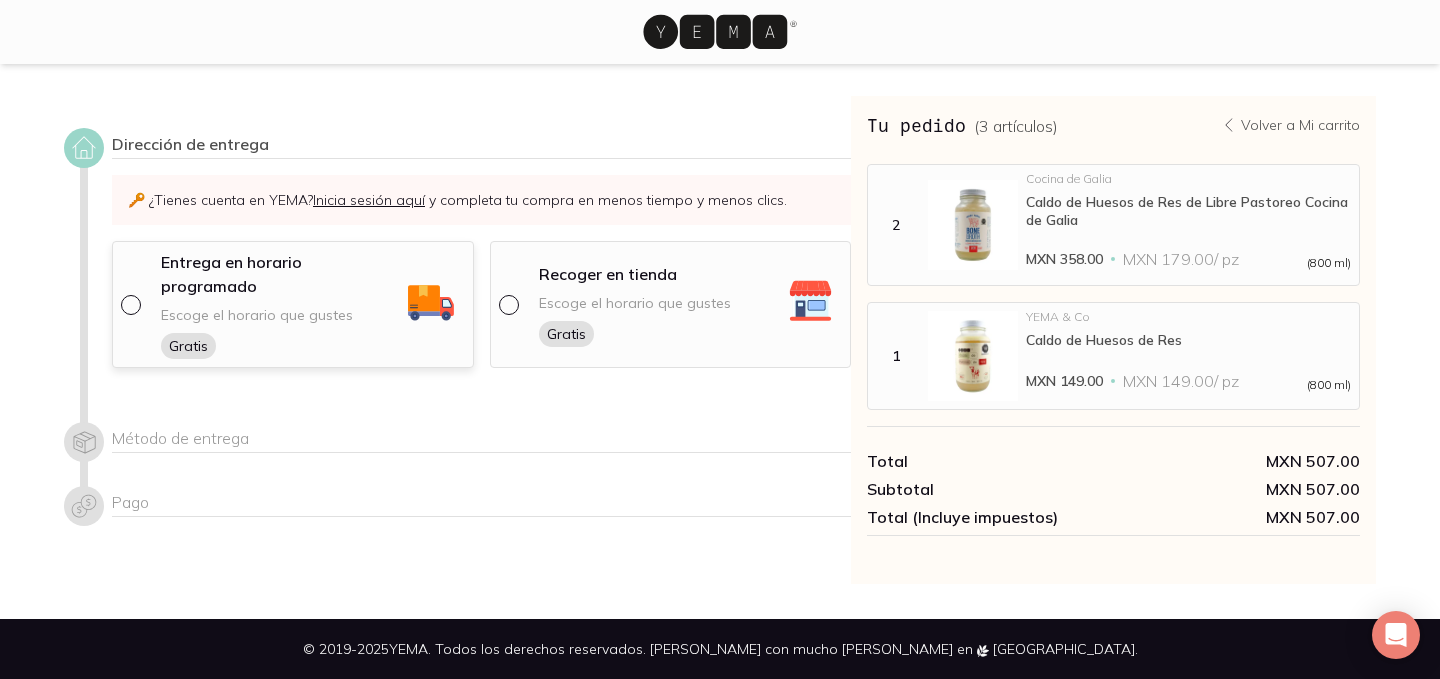 click on "Escoge el horario que gustes" at bounding box center (257, 315) 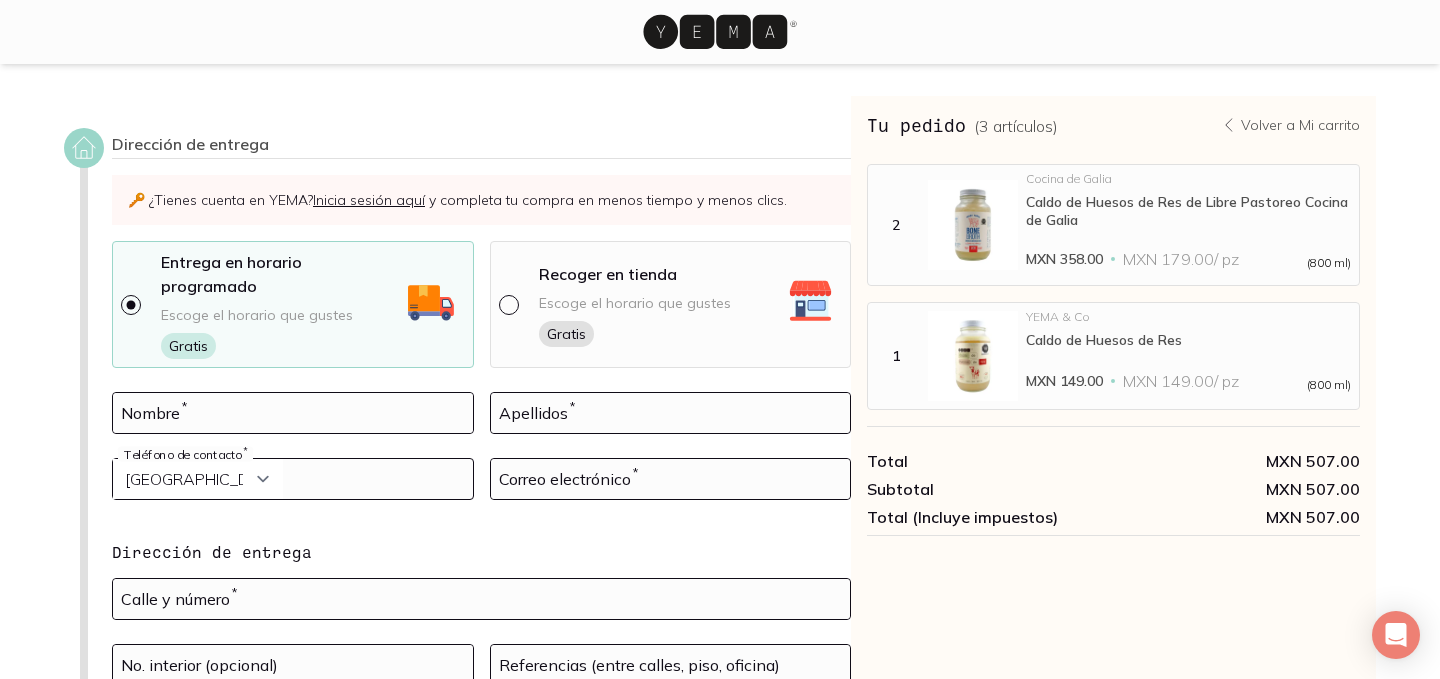 click on "Inicia sesión aquí" at bounding box center (369, 200) 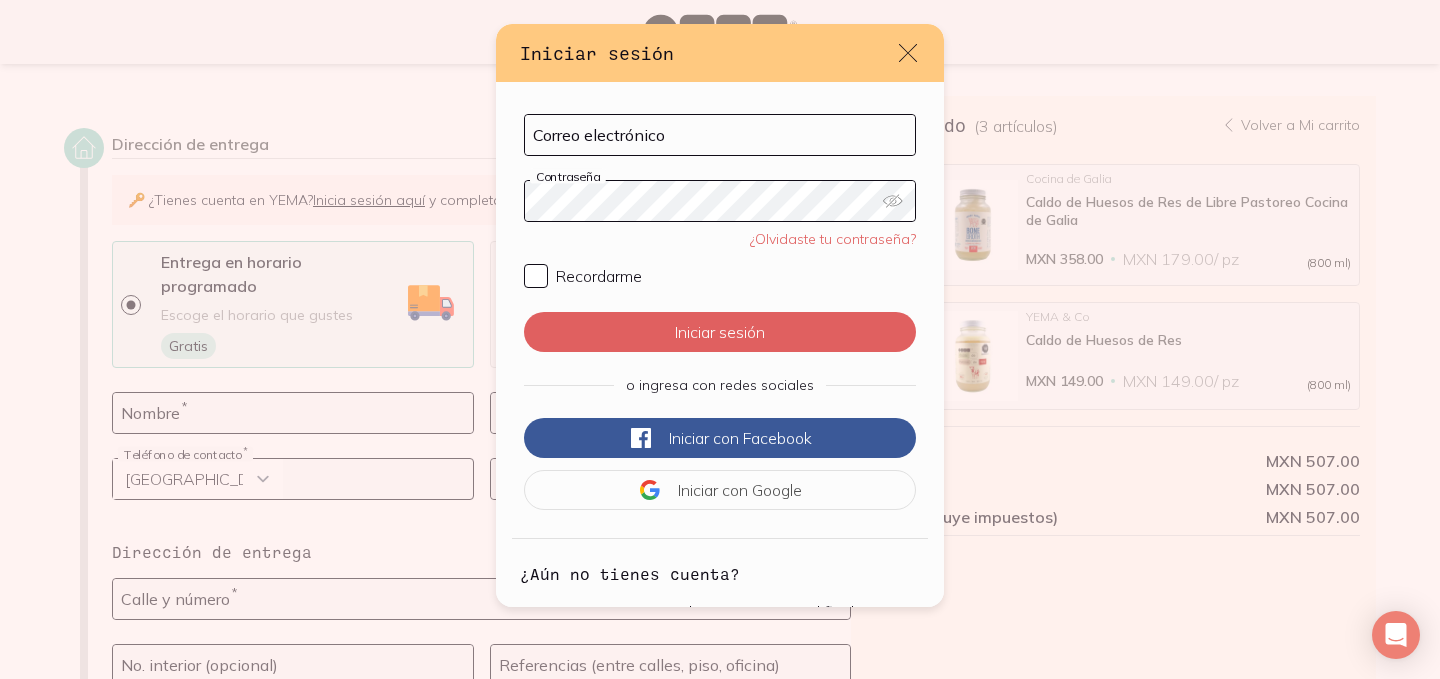 click on "Correo electrónico Contraseña ¿Olvidaste tu contraseña? Recordarme Iniciar sesión o ingresa con redes sociales Iniciar con Facebook Iniciar con Google" at bounding box center [720, 310] 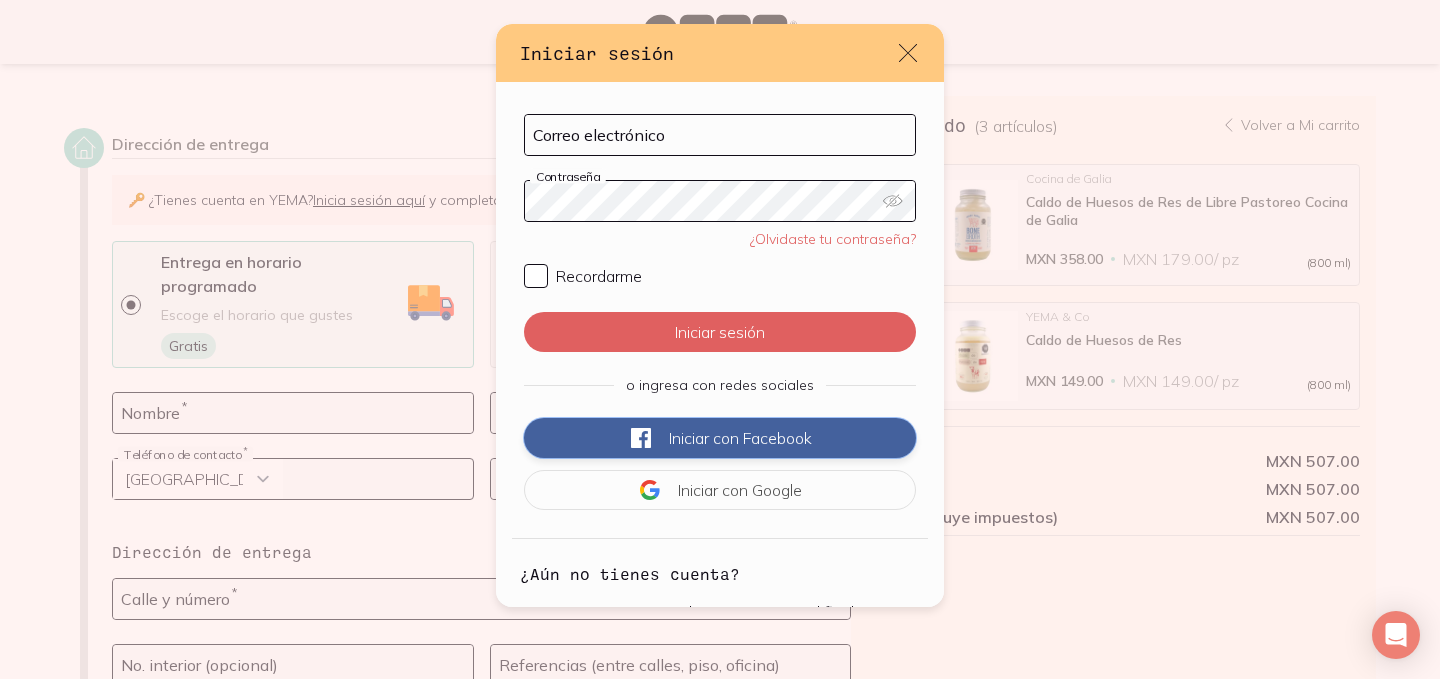 click on "Iniciar con" at bounding box center [704, 438] 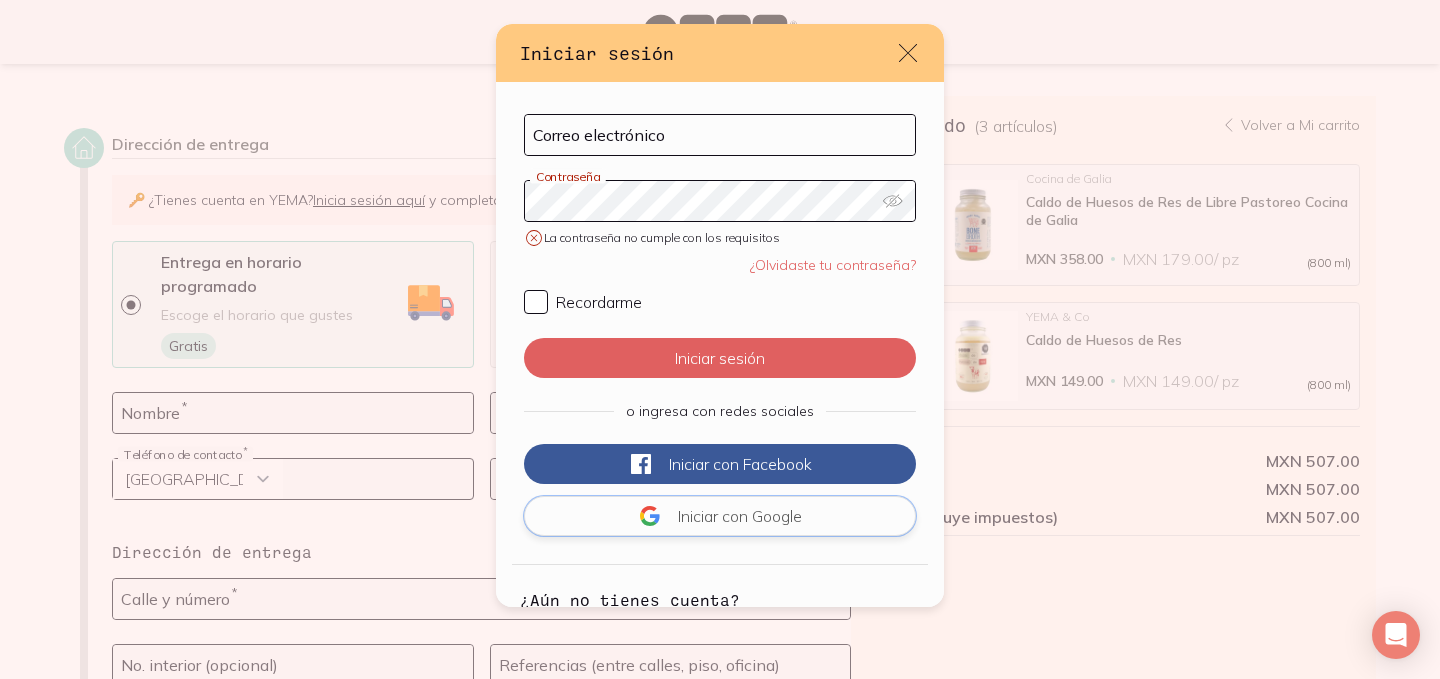 click on "Iniciar con Google" at bounding box center (720, 516) 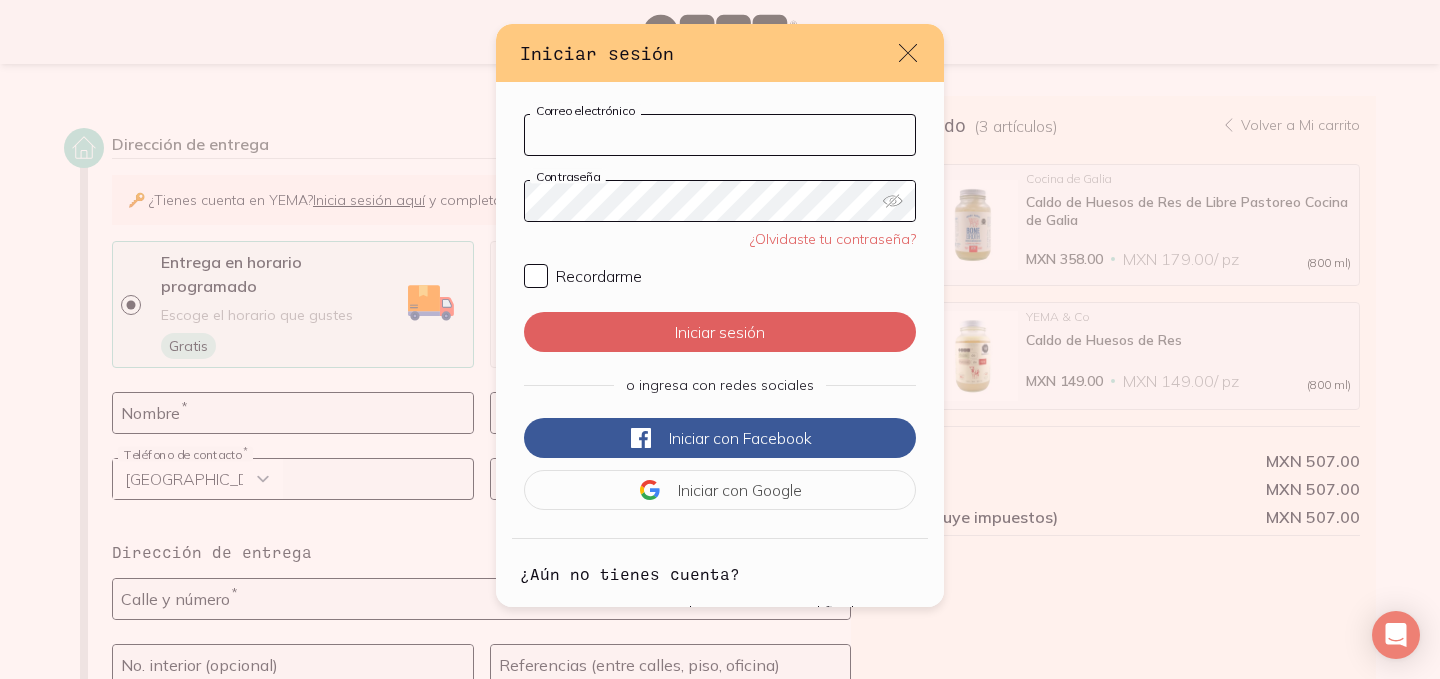 click on "Correo electrónico" at bounding box center (720, 135) 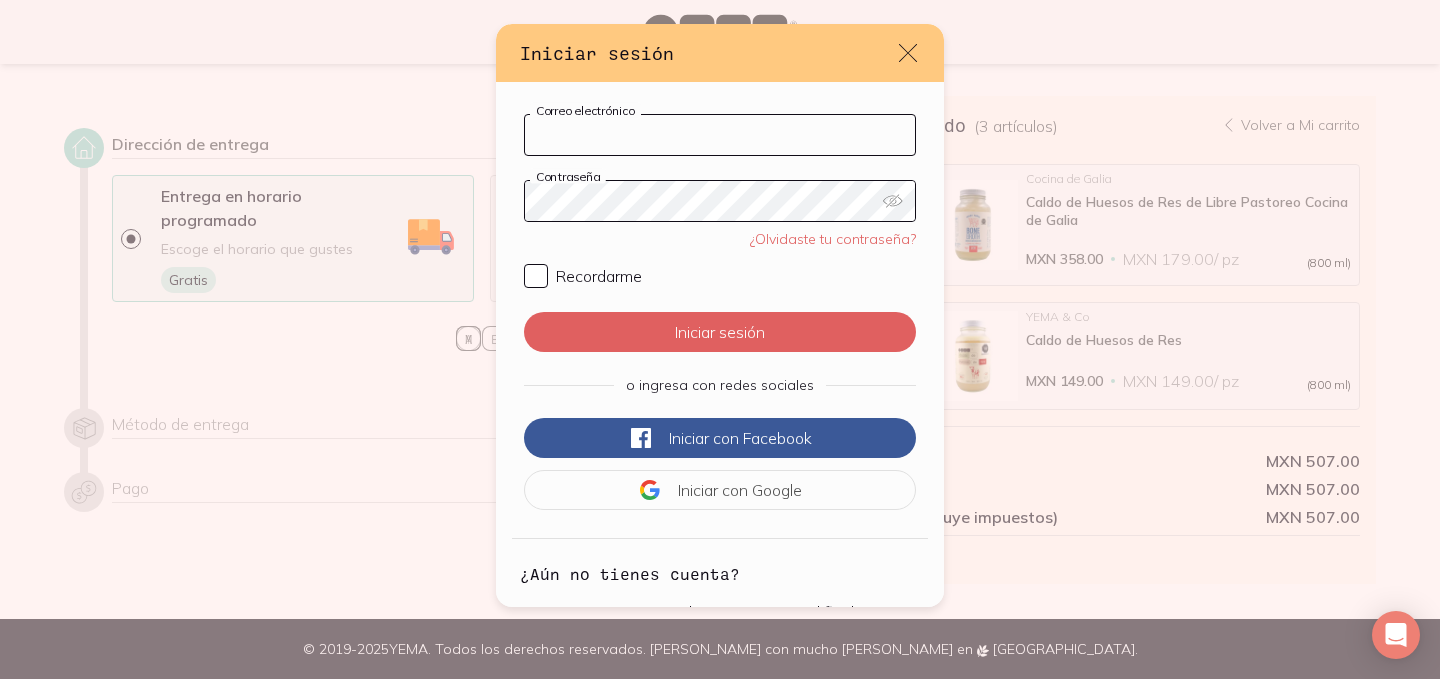 type on "anagafe@outlook.com" 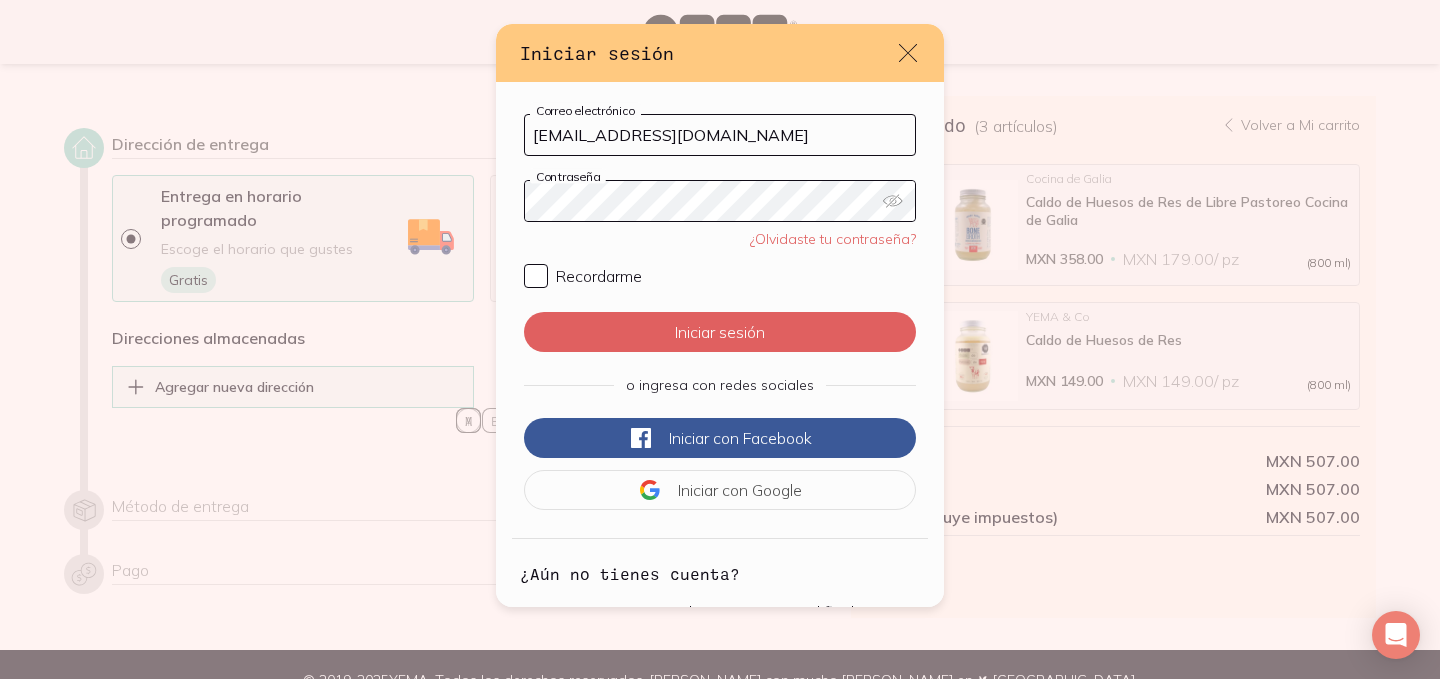 select on "204" 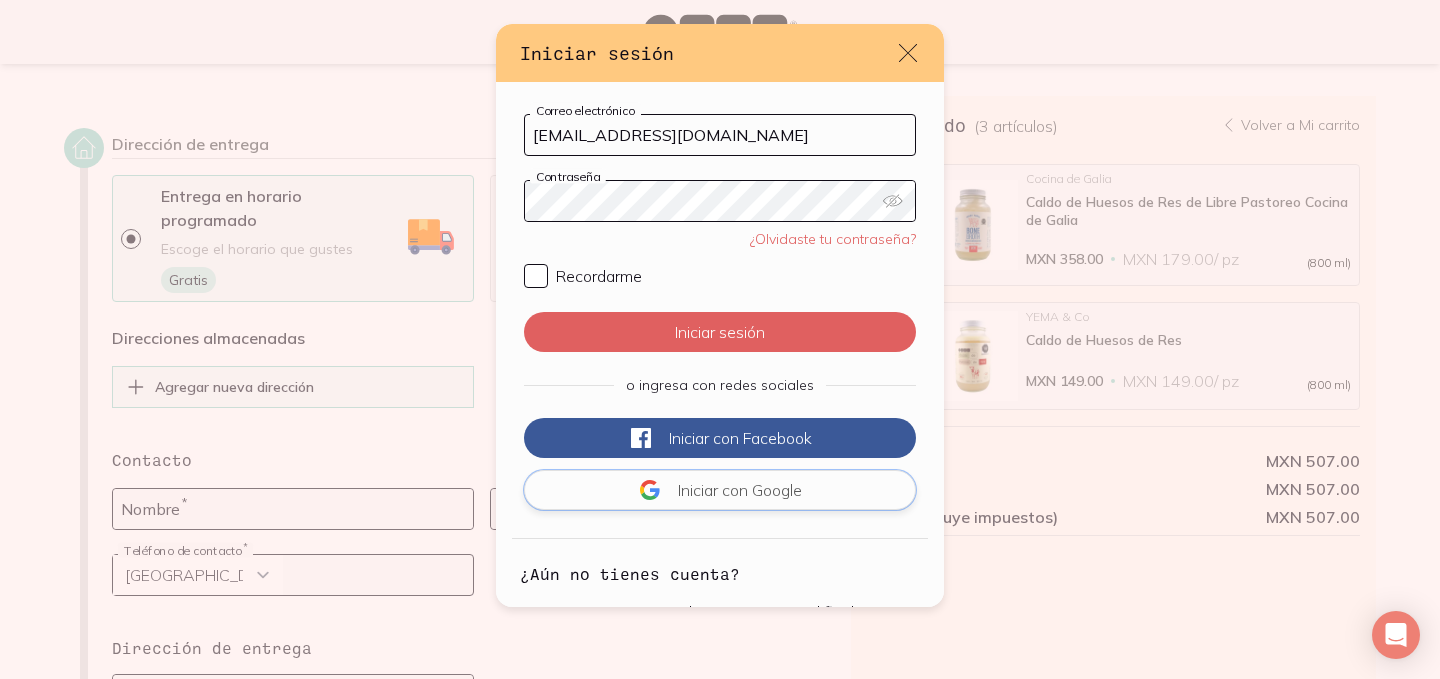 click 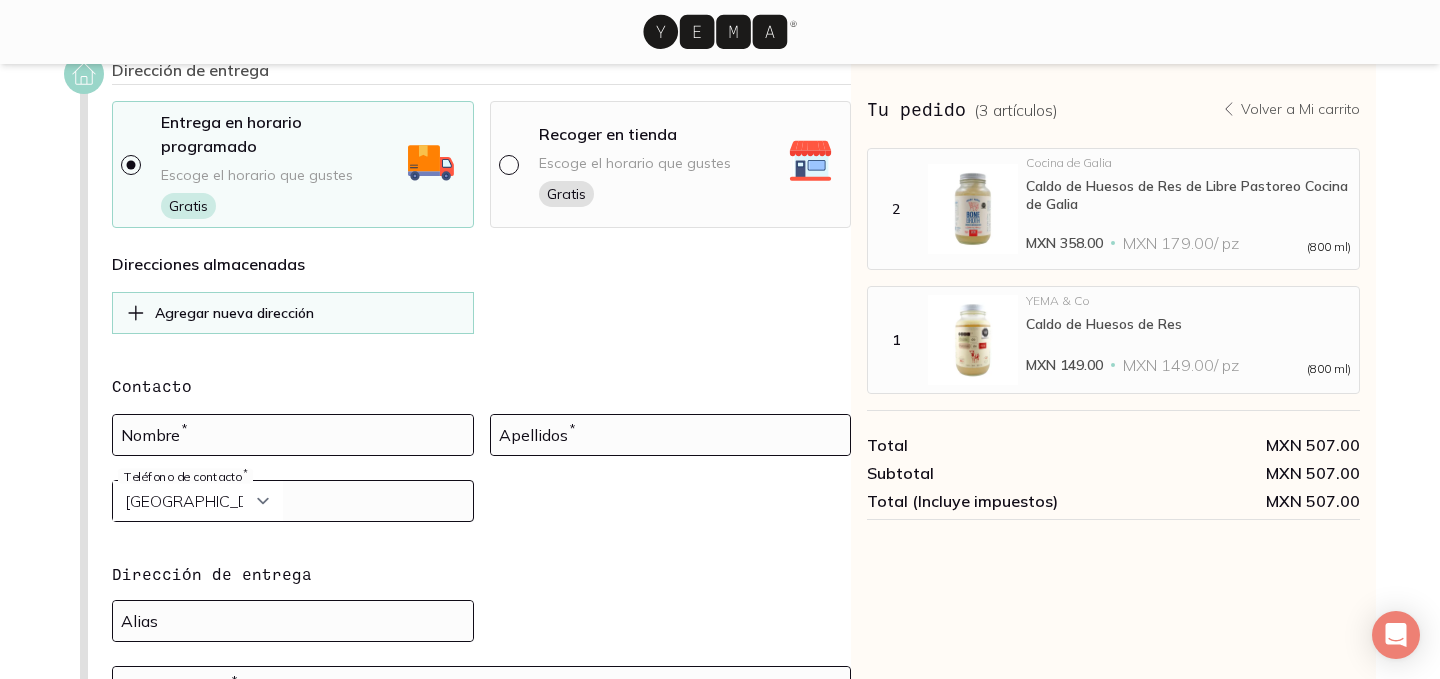 scroll, scrollTop: 0, scrollLeft: 0, axis: both 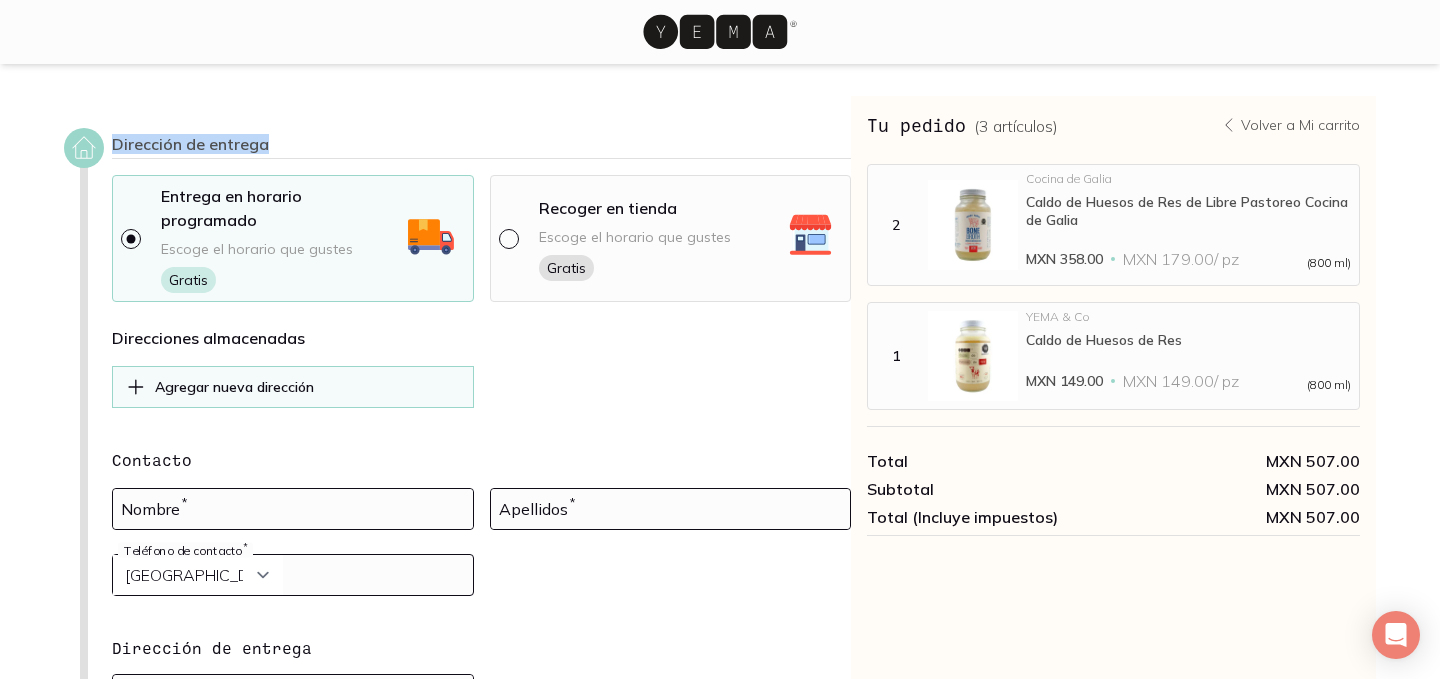 drag, startPoint x: 116, startPoint y: 141, endPoint x: 269, endPoint y: 140, distance: 153.00327 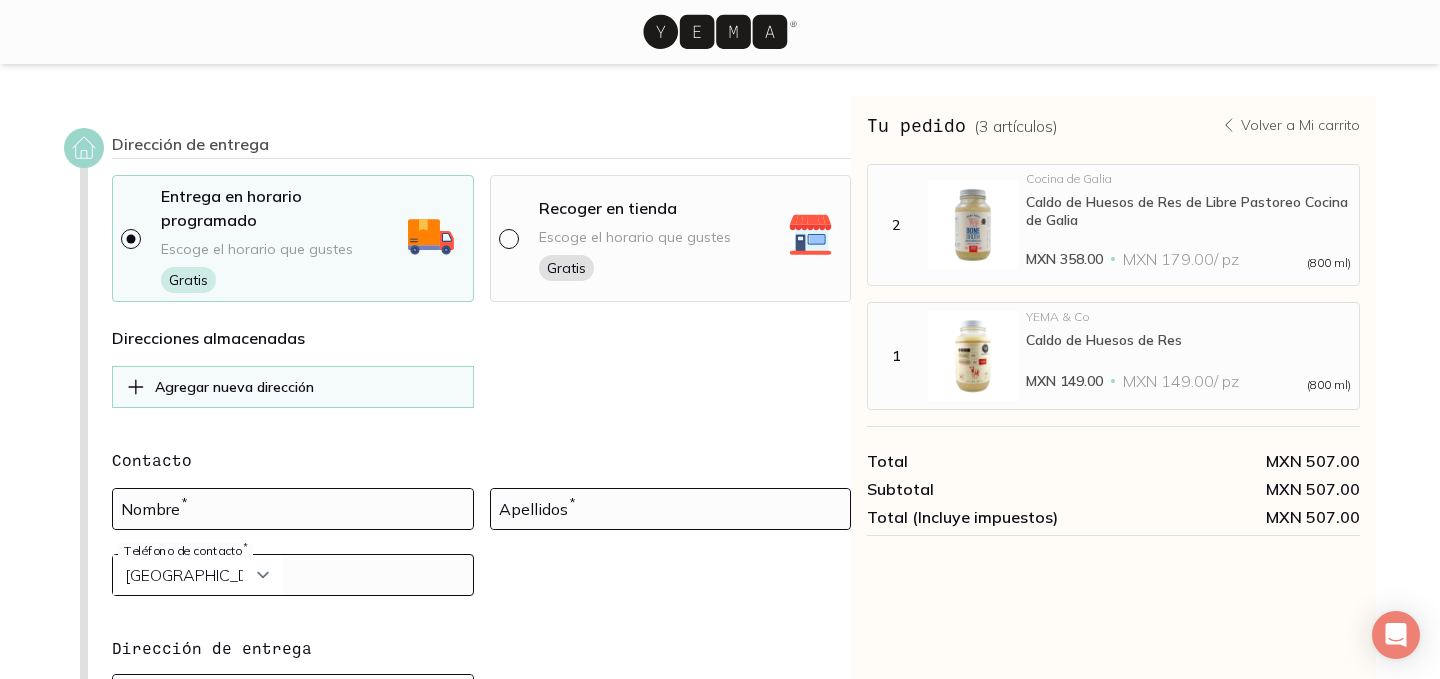 click on "Dirección de entrega" at bounding box center [481, 146] 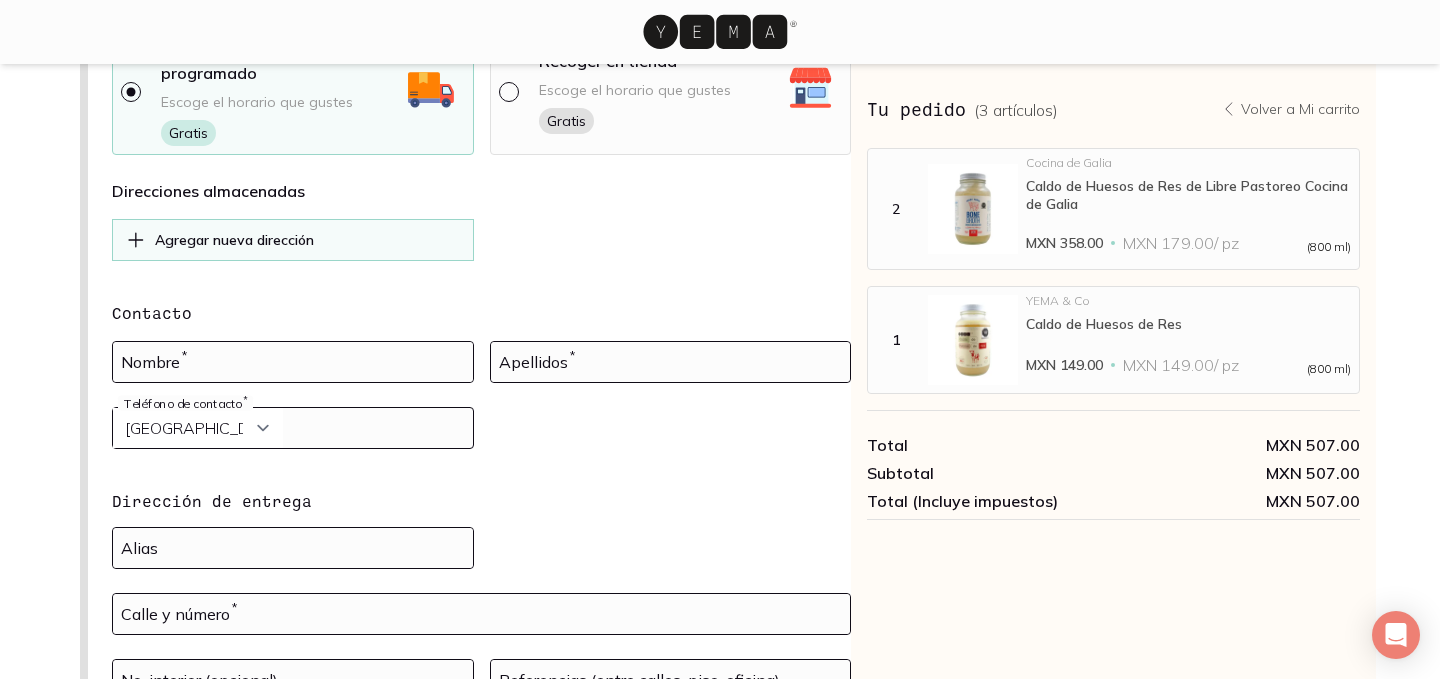 scroll, scrollTop: 152, scrollLeft: 0, axis: vertical 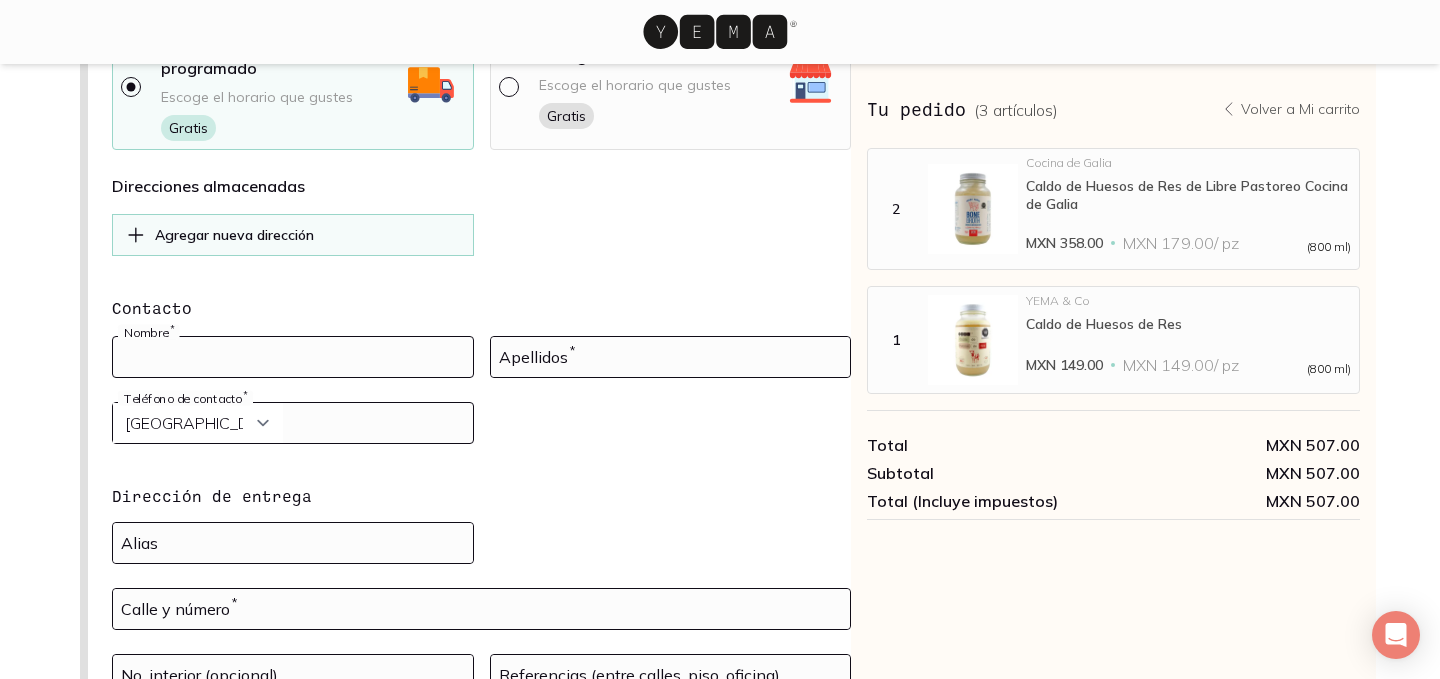 click at bounding box center [293, 357] 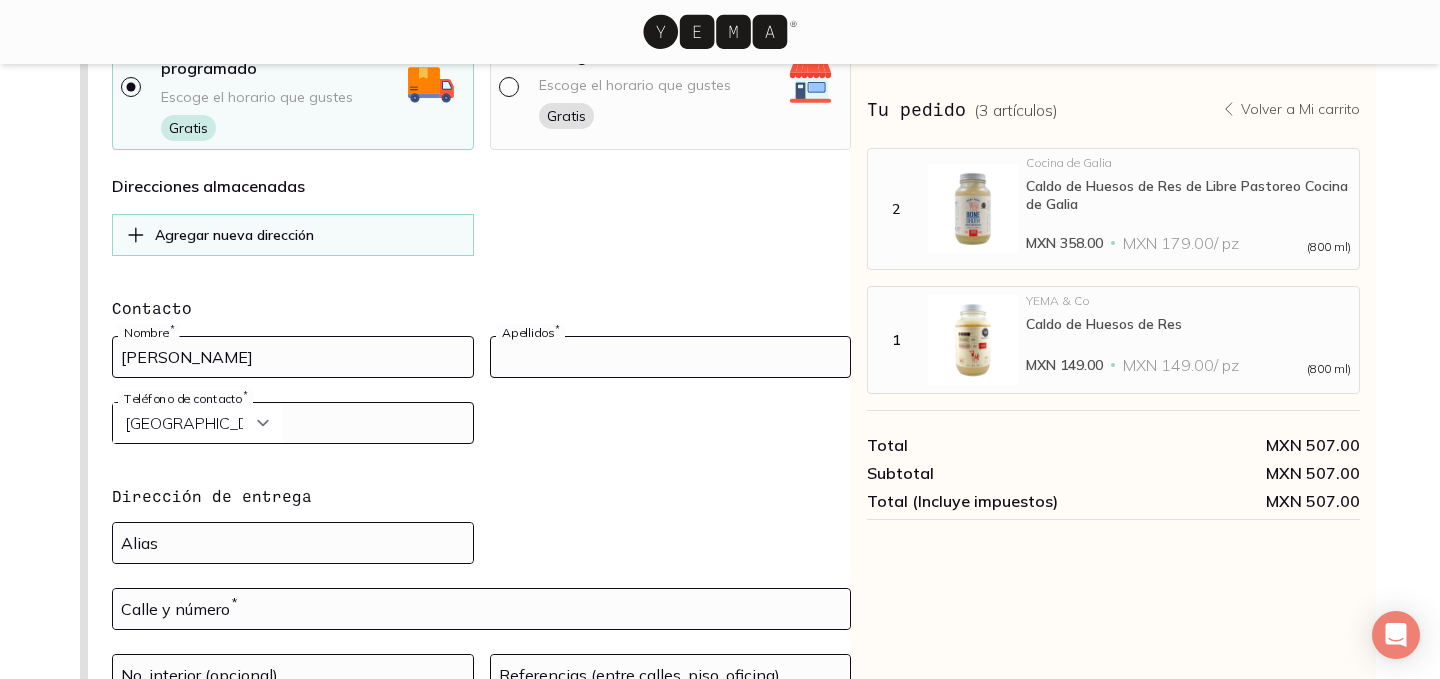type on "García" 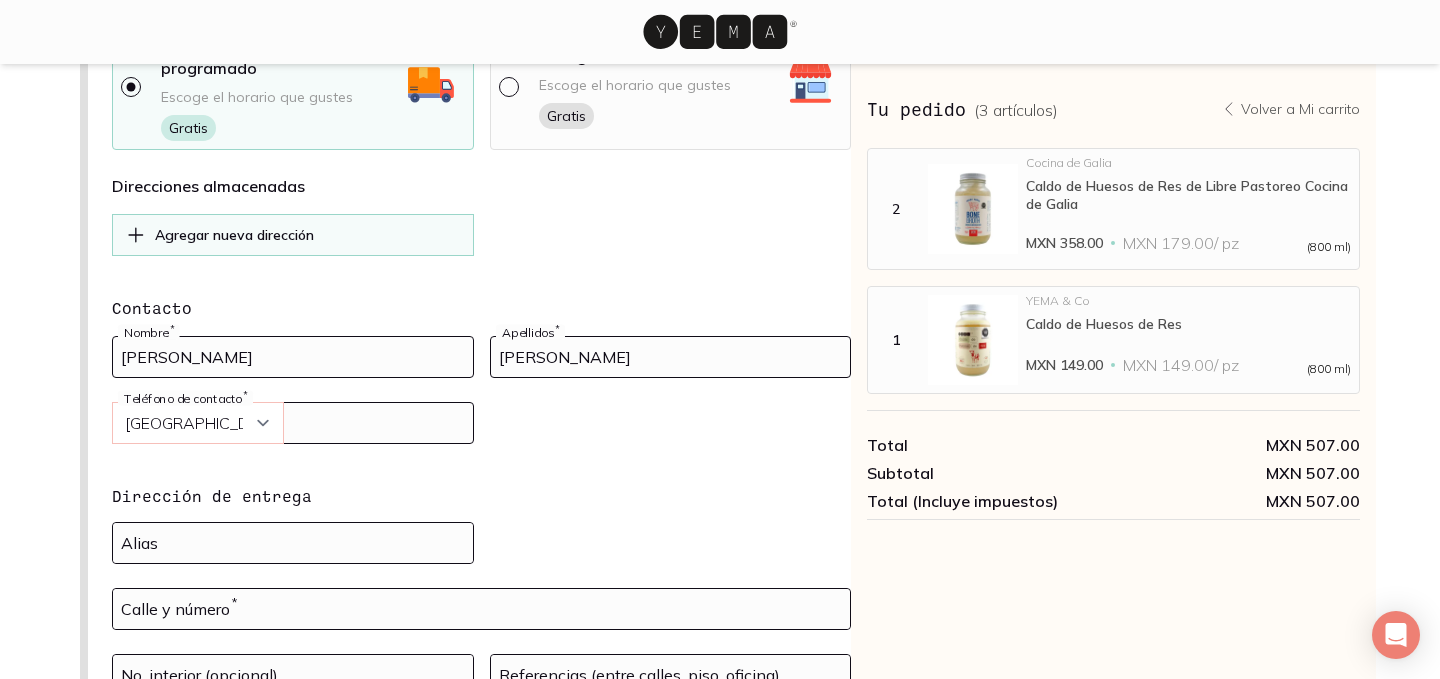 select on "52" 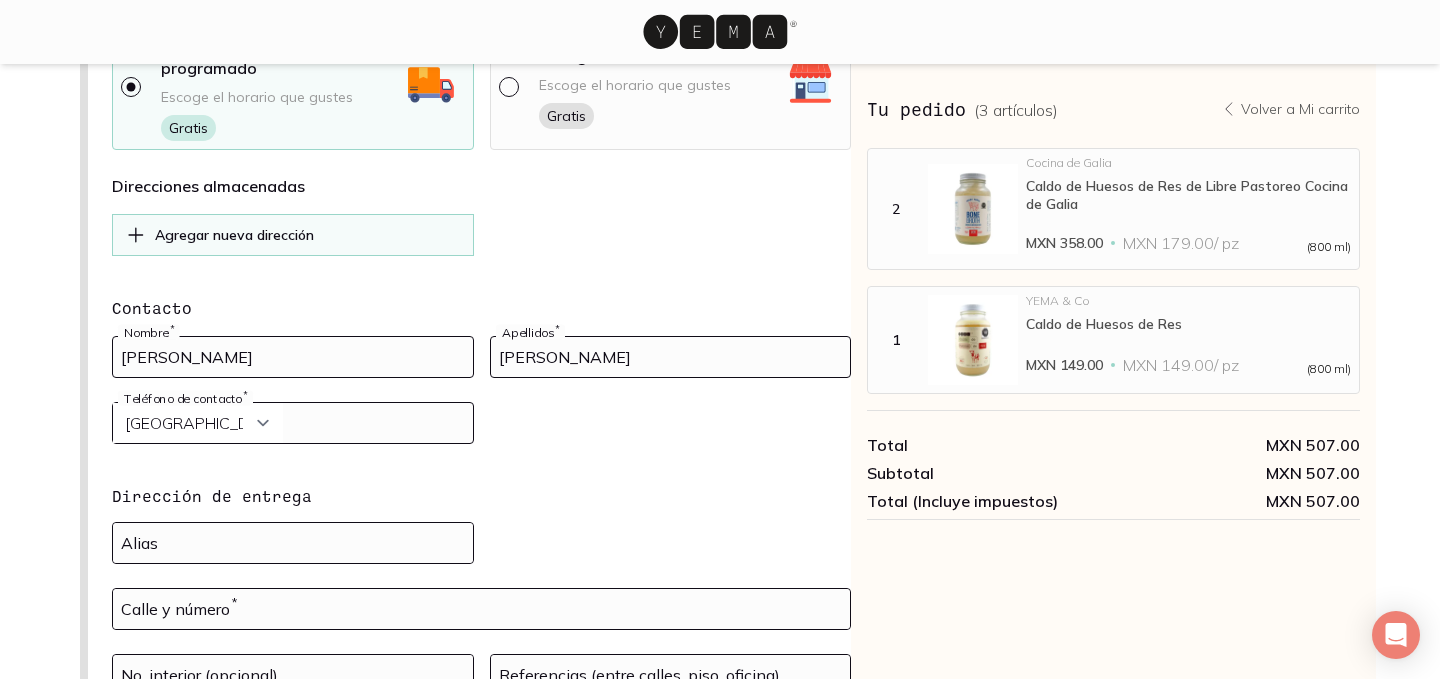 type on "5558132328" 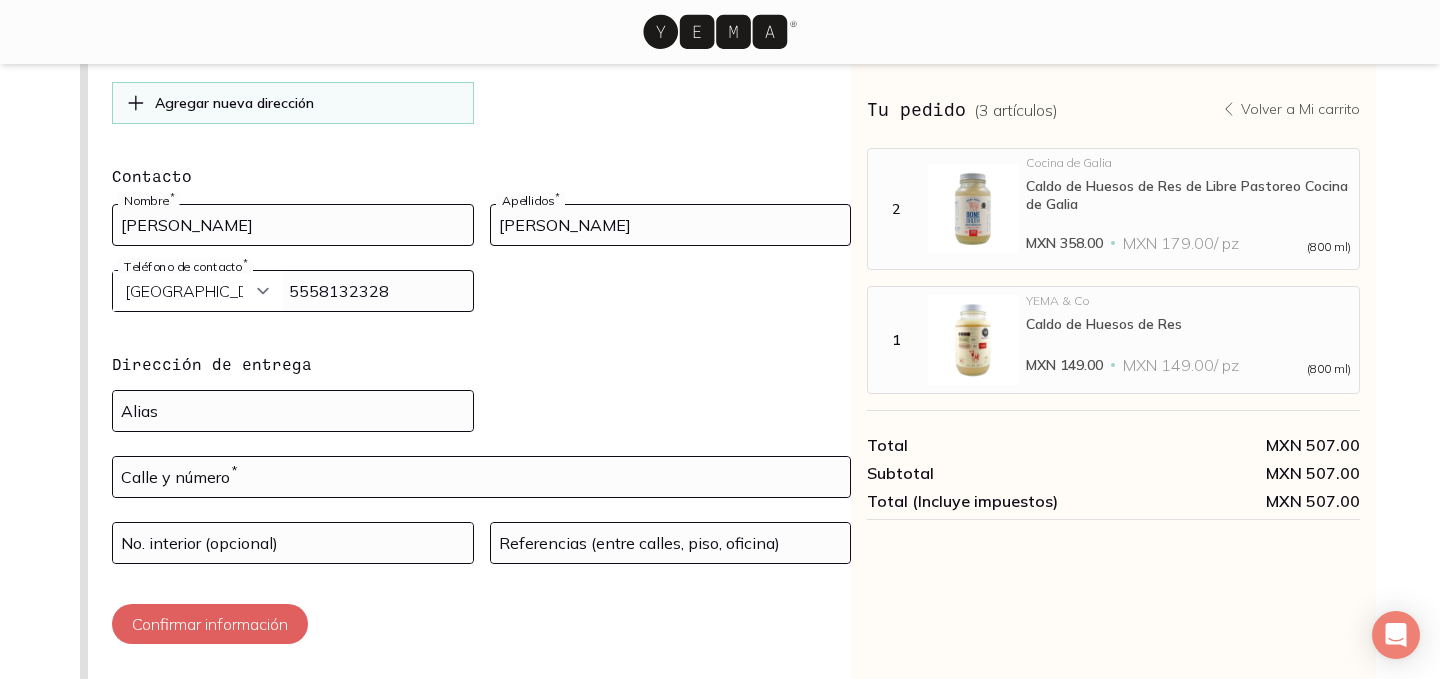 scroll, scrollTop: 285, scrollLeft: 0, axis: vertical 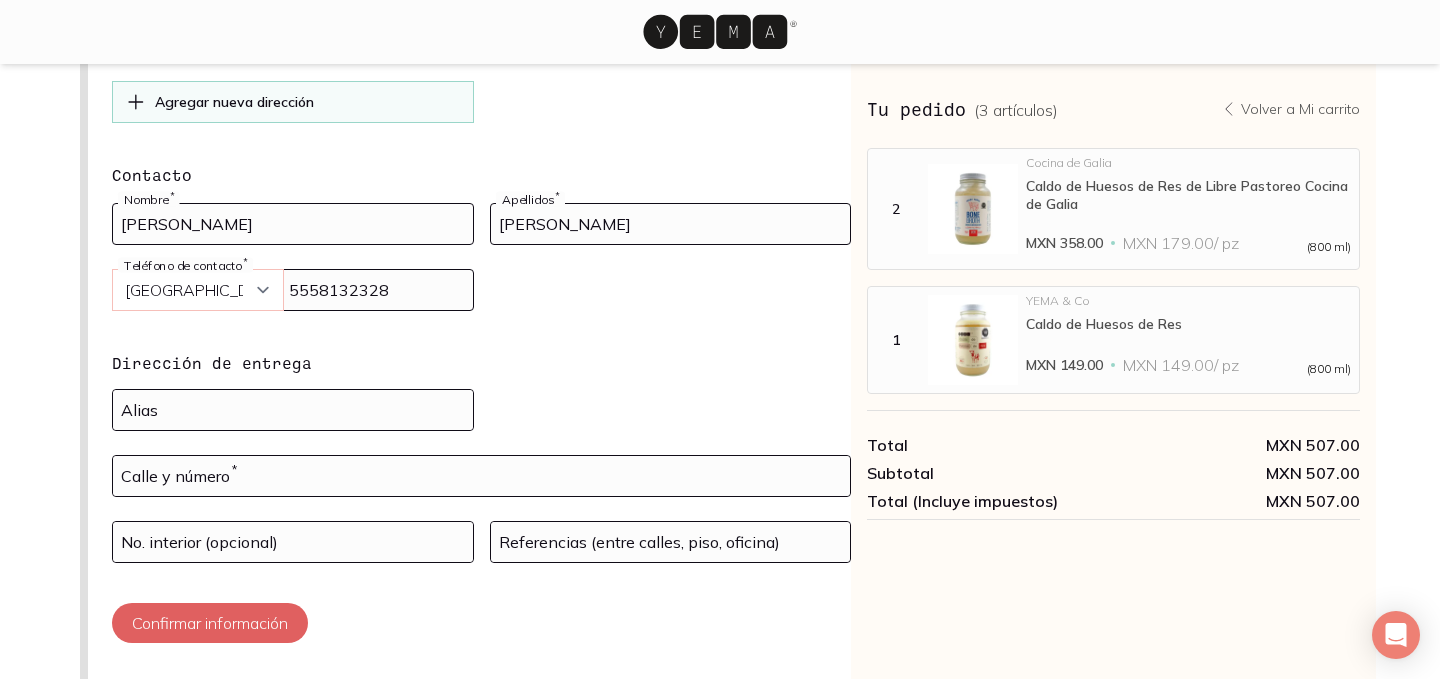 click on "Curazao (+5999) Jamaica (+1876) San Cristóbal y Nieves (+1869) Trinidad y Tobago (+1868) República Dominicana (+1809) San Vicente y las Granadinas (+1784) Dominica (+1767) Santa Lucía (+1758) Sint Maarten (+1721) Samoa Americana (+1684) Guam (+1671) Islas Marianas del Norte (+1670) Montserrat (+1664) Islas Turcas y Caicos (+1649) San Martín (Francia) (+1599) Granada (+1473) Islas Bermudas (+1441) Islas Caimán (+1345) Islas Vírgenes de los Estados Unidos (+1340) Islas Vírgenes Británicas (+1284) Antigua y Barbuda (+1268) Anguila (+1264) Barbados (+1246) Bahamas (+1242) Uzbekistán (+998) Kirguistán (+996) Georgia (+995) Azerbaiyán (+994) Turkmenistán (+993) Tayikistán (+992) Nepal (+977) Mongolia (+976) Bhután (+975) Qatar (+974) Bahrein (+973) Israel (+972) Emiratos Árabes Unidos (+971) Omán (+968) Yemen (+967) Arabia Saudita (+966) Kuwait (+965) Irak (+964) Siria (+963) Jordania (+962) Líbano (+961) Islas Maldivas (+960) Taiwán (+886) Bangladesh (+880) Islas Pitcairn (+870) Laos (+856)" at bounding box center [198, 290] 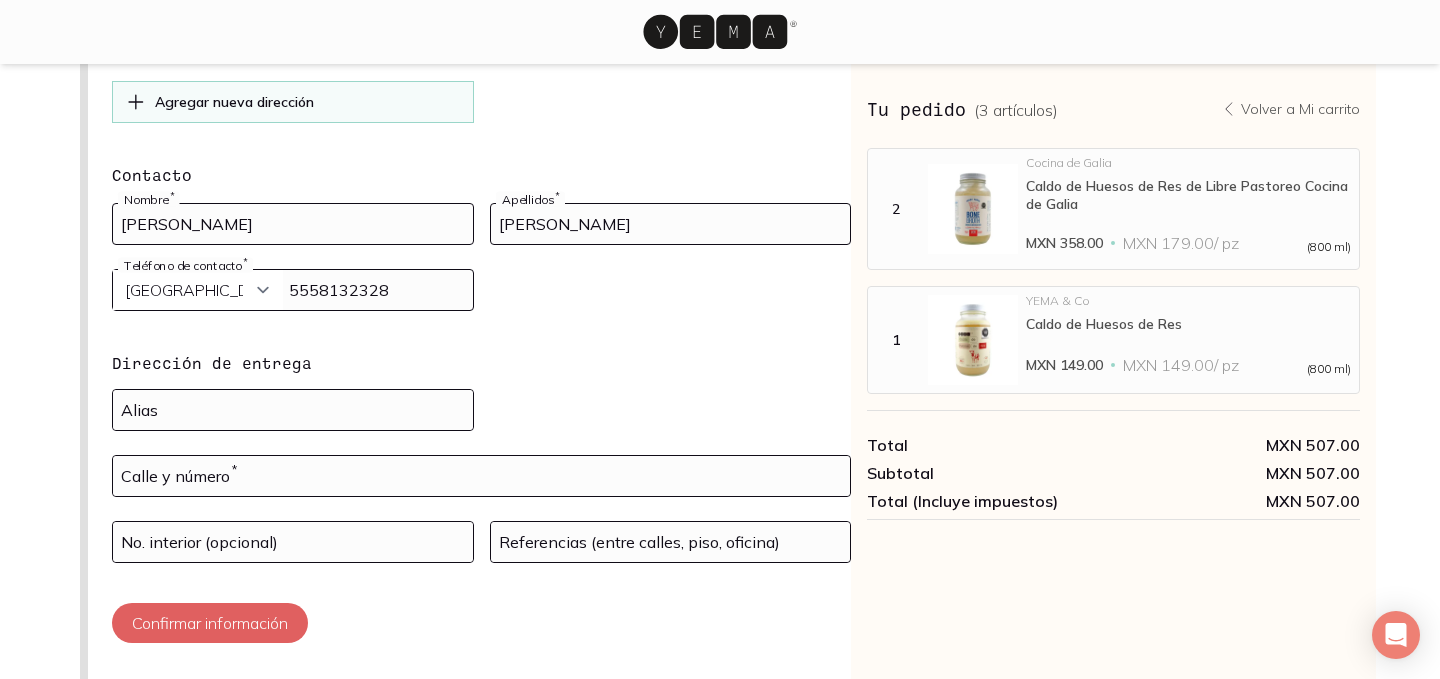 click on "5558132328" at bounding box center [293, 290] 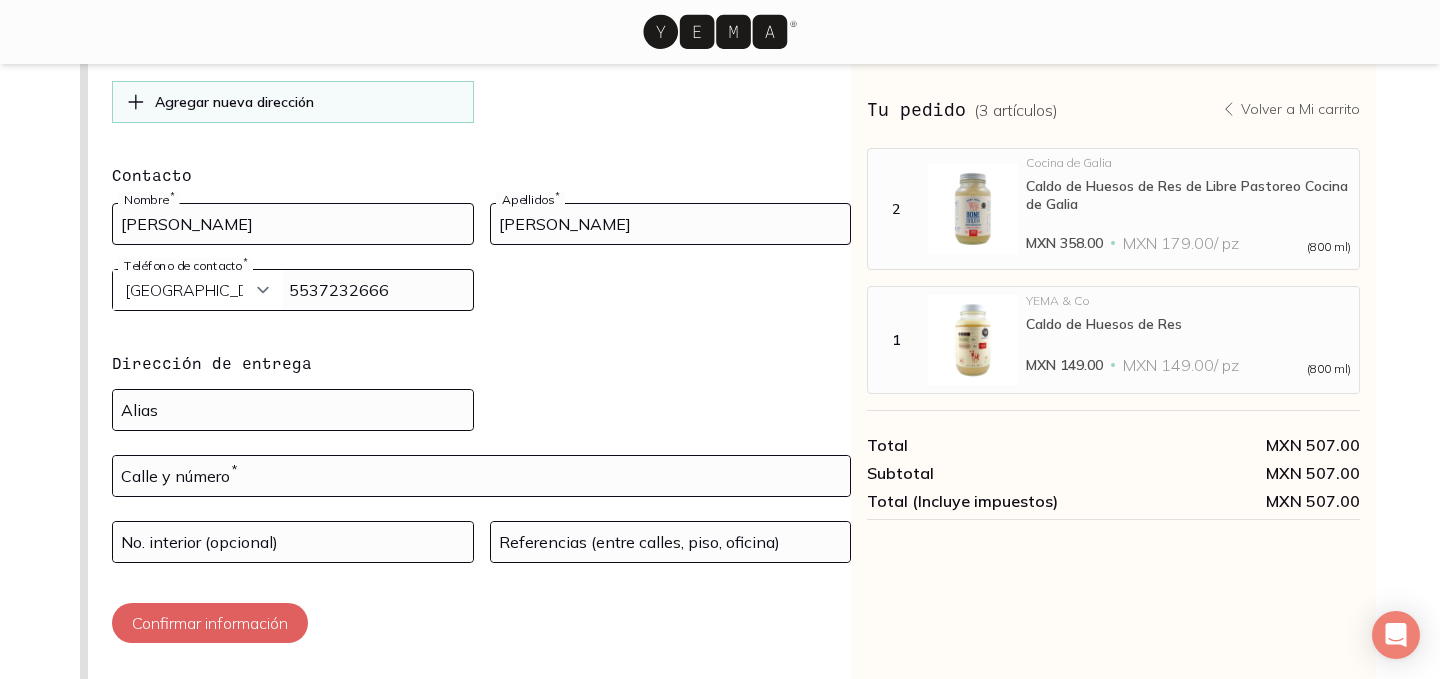 click on "Contacto Ana Nombre * García Apellidos * Curazao (+5999) Jamaica (+1876) San Cristóbal y Nieves (+1869) Trinidad y Tobago (+1868) República Dominicana (+1809) San Vicente y las Granadinas (+1784) Dominica (+1767) Santa Lucía (+1758) Sint Maarten (+1721) Samoa Americana (+1684) Guam (+1671) Islas Marianas del Norte (+1670) Montserrat (+1664) Islas Turcas y Caicos (+1649) San Martín (Francia) (+1599) Granada (+1473) Islas Bermudas (+1441) Islas Caimán (+1345) Islas Vírgenes de los Estados Unidos (+1340) Islas Vírgenes Británicas (+1284) Antigua y Barbuda (+1268) Anguila (+1264) Barbados (+1246) Bahamas (+1242) Uzbekistán (+998) Kirguistán (+996) Georgia (+995) Azerbaiyán (+994) Turkmenistán (+993) Tayikistán (+992) Nepal (+977) Mongolia (+976) Bhután (+975) Qatar (+974) Bahrein (+973) Israel (+972) Emiratos Árabes Unidos (+971) Omán (+968) Yemen (+967) Arabia Saudita (+966) Kuwait (+965) Irak (+964) Siria (+963) Jordania (+962) Líbano (+961) Islas Maldivas (+960) Taiwán (+886) Laos (+856) * *" at bounding box center (481, 403) 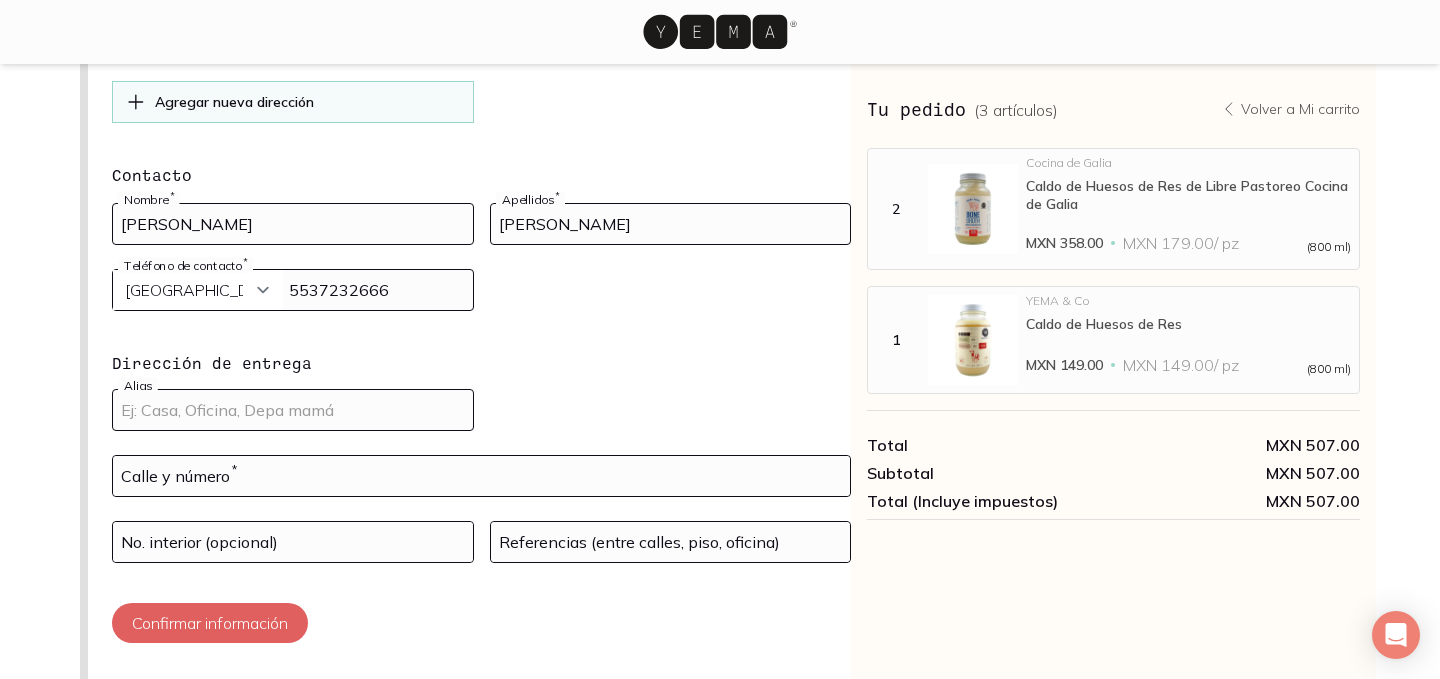 click at bounding box center [293, 410] 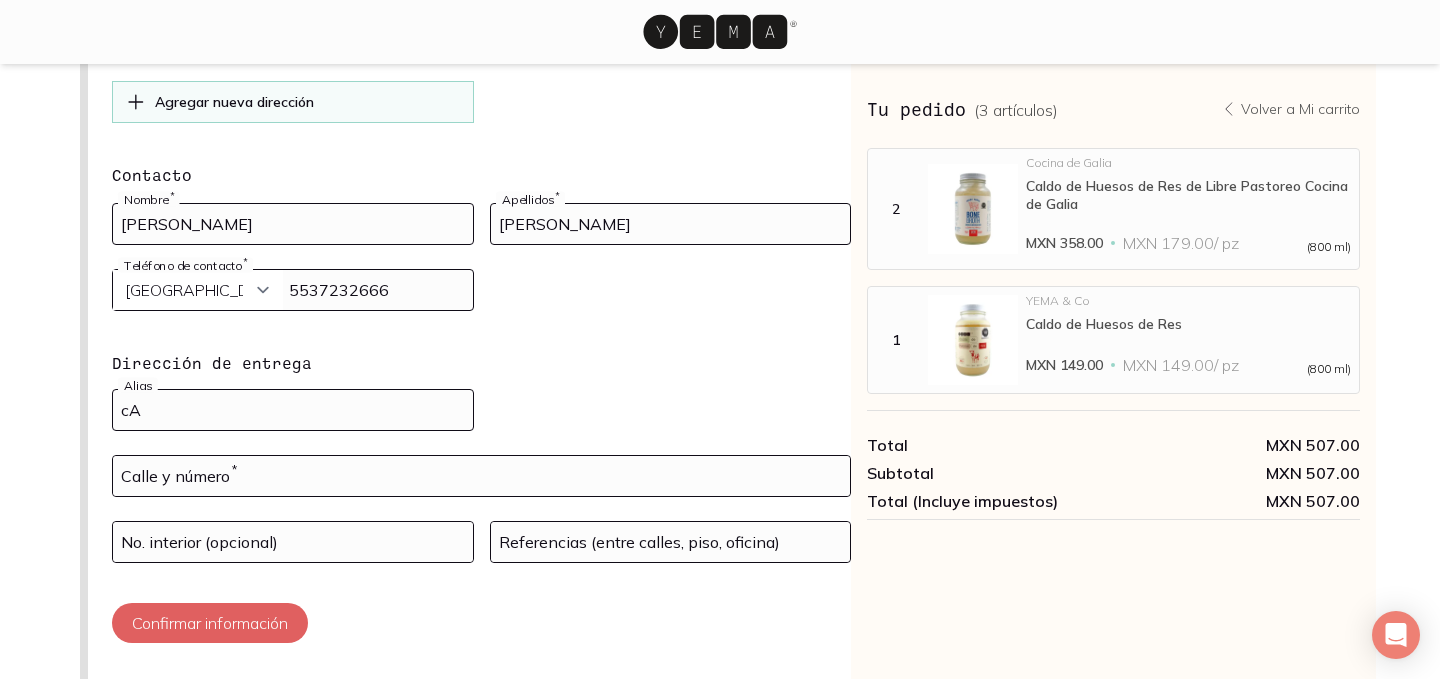 type on "c" 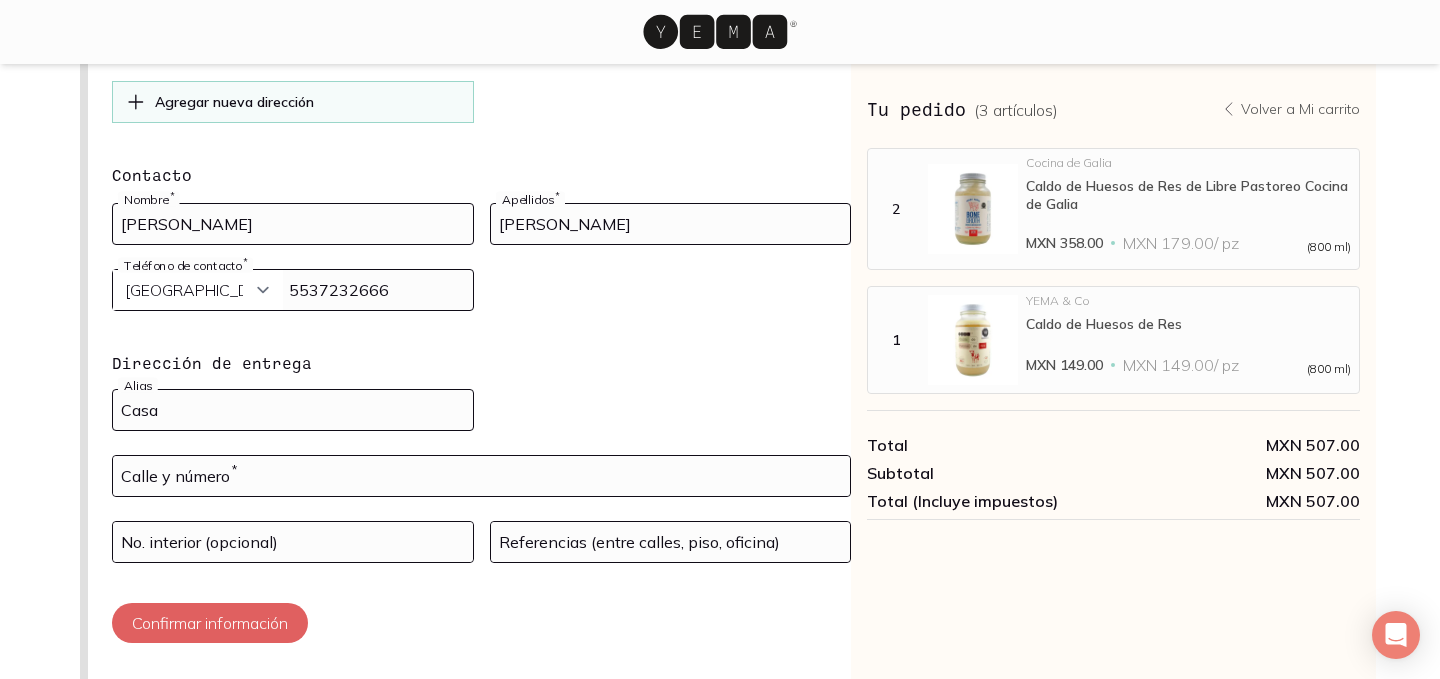 type on "Casa" 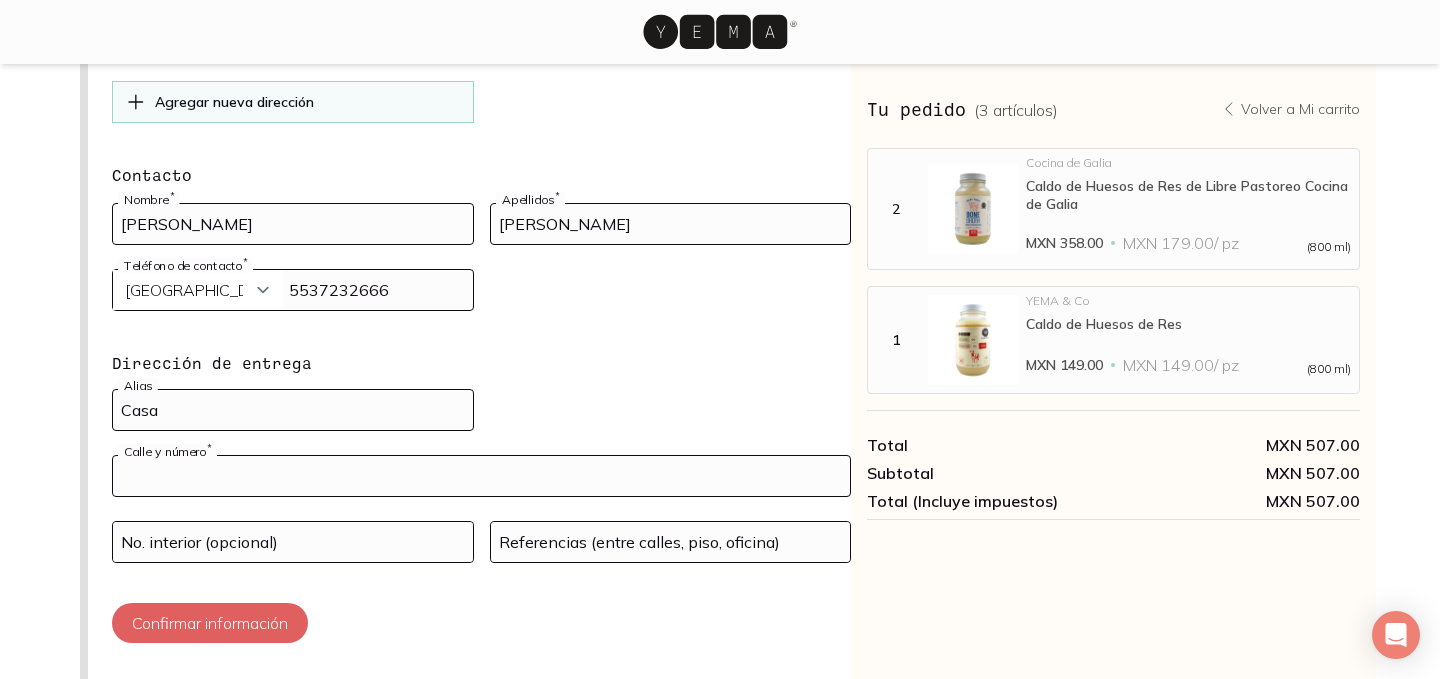 click at bounding box center (481, 476) 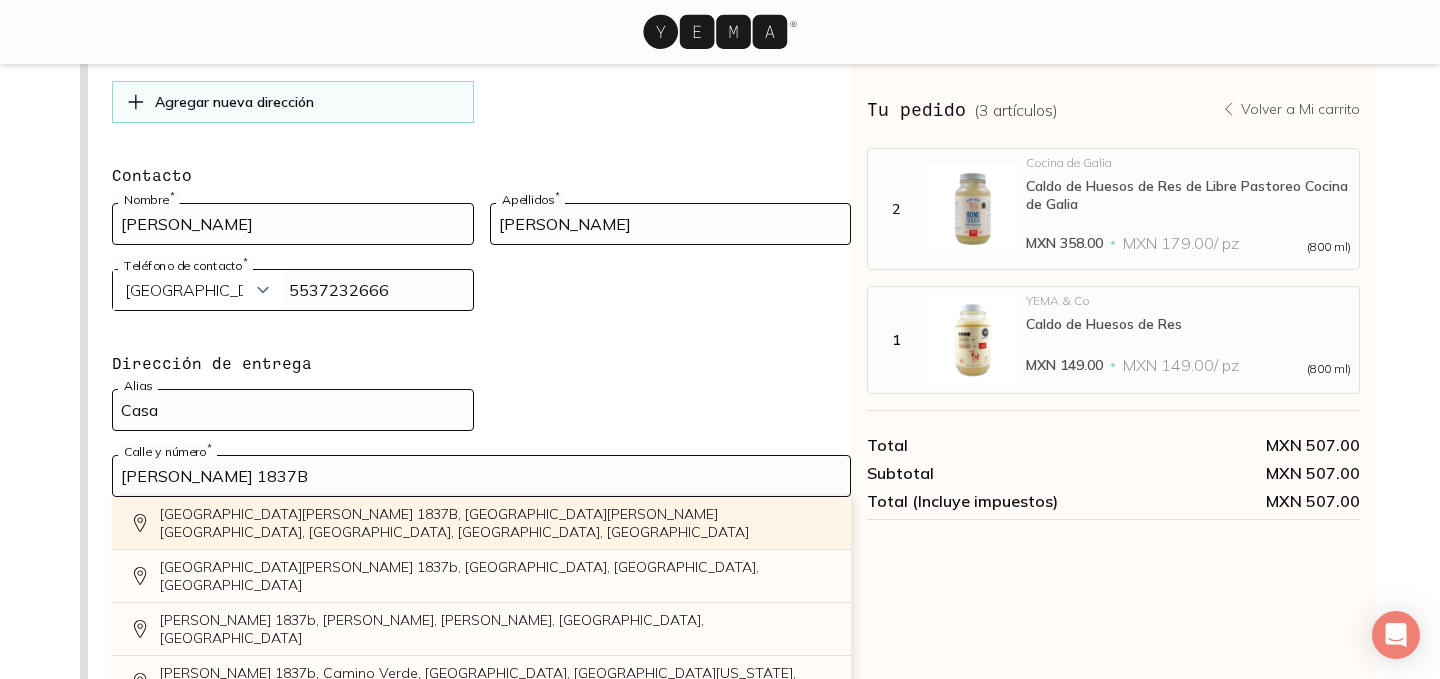 click on "Avenida Homero 1837B, Polanco, Polanco I Sección, Ciudad de México, CDMX, México" 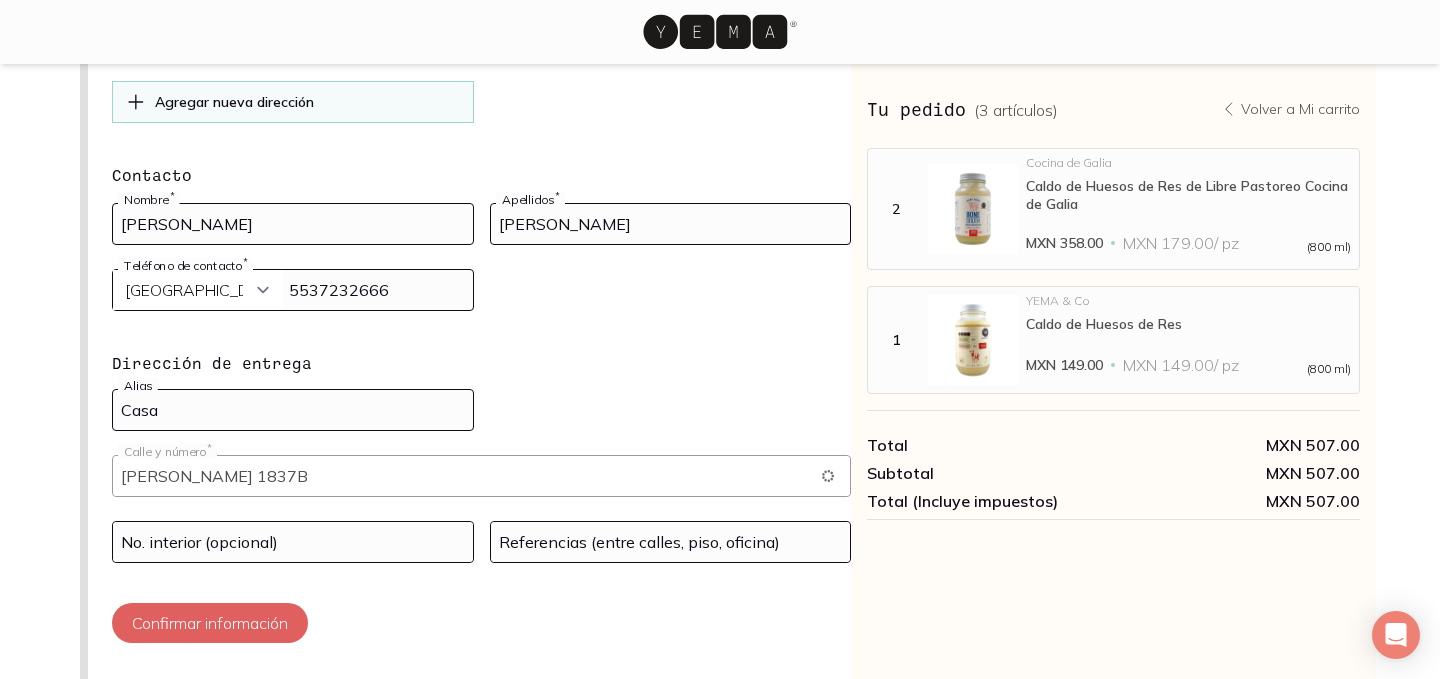 type on "Av. Homero 1837B, Polanco, Polanco I Secc, Miguel Hidalgo, 11550 Ciudad de México, CDMX, México" 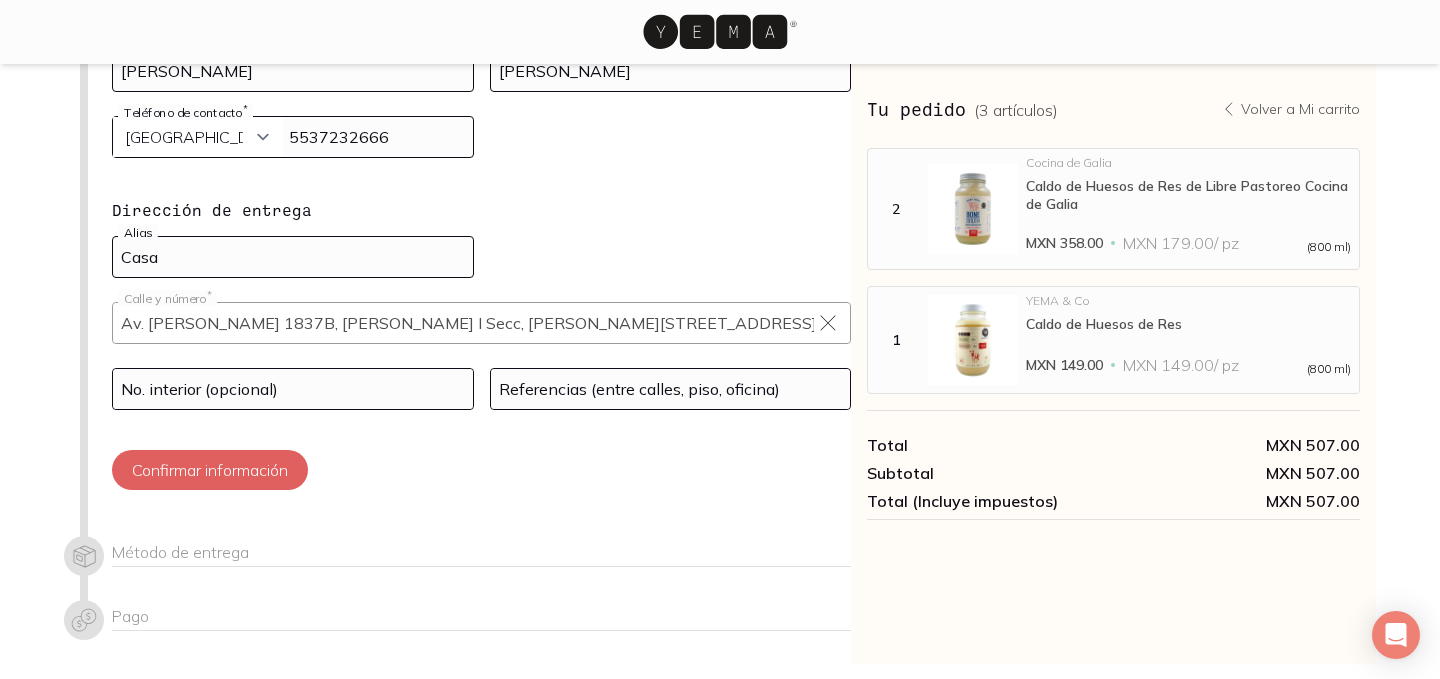scroll, scrollTop: 450, scrollLeft: 0, axis: vertical 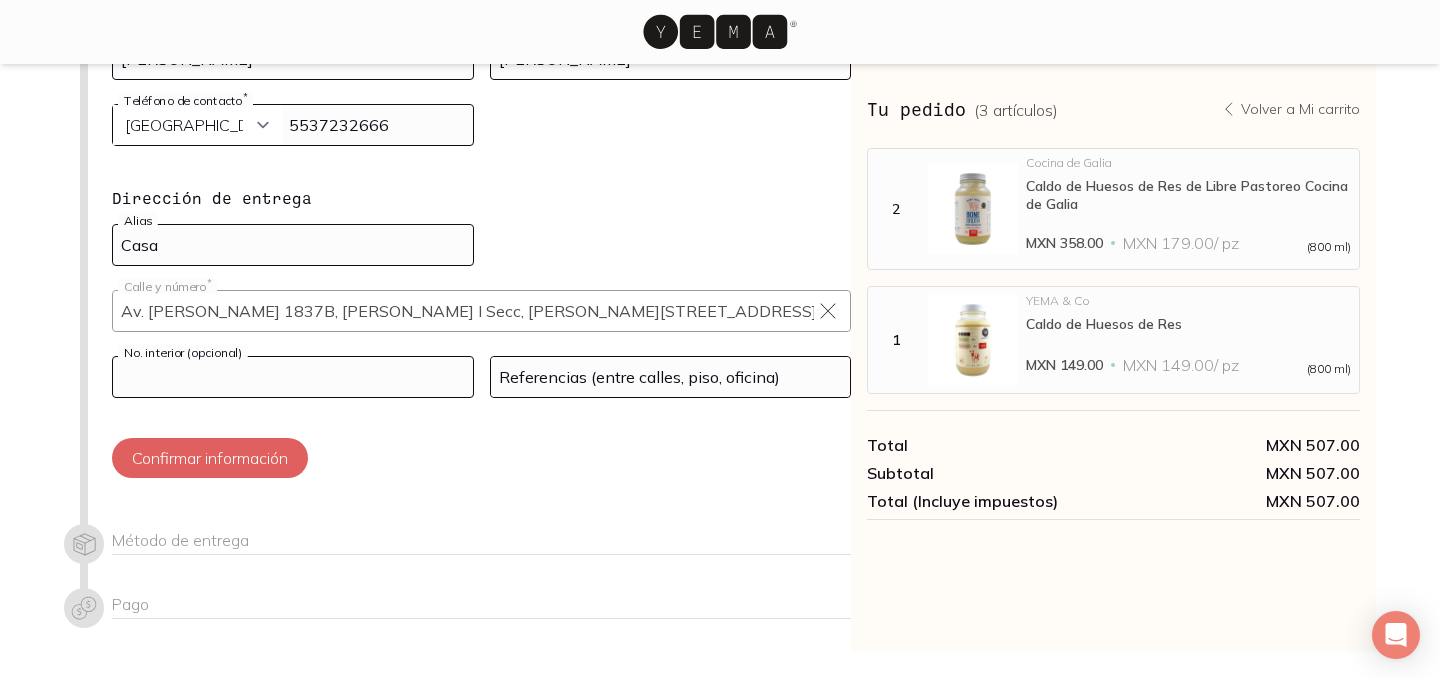 click at bounding box center (293, 377) 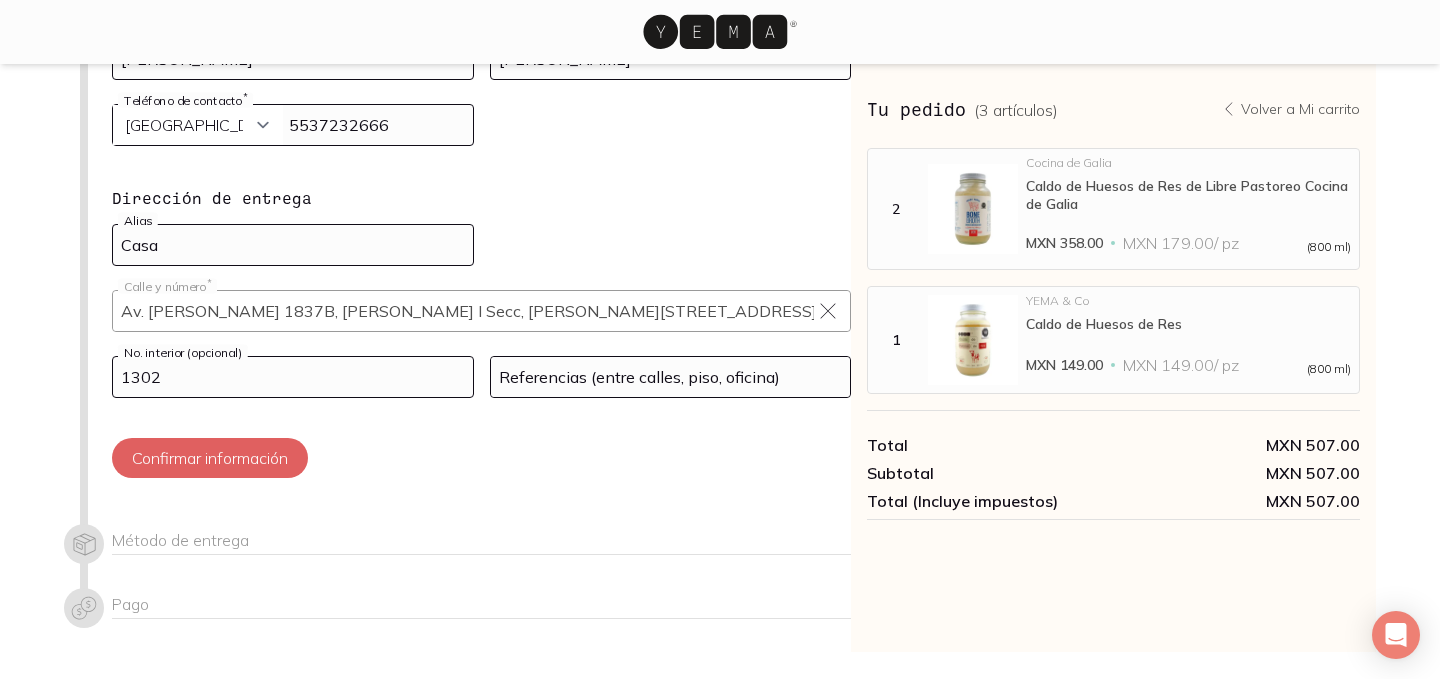 type on "1302" 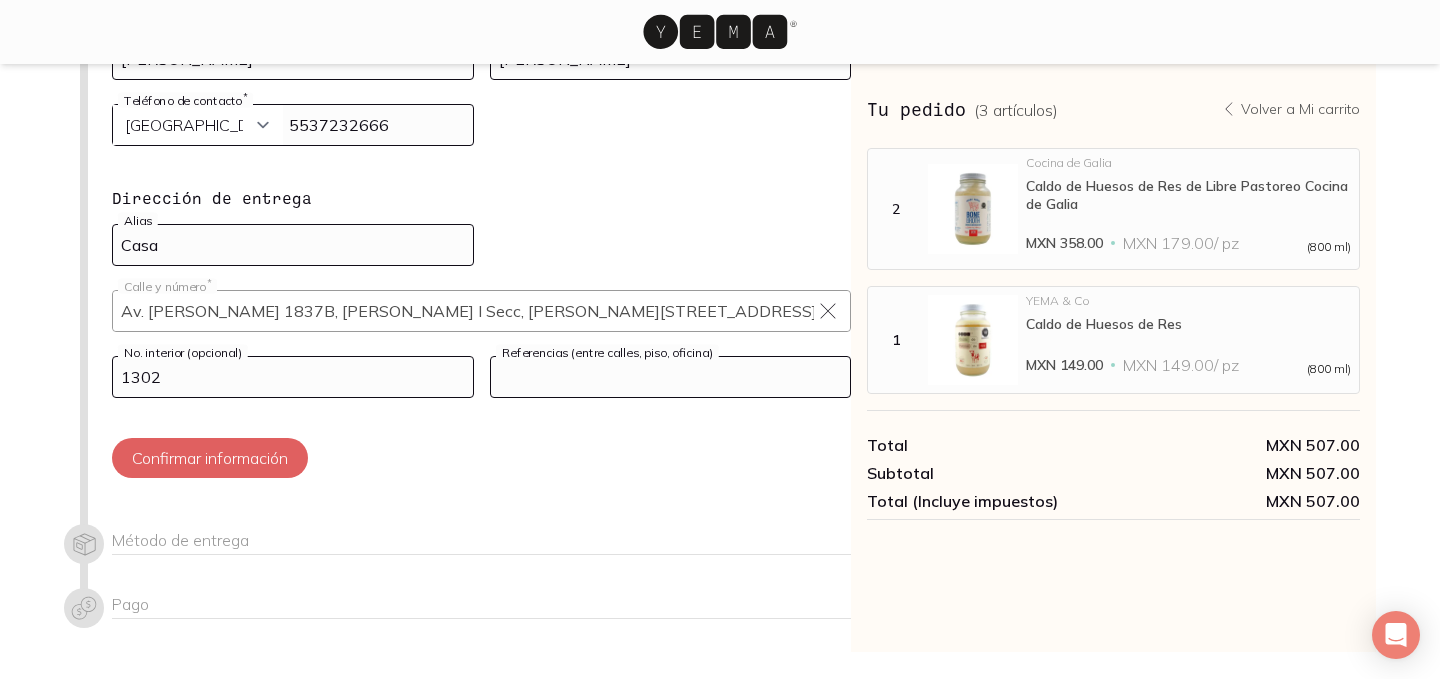 click at bounding box center [671, 377] 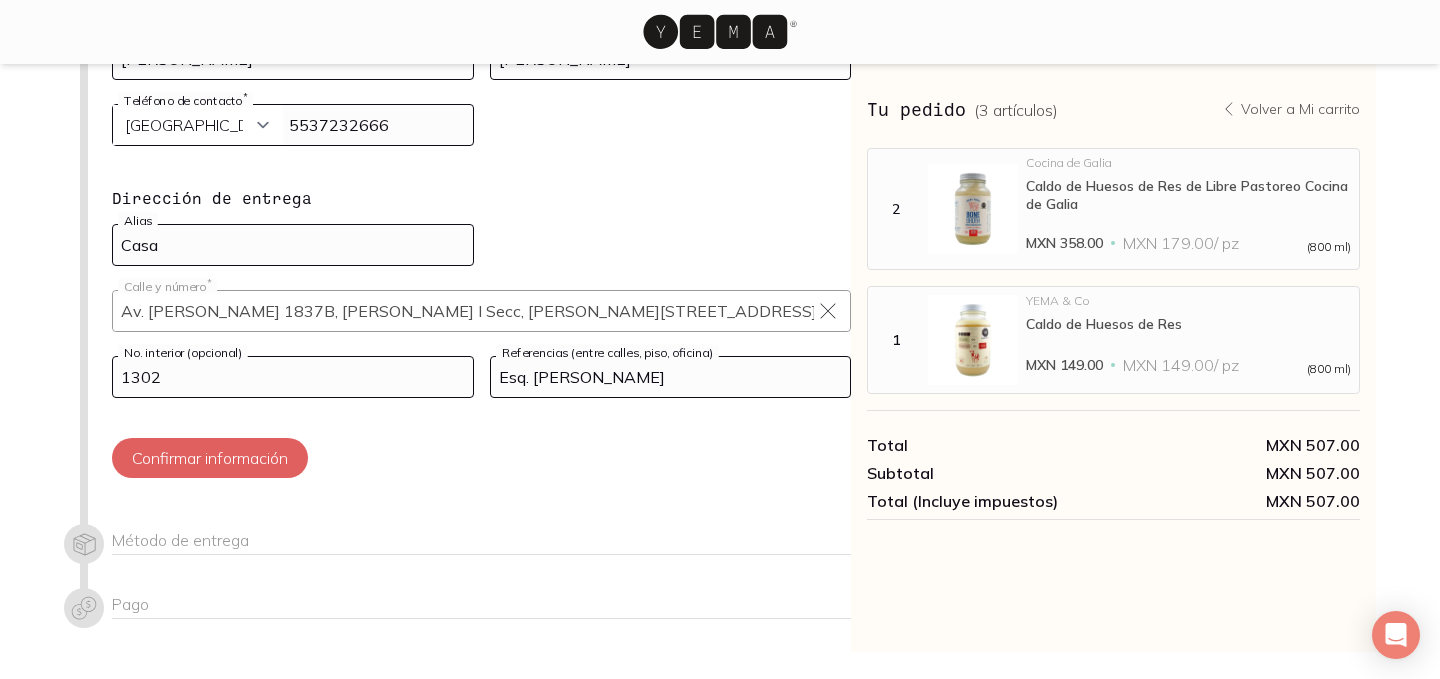 type on "Esq. Blas Pascal" 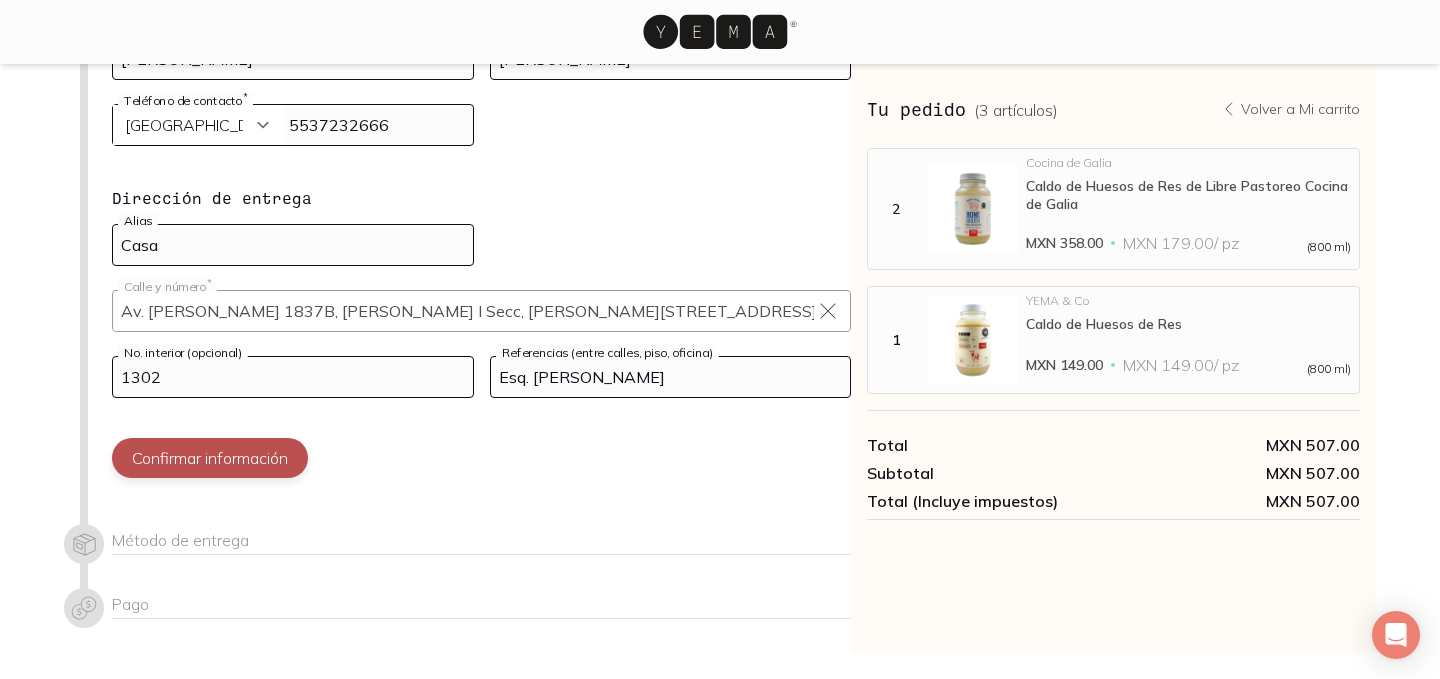 click on "Confirmar información" at bounding box center [210, 458] 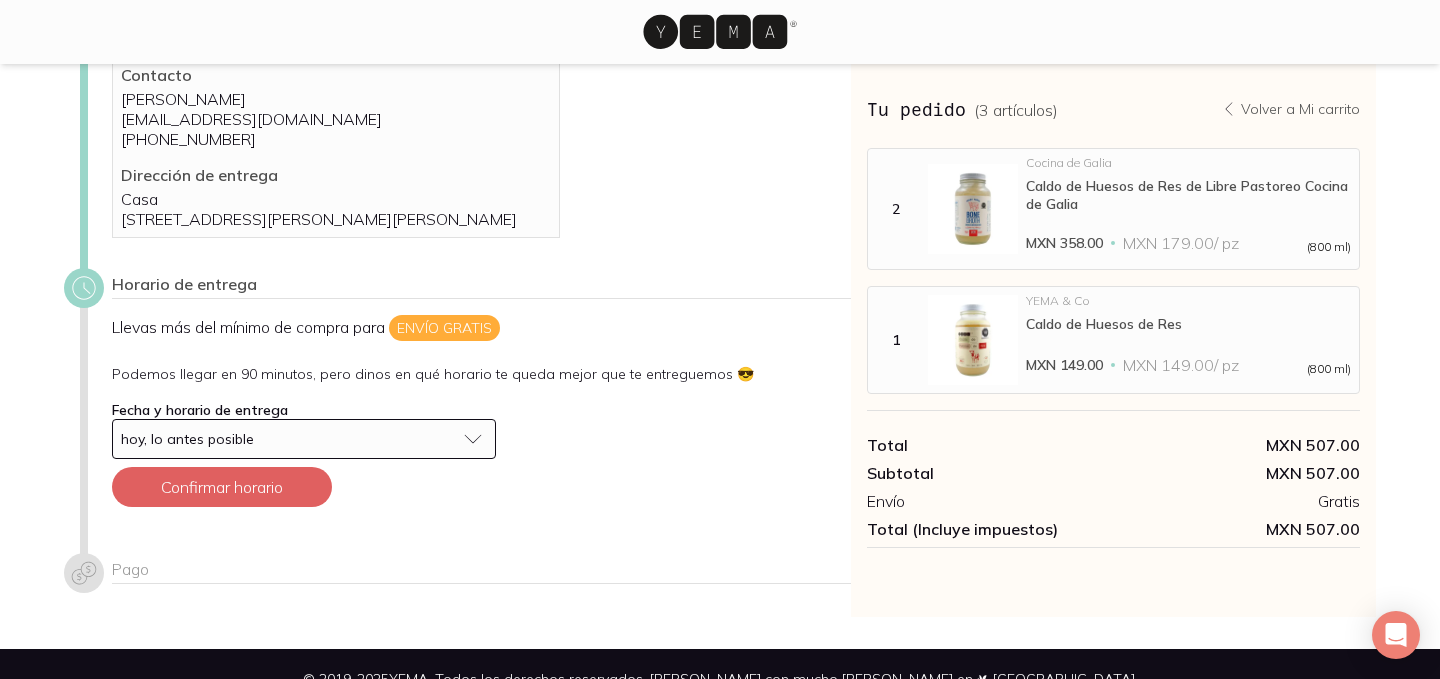 scroll, scrollTop: 137, scrollLeft: 0, axis: vertical 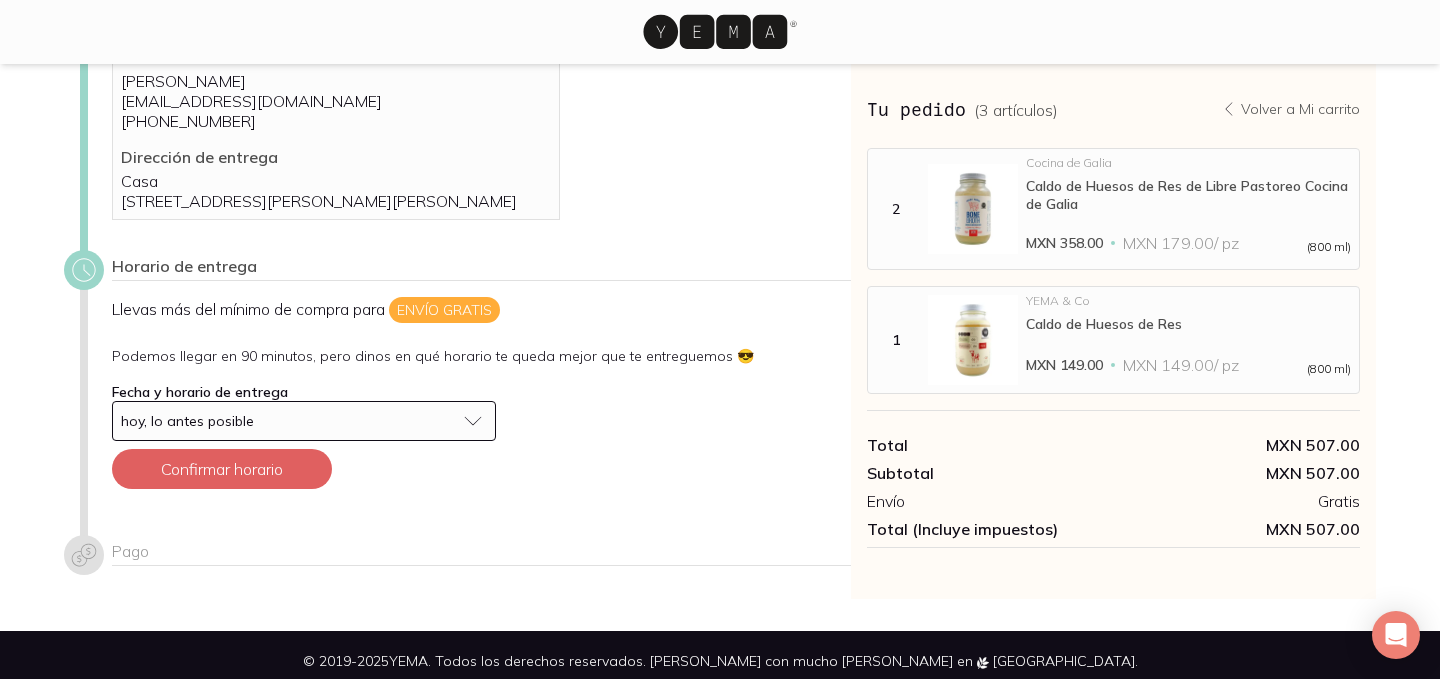 click on "hoy, lo antes posible" at bounding box center (304, 421) 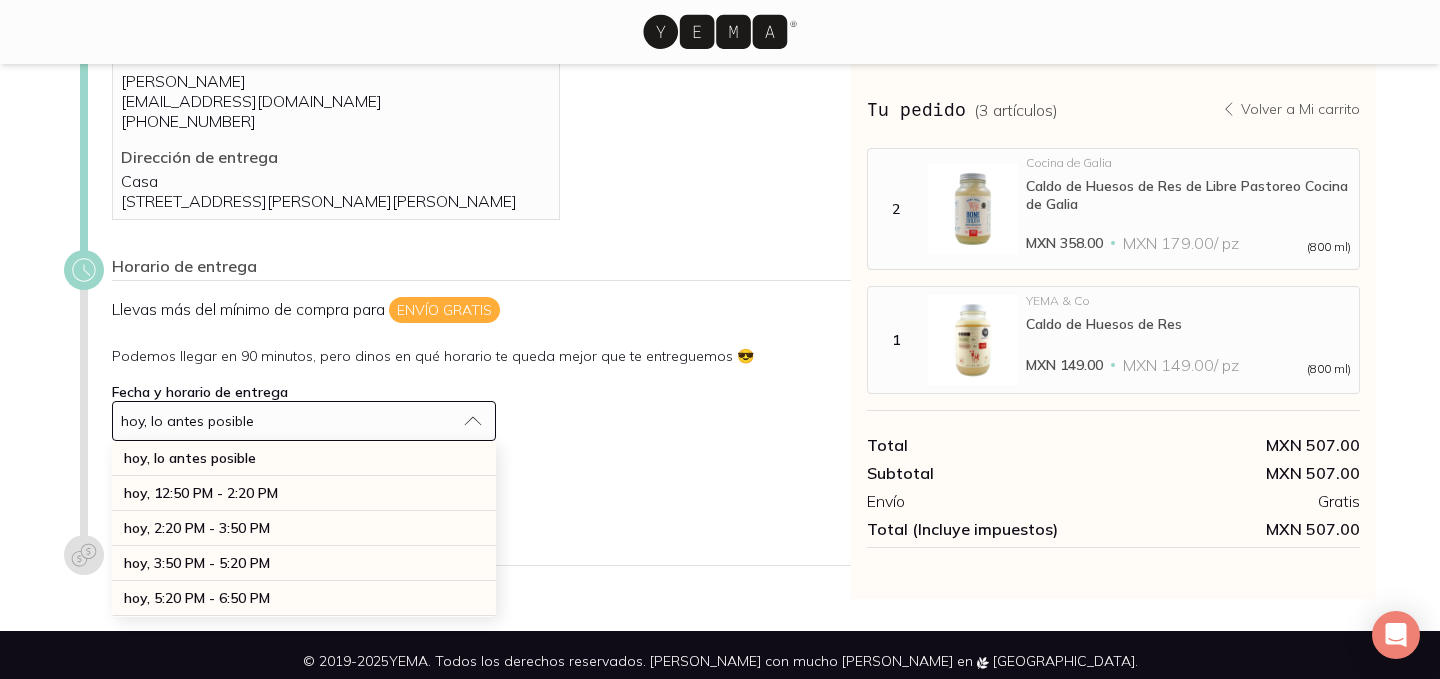click on "Llevas más del mínimo de compra para   Envío gratis Podemos llegar en 90 minutos, pero dinos en qué horario te queda mejor que te entreguemos   😎 Fecha y horario de entrega hoy, lo antes posible hoy, lo antes posible hoy, 12:50 PM - 2:20 PM hoy, 2:20 PM - 3:50 PM hoy, 3:50 PM - 5:20 PM hoy, 5:20 PM - 6:50 PM hoy, 6:50 PM - 8:20 PM mañana, 10:30 AM - 12:00 PM mañana, 12:00 PM - 1:30 PM mañana, 1:30 PM - 3:00 PM domingo 13 de jul, 10:30 AM - 12:00 PM domingo 13 de jul, 12:00 PM - 1:30 PM domingo 13 de jul, 1:30 PM - 3:00 PM lunes 14 de jul, 9:30 AM - 11:00 AM lunes 14 de jul, 11:00 AM - 12:30 PM lunes 14 de jul, 12:30 PM - 2:00 PM lunes 14 de jul, 2:00 PM - 3:30 PM lunes 14 de jul, 3:30 PM - 5:00 PM lunes 14 de jul, 5:00 PM - 6:30 PM lunes 14 de jul, 6:30 PM - 8:00 PM Confirmar horario" at bounding box center (481, 401) 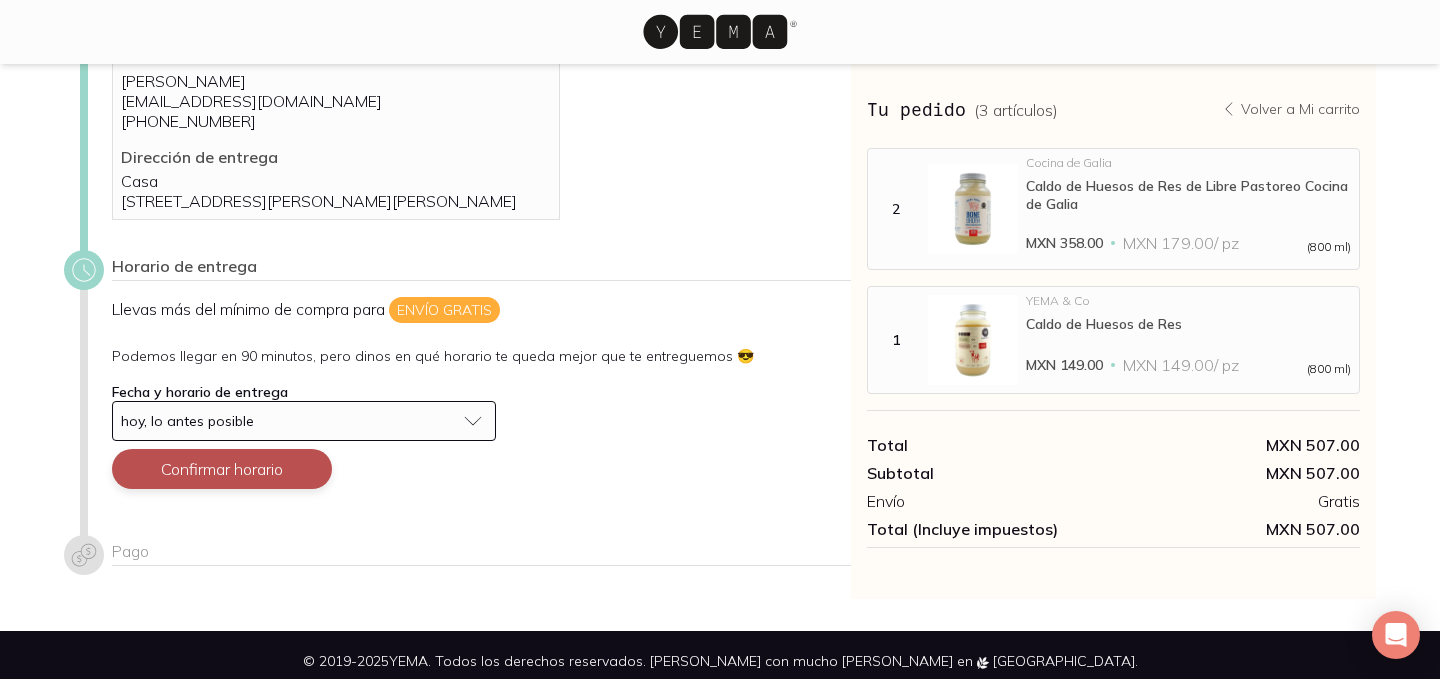 click on "Confirmar horario" at bounding box center (222, 469) 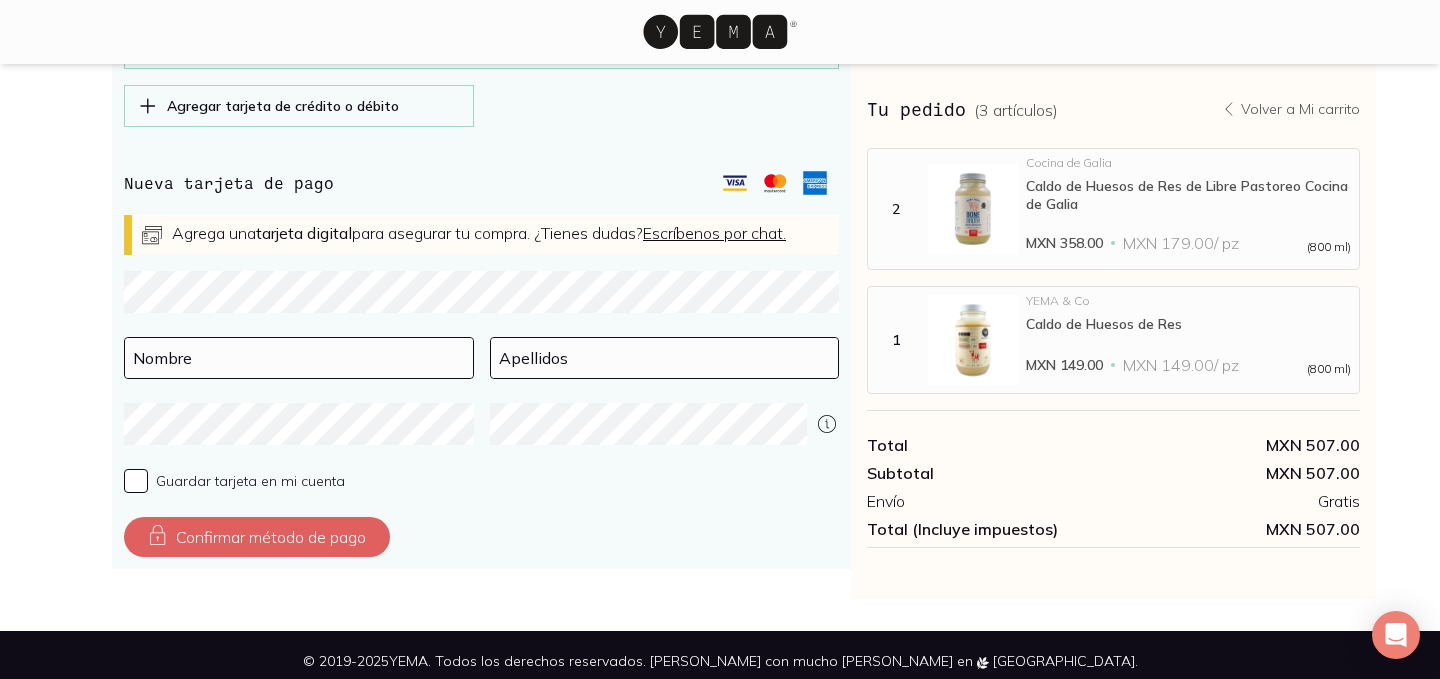 scroll, scrollTop: 768, scrollLeft: 0, axis: vertical 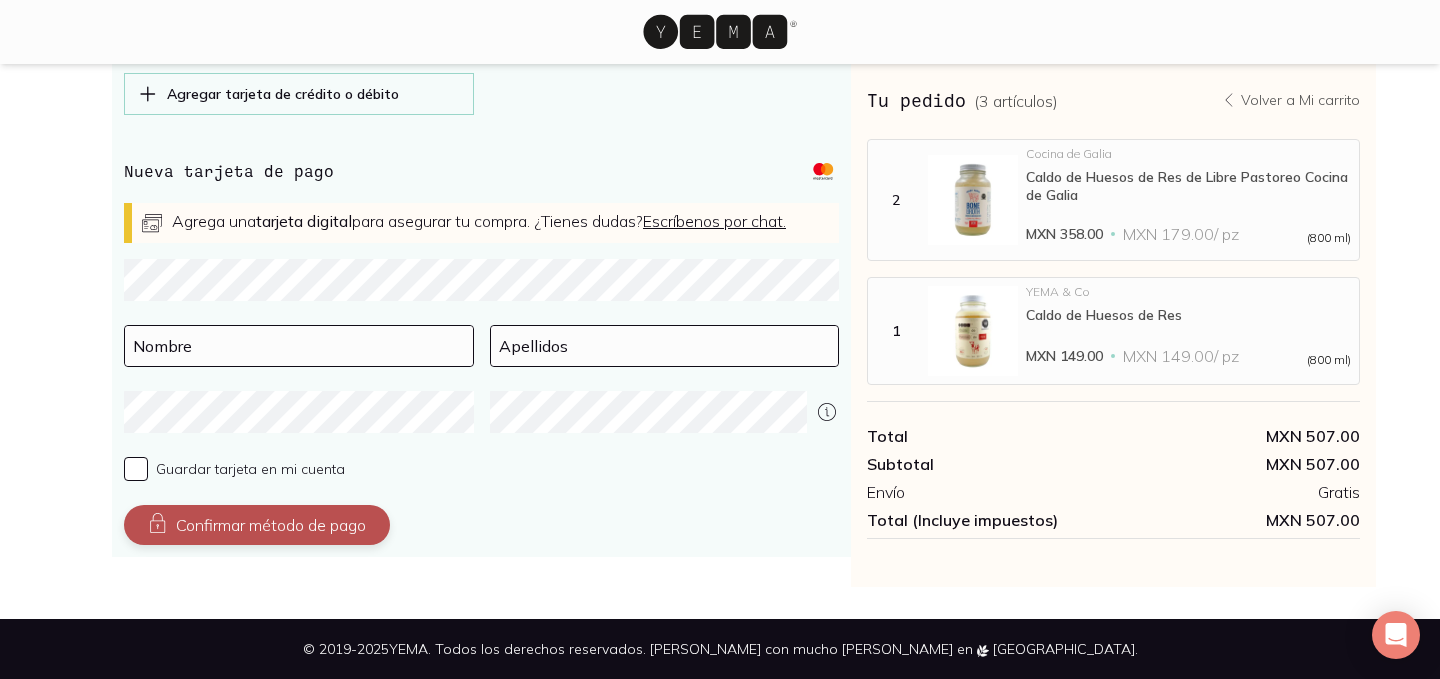 click on "Confirmar método de pago" at bounding box center [257, 525] 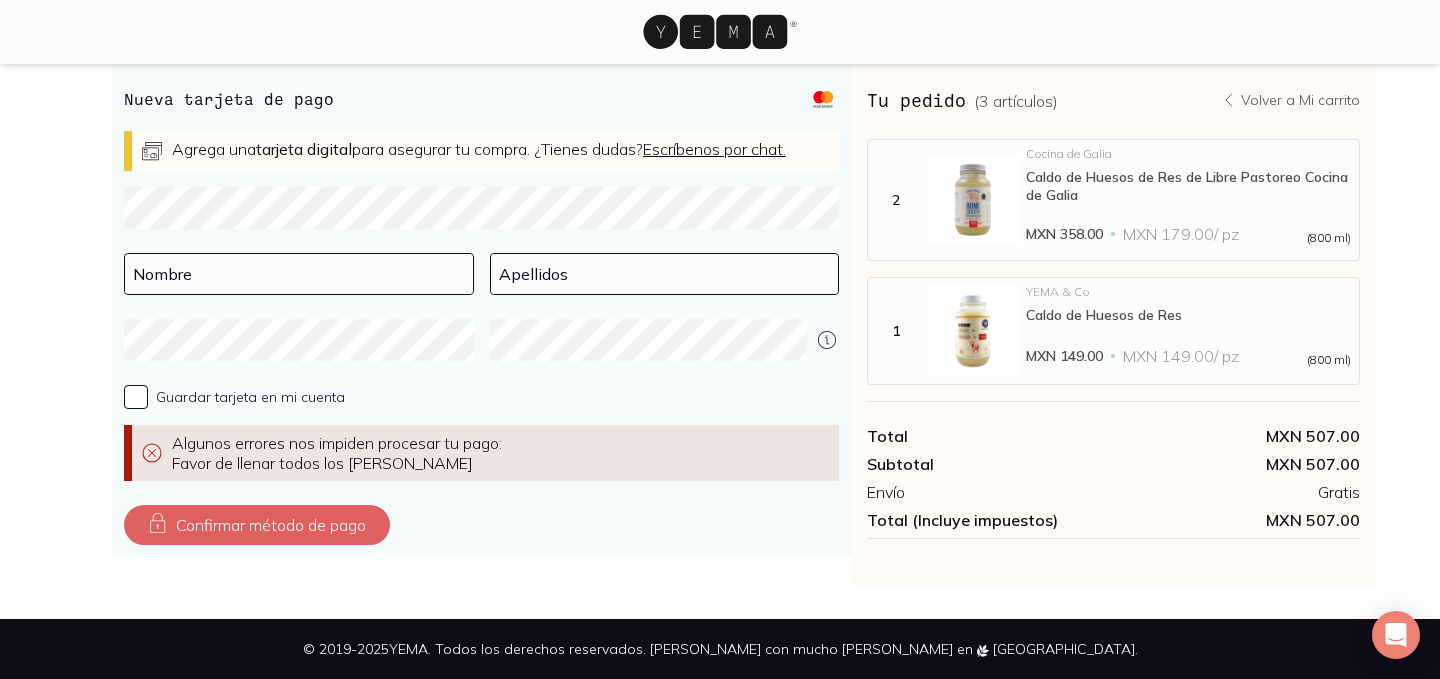 scroll, scrollTop: 840, scrollLeft: 0, axis: vertical 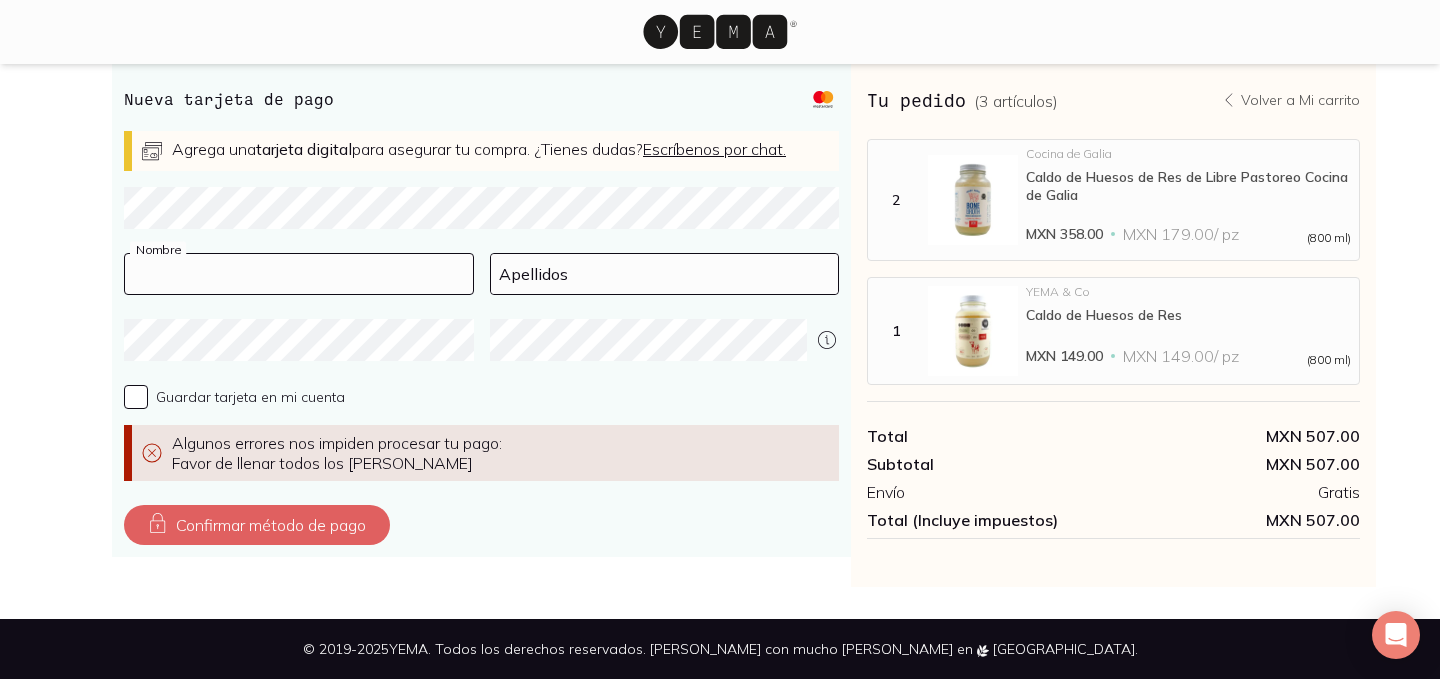 click at bounding box center (299, 274) 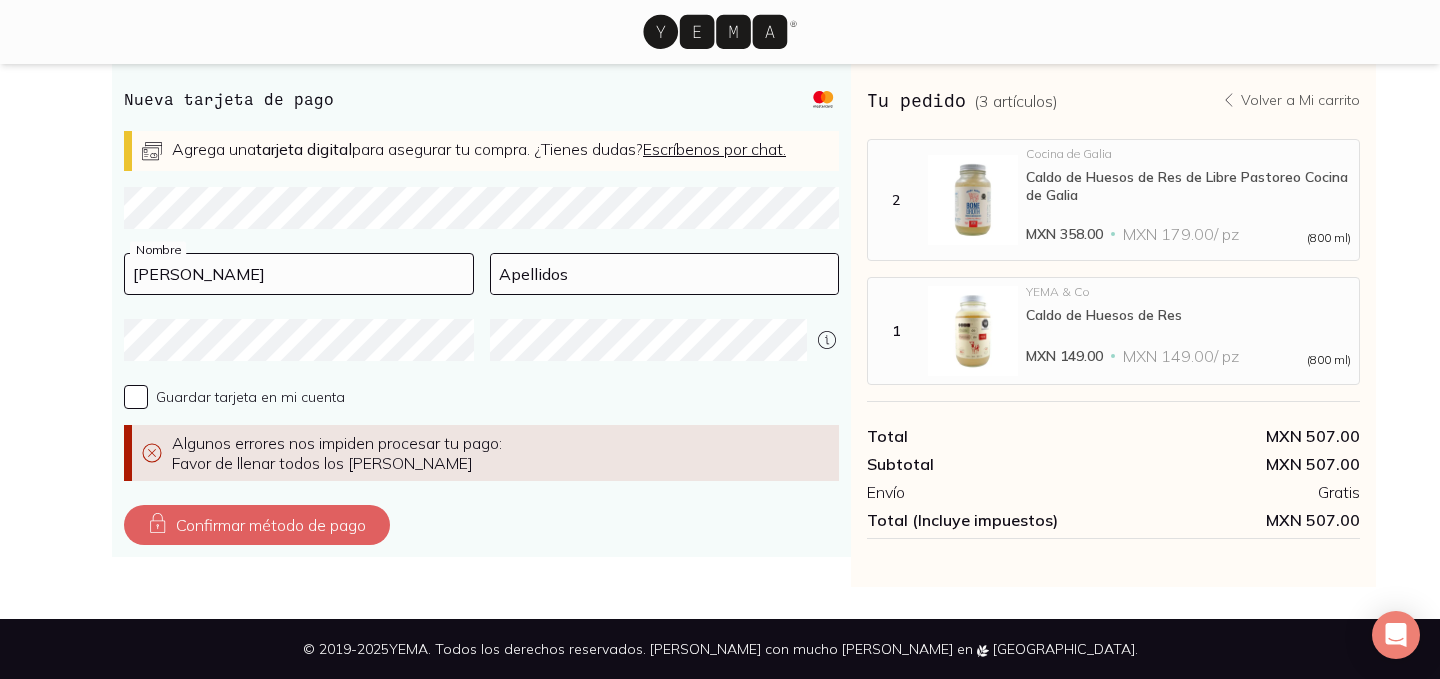 type on "Ana" 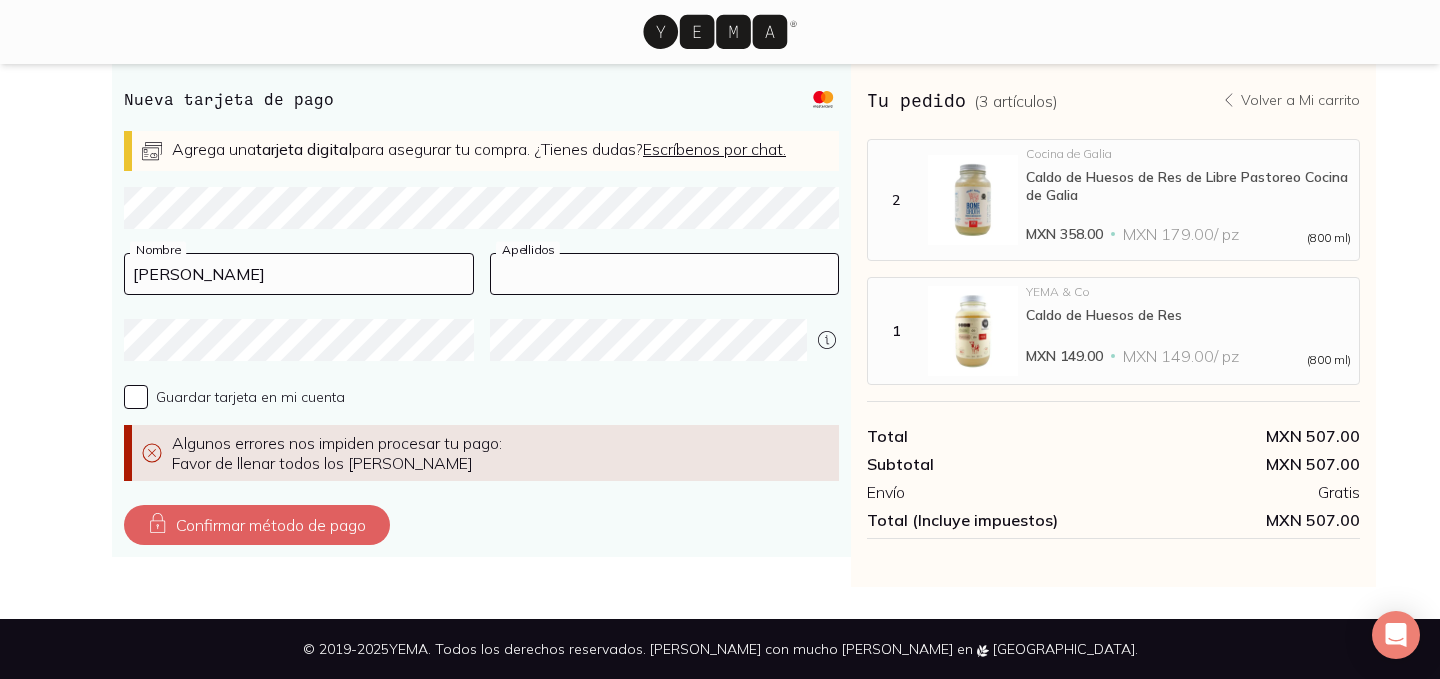 click at bounding box center (665, 274) 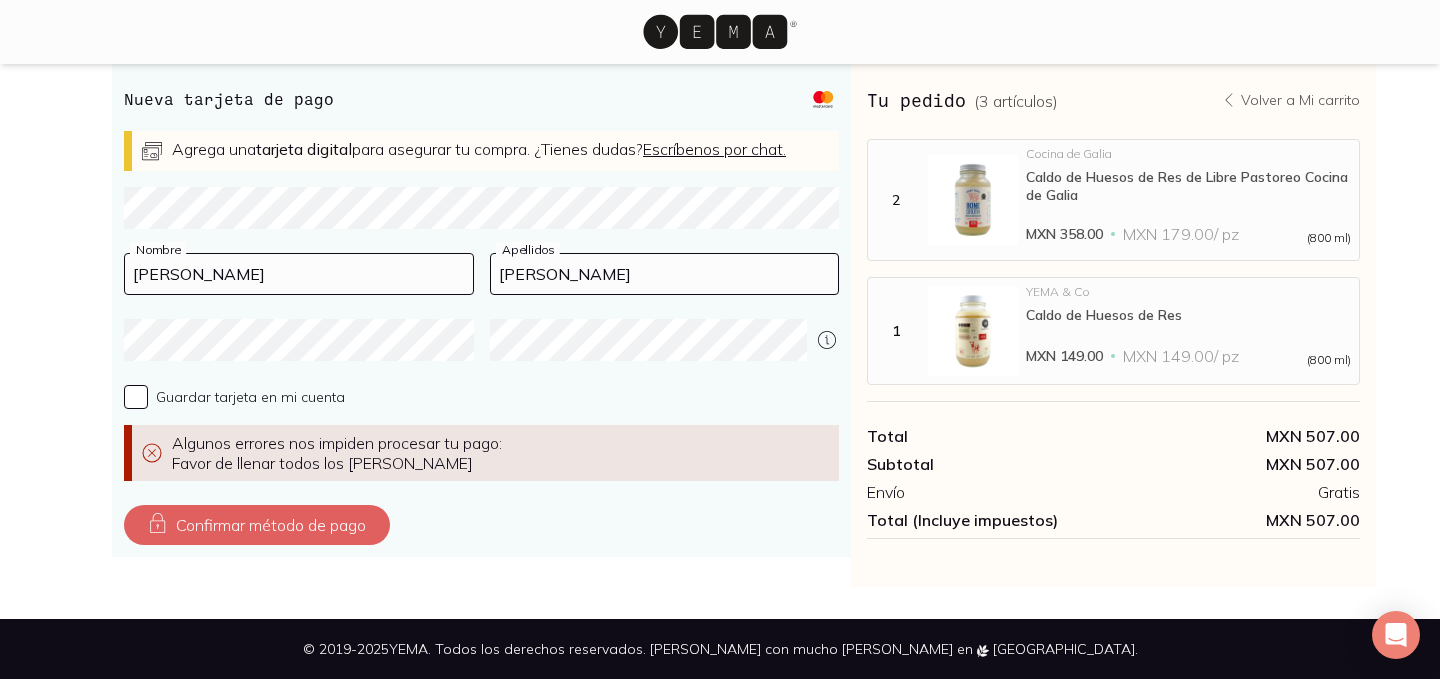 type on "Garcia" 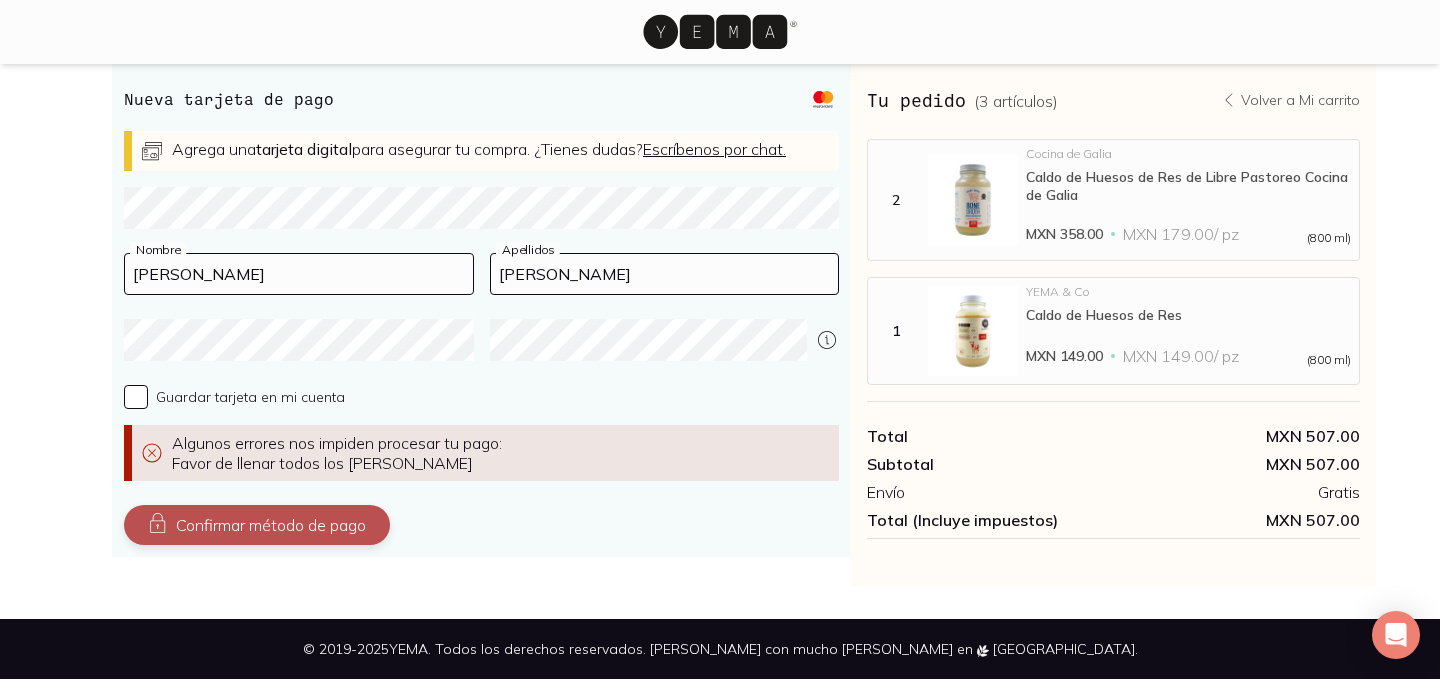 click on "Confirmar método de pago" at bounding box center [257, 525] 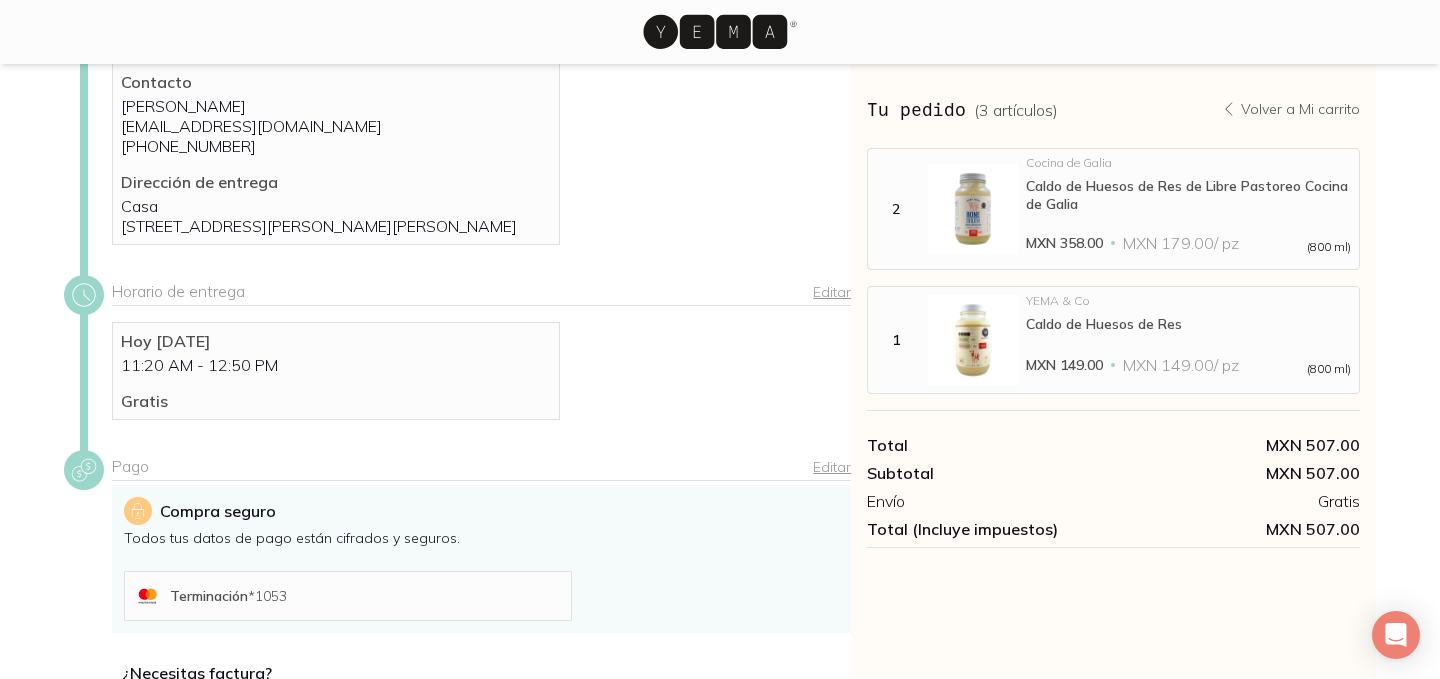 scroll, scrollTop: 428, scrollLeft: 0, axis: vertical 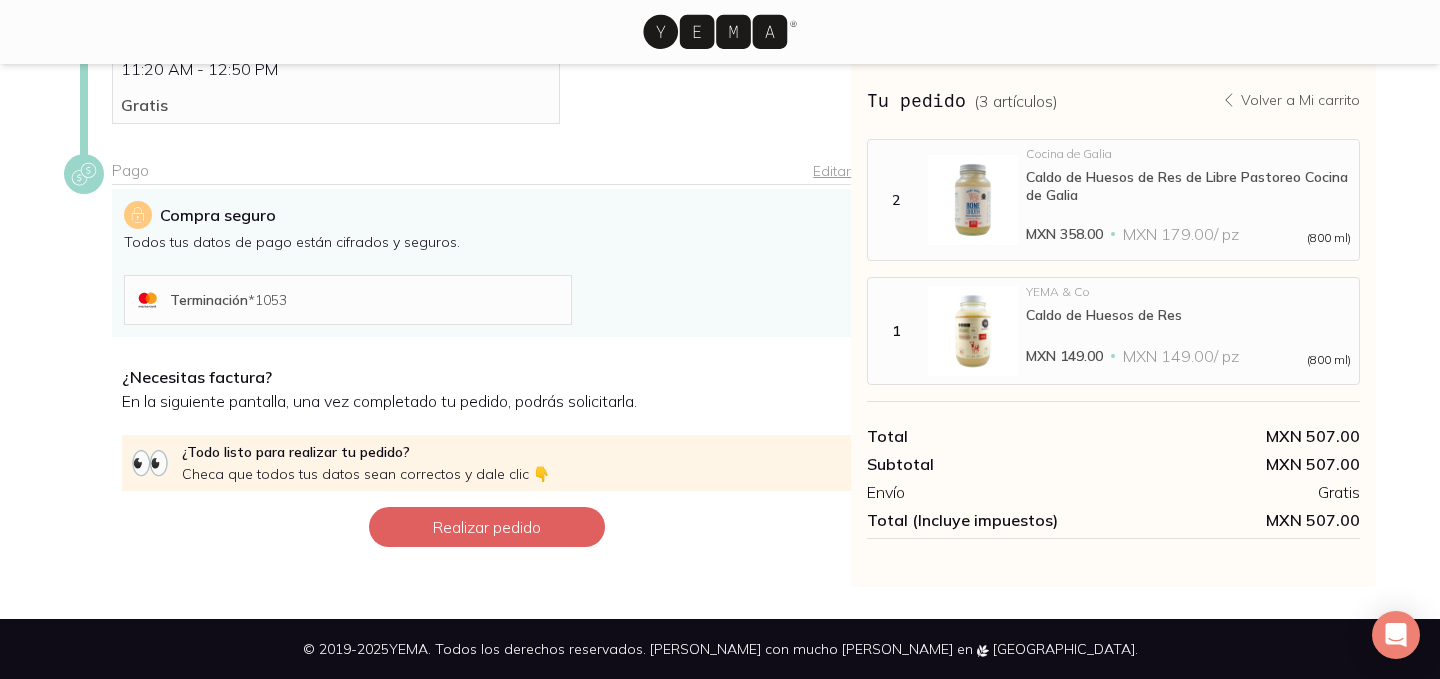 click on "Realizar pedido" at bounding box center [486, 531] 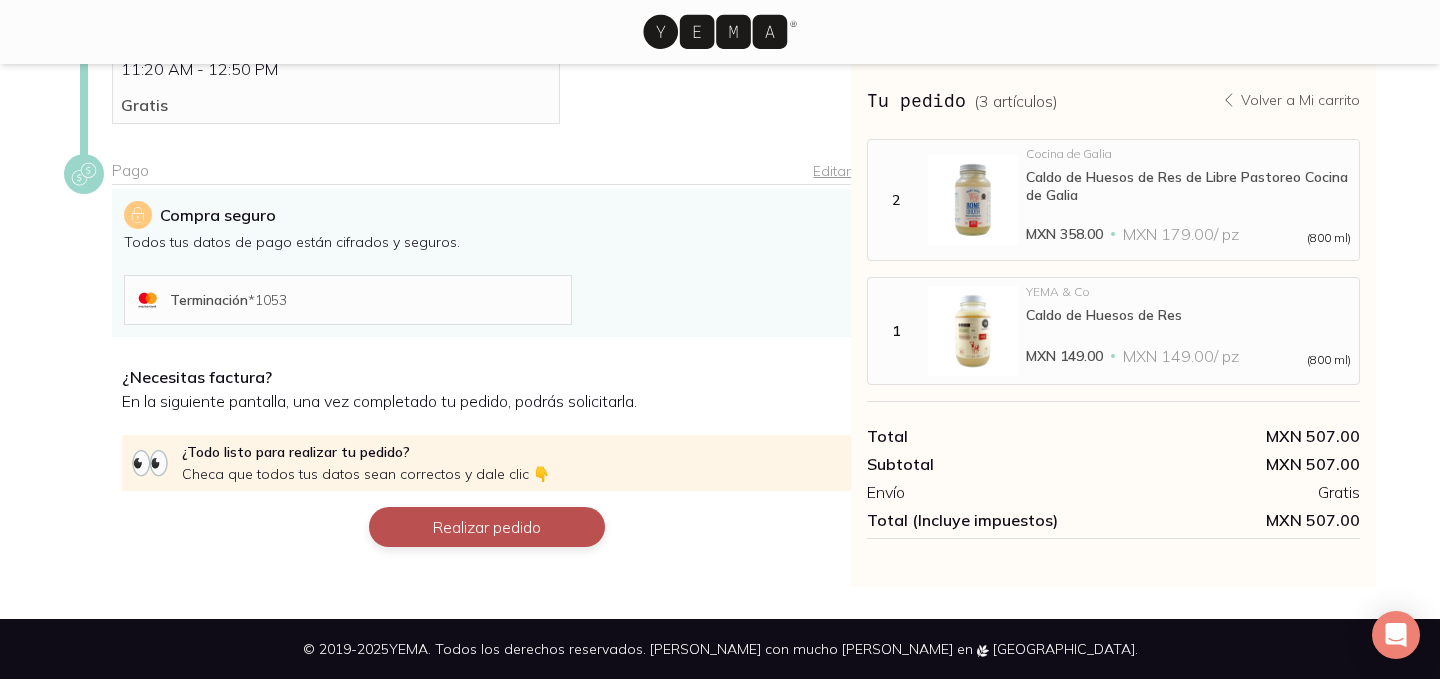 click on "Realizar pedido" at bounding box center [487, 527] 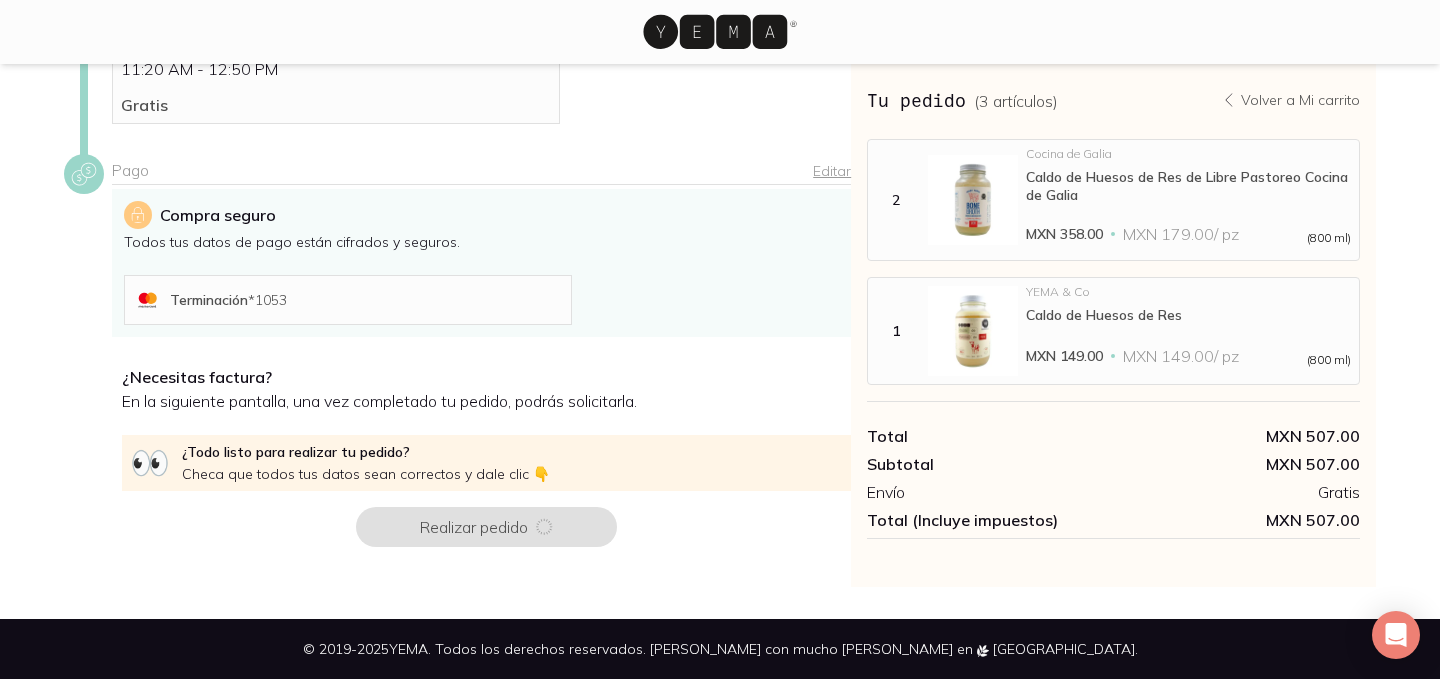 scroll, scrollTop: 0, scrollLeft: 0, axis: both 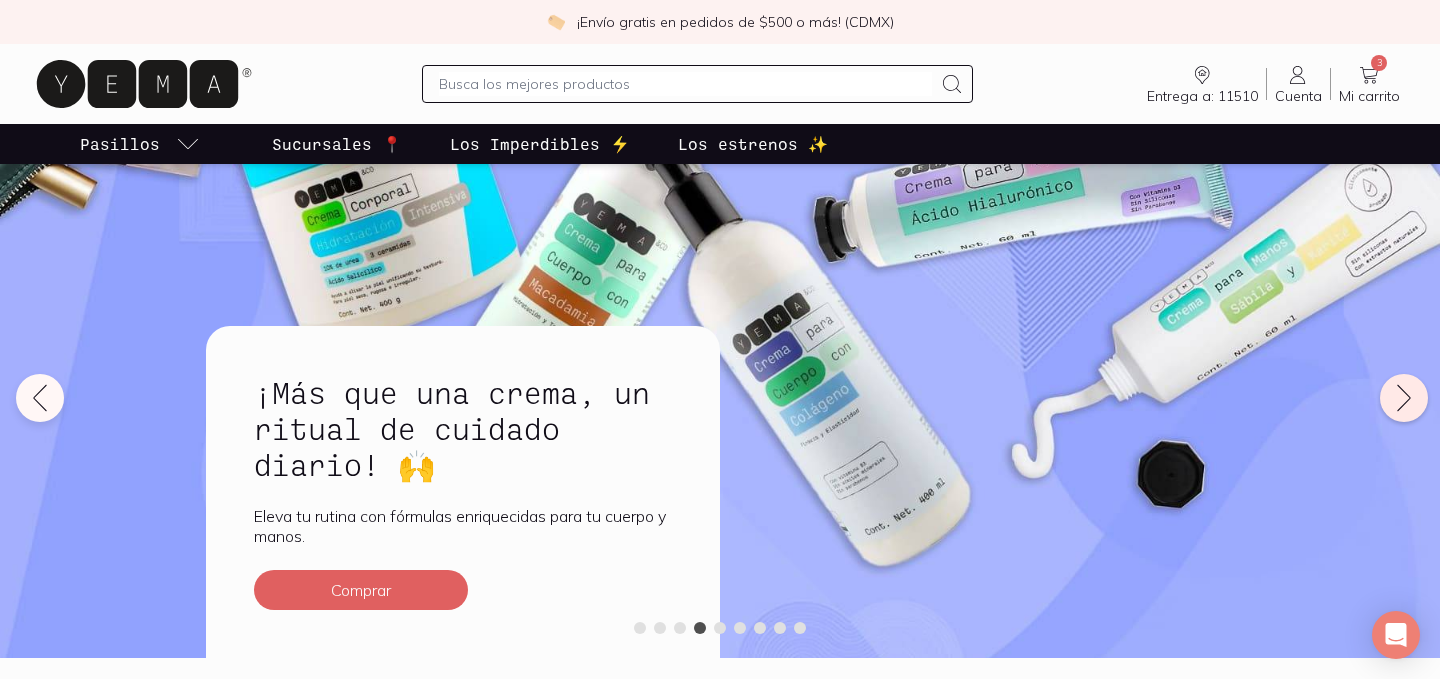 click 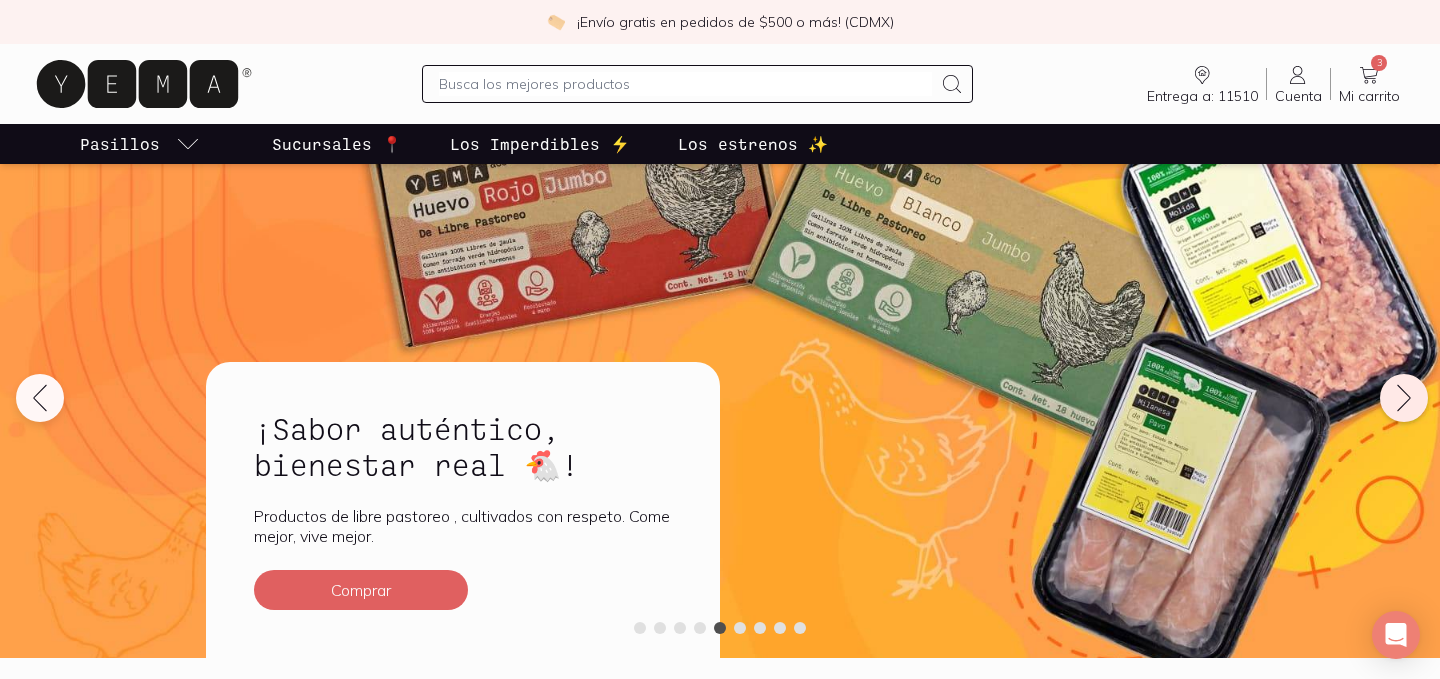 click 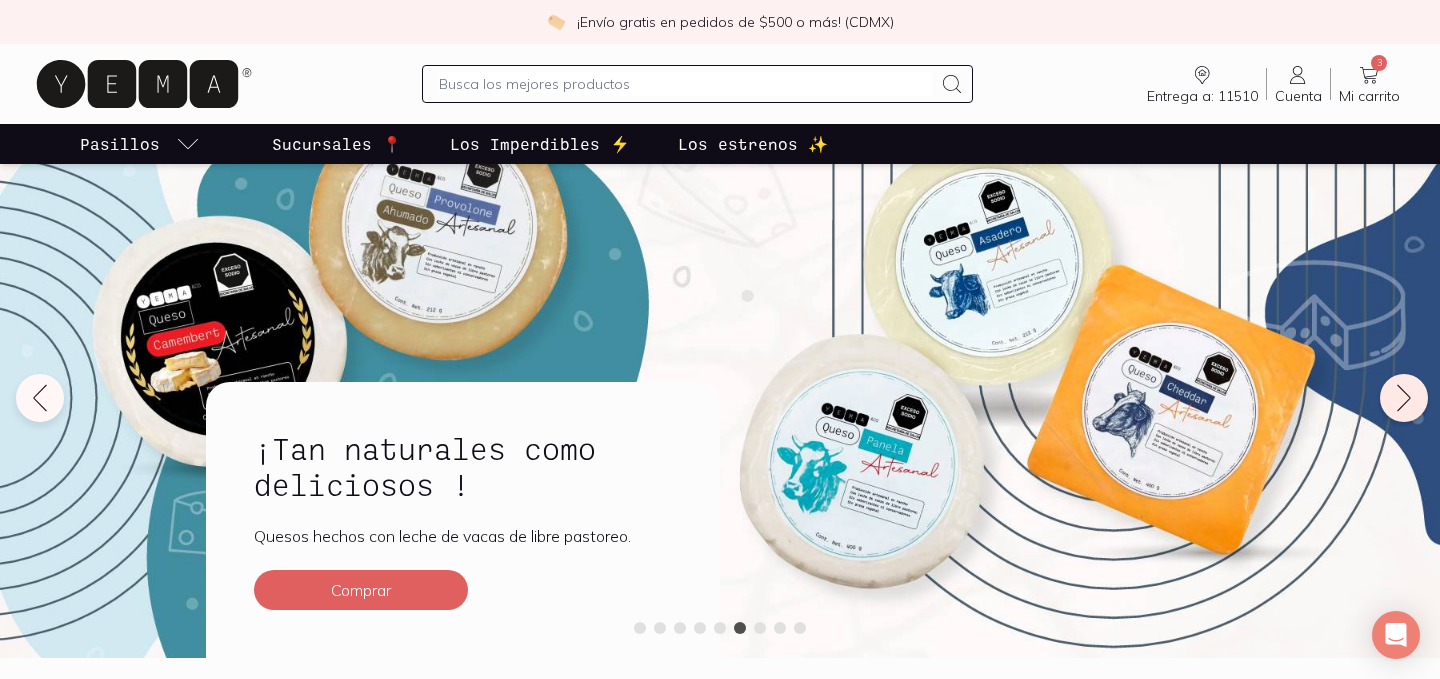 click 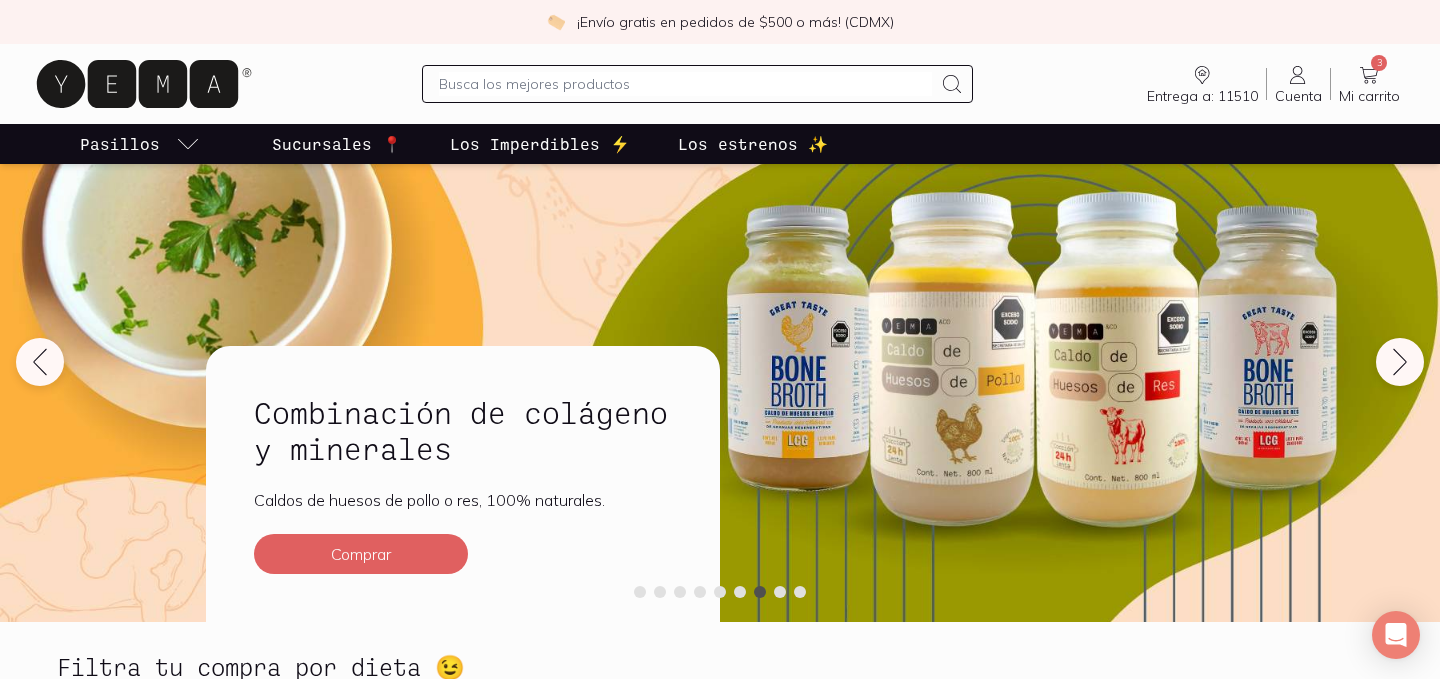 scroll, scrollTop: 66, scrollLeft: 0, axis: vertical 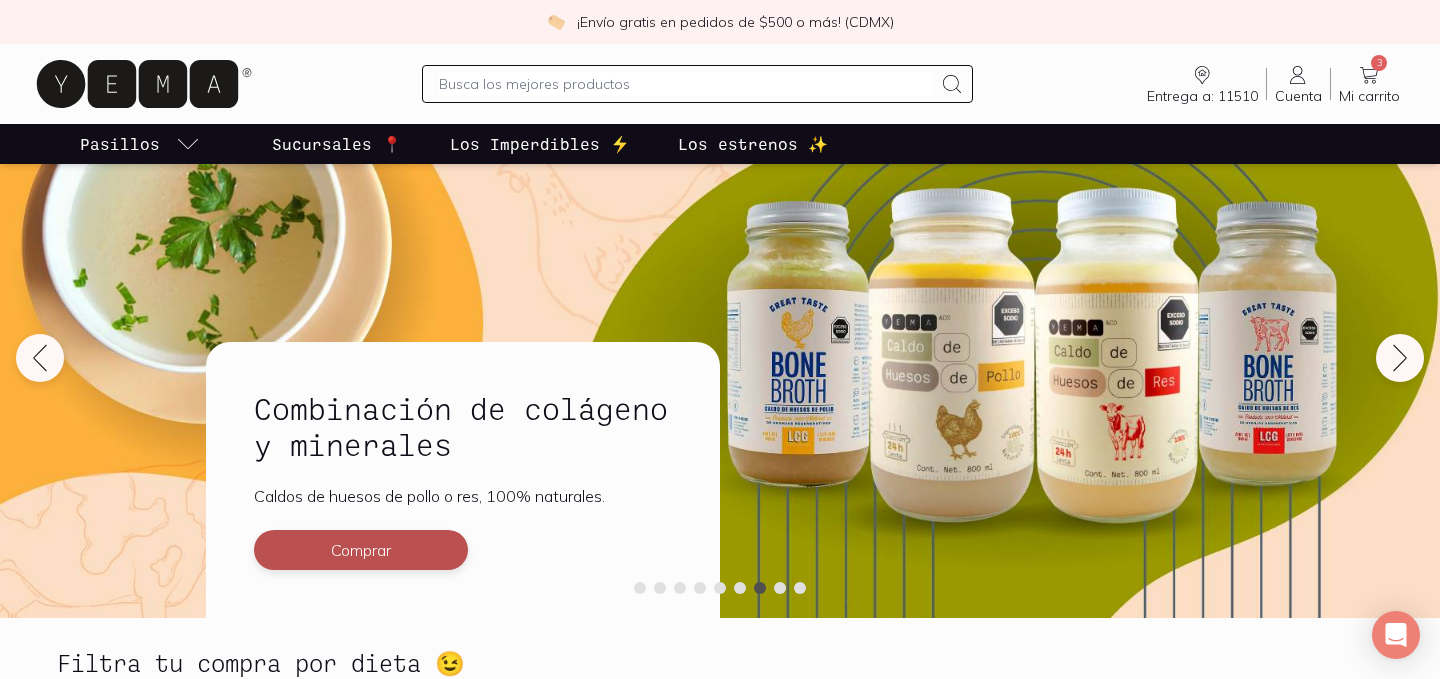 click on "Comprar" at bounding box center [361, 550] 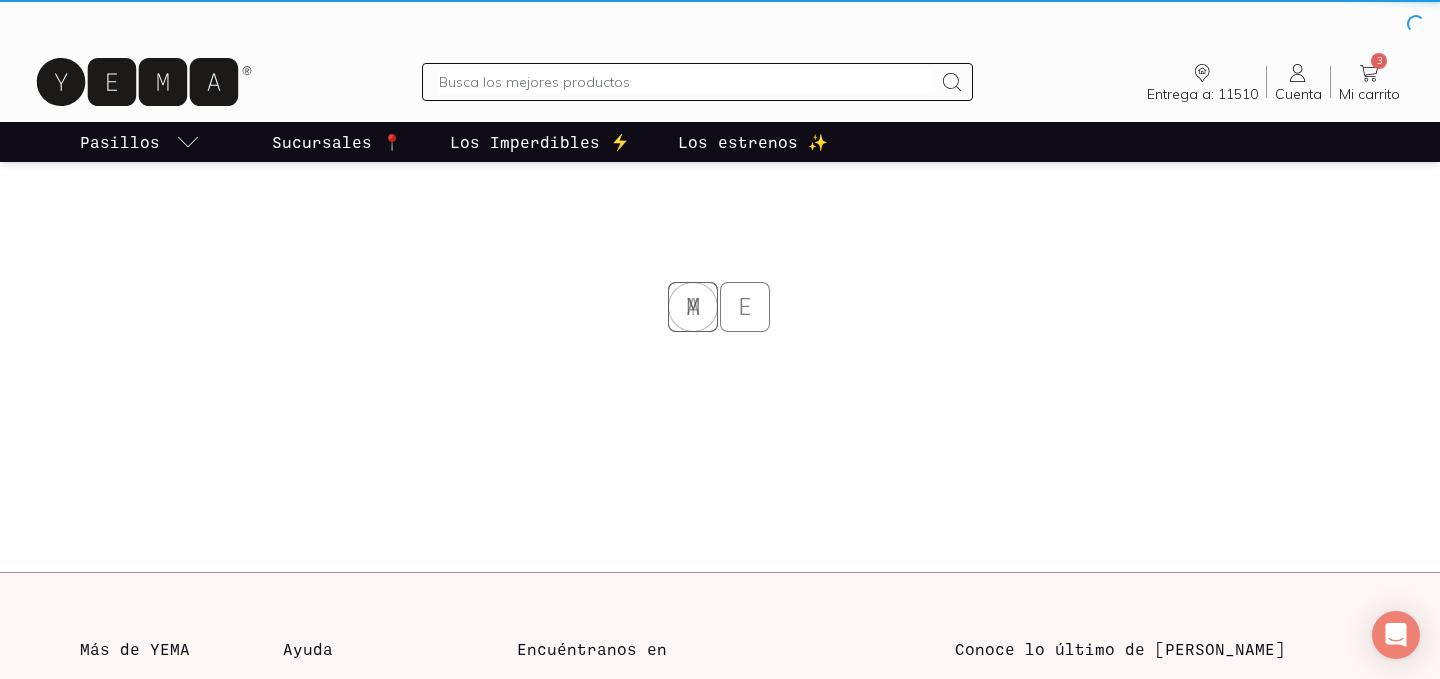 scroll, scrollTop: 0, scrollLeft: 0, axis: both 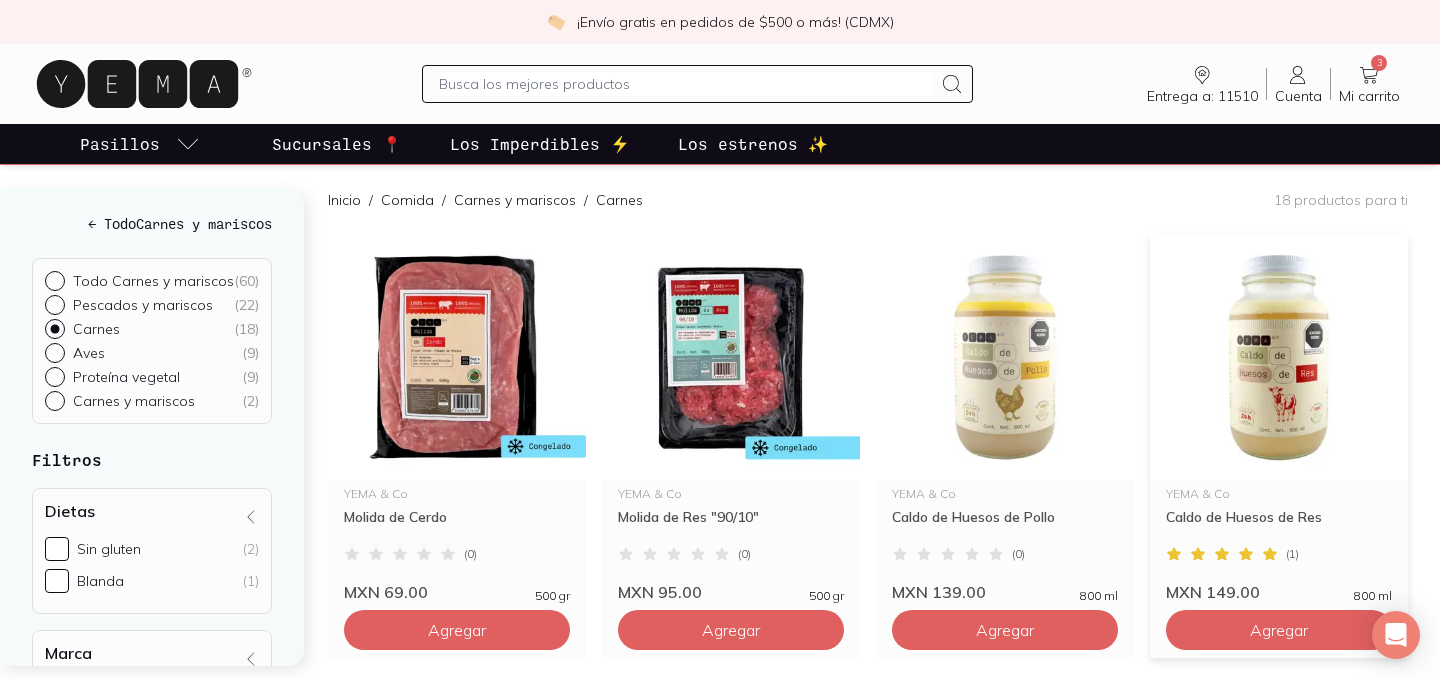 click at bounding box center [1279, 357] 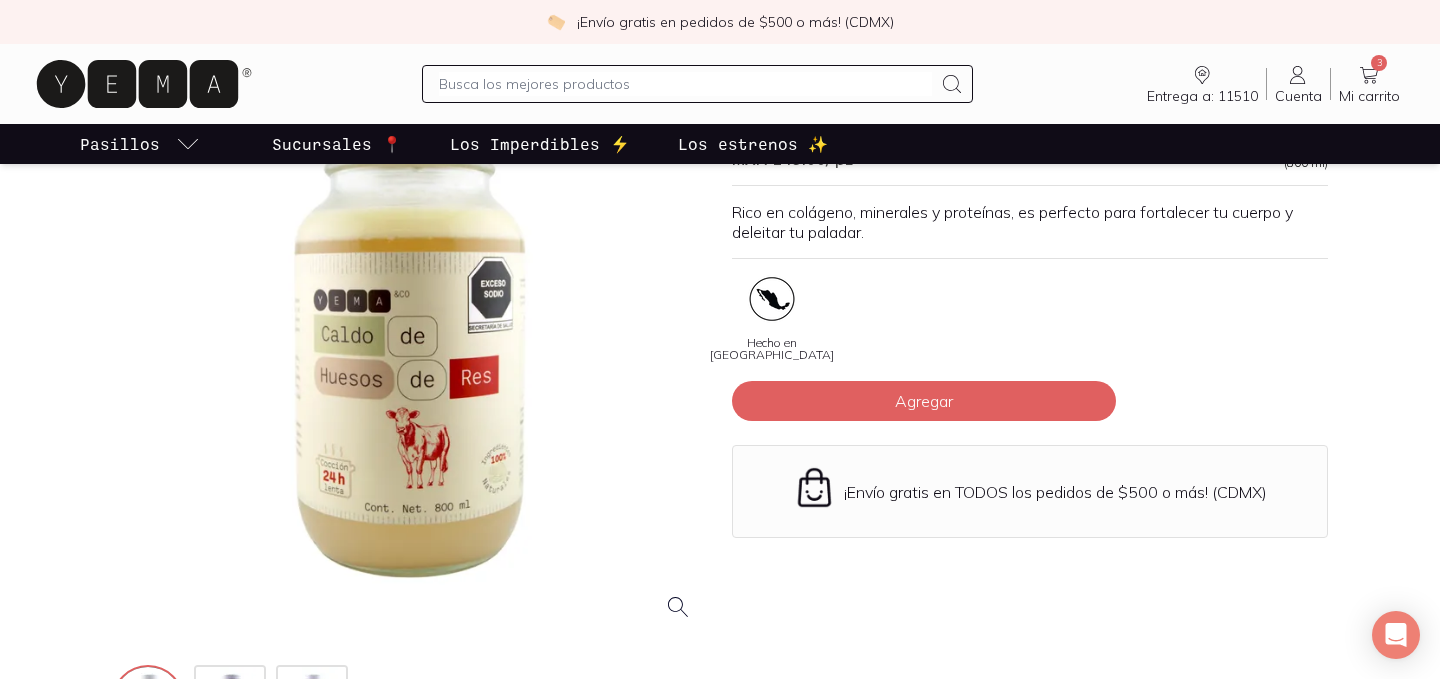 scroll, scrollTop: 206, scrollLeft: 0, axis: vertical 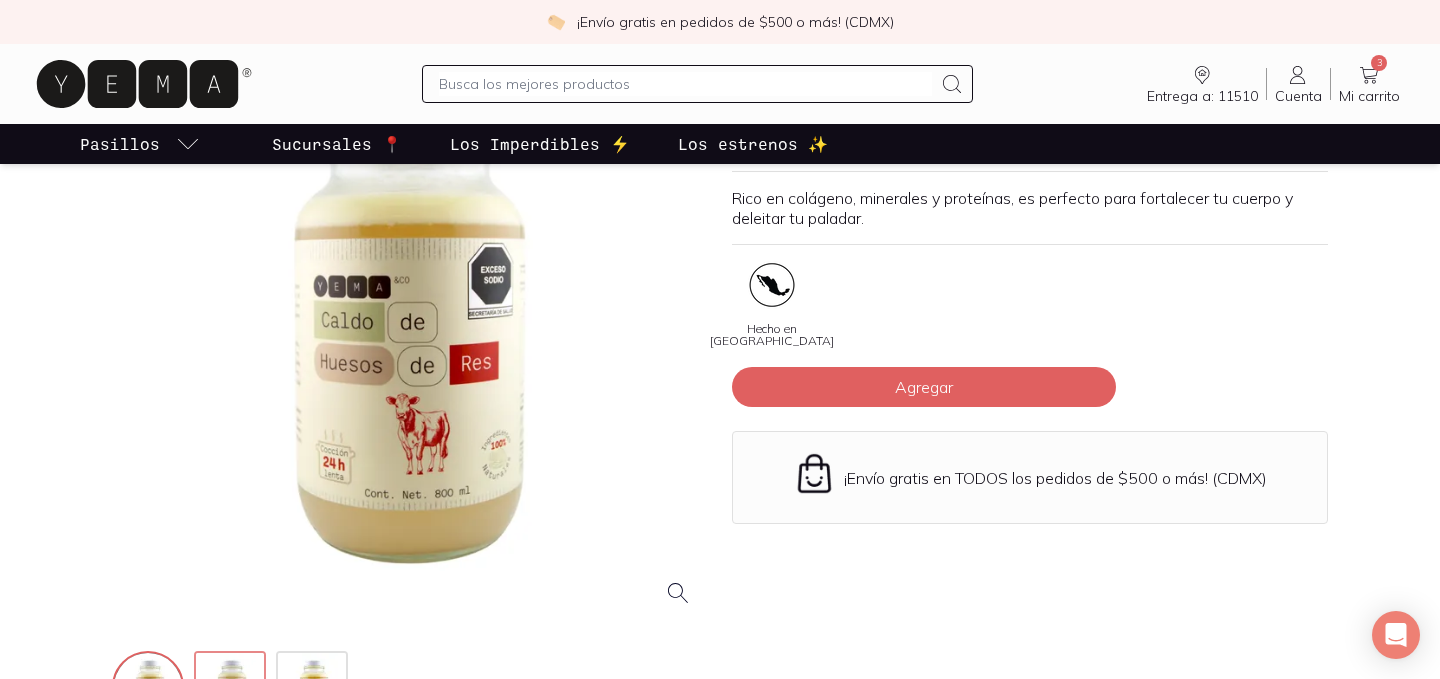 click at bounding box center [232, 689] 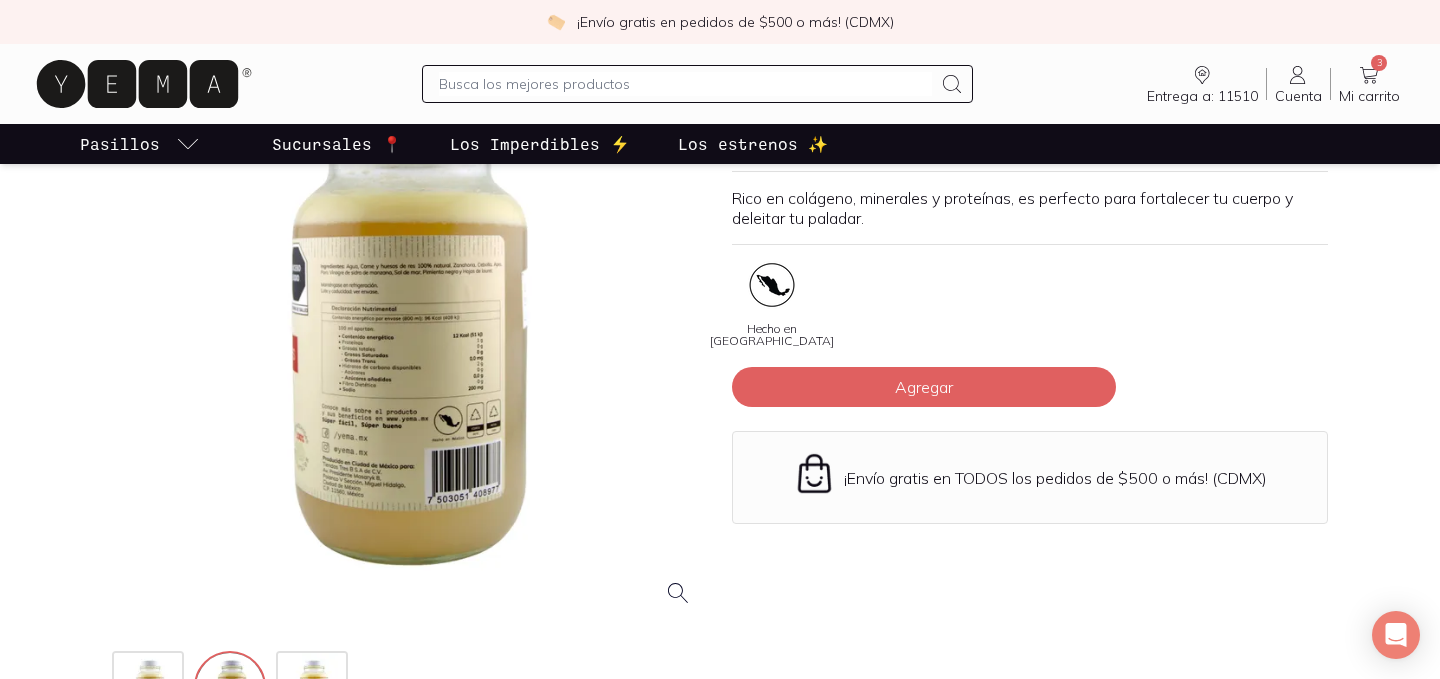 click at bounding box center (410, 325) 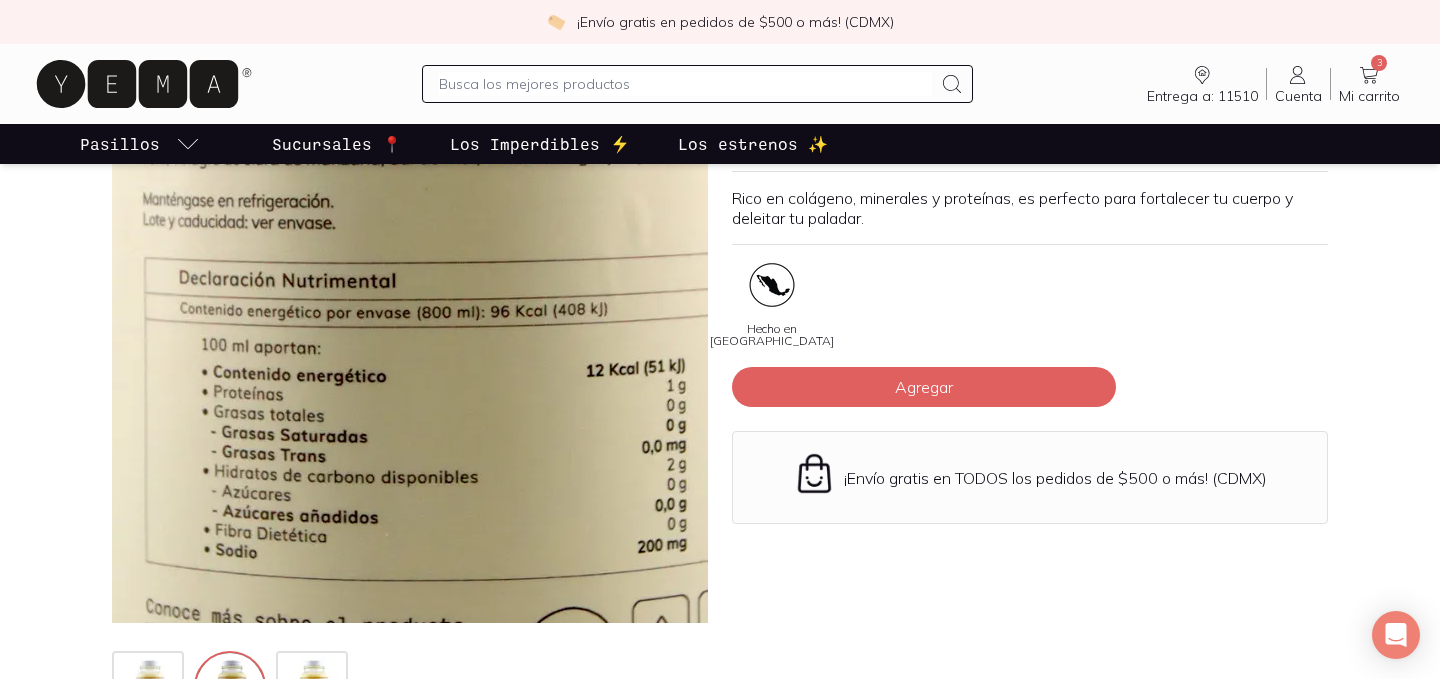 click at bounding box center [441, 334] 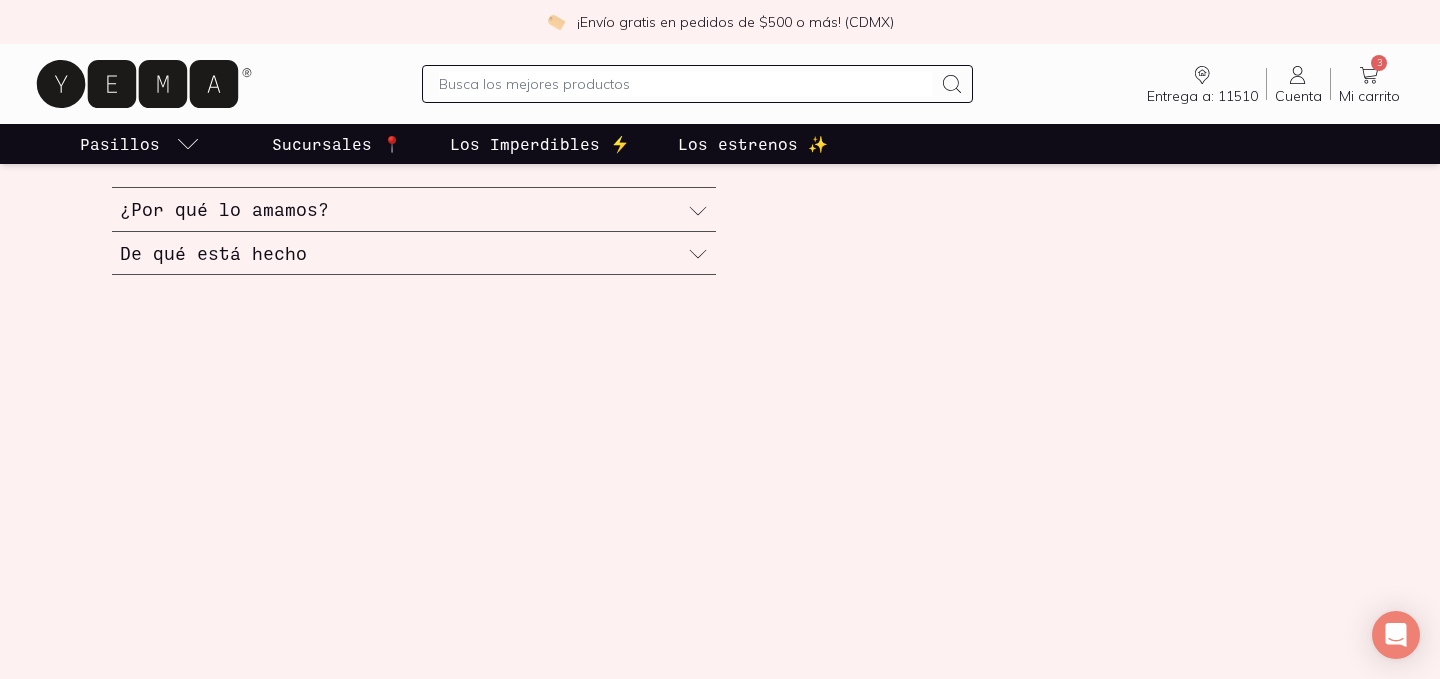 scroll, scrollTop: 748, scrollLeft: 0, axis: vertical 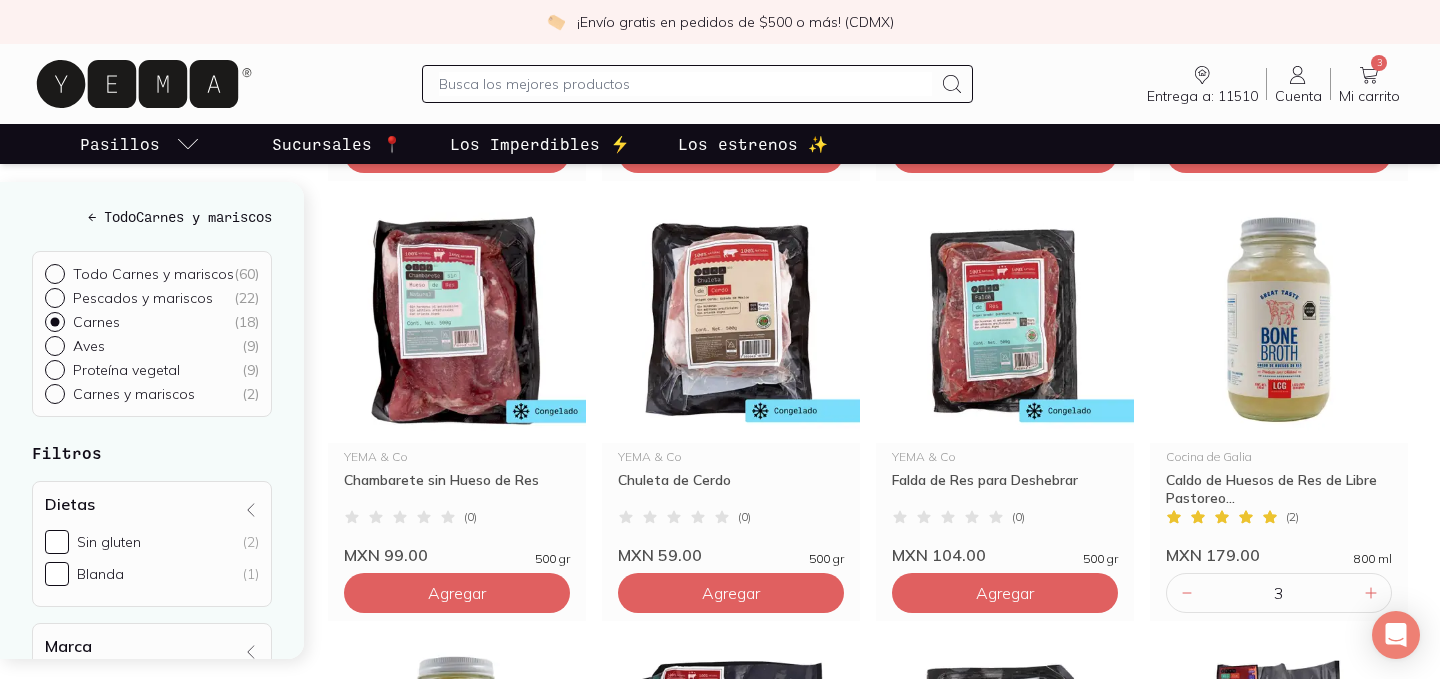 click on "Entrega a: 11510 11510 Buscar Buscar Cuenta Cuenta 3 Mi carrito Carrito" at bounding box center [720, 84] 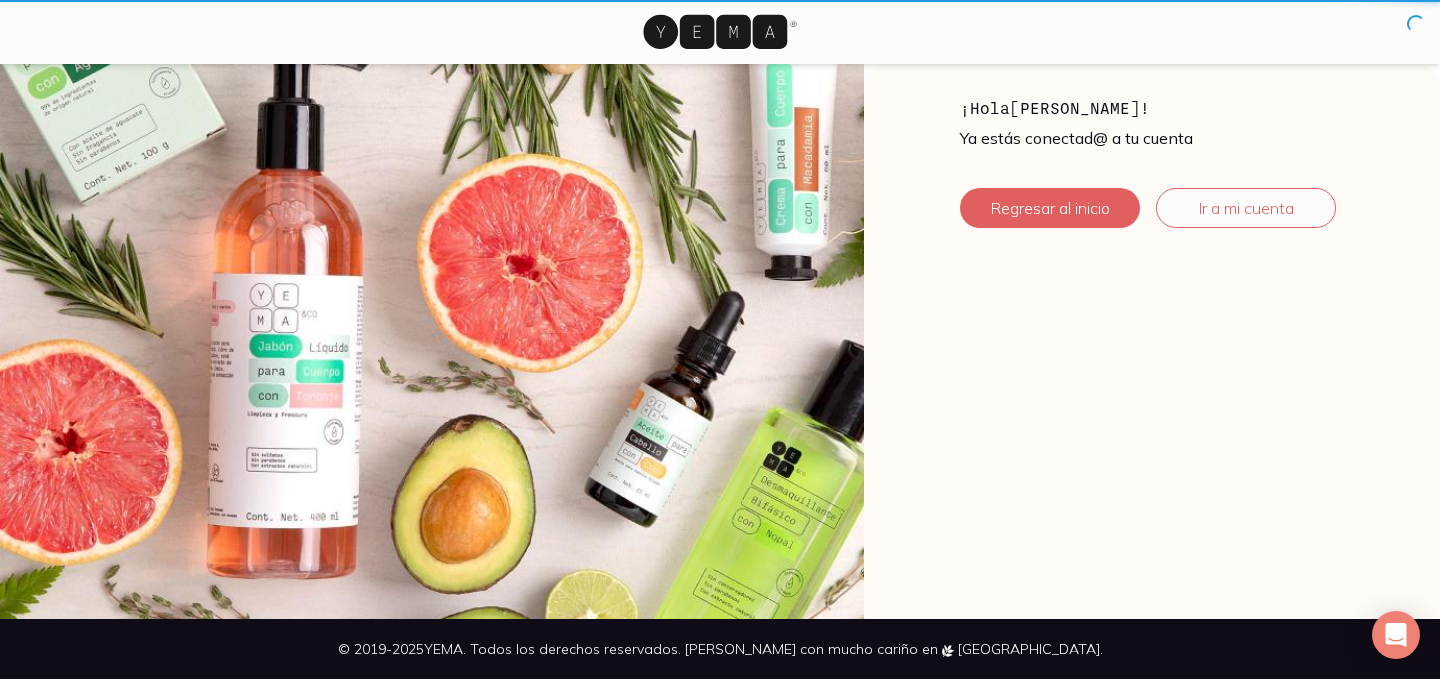 scroll, scrollTop: 0, scrollLeft: 0, axis: both 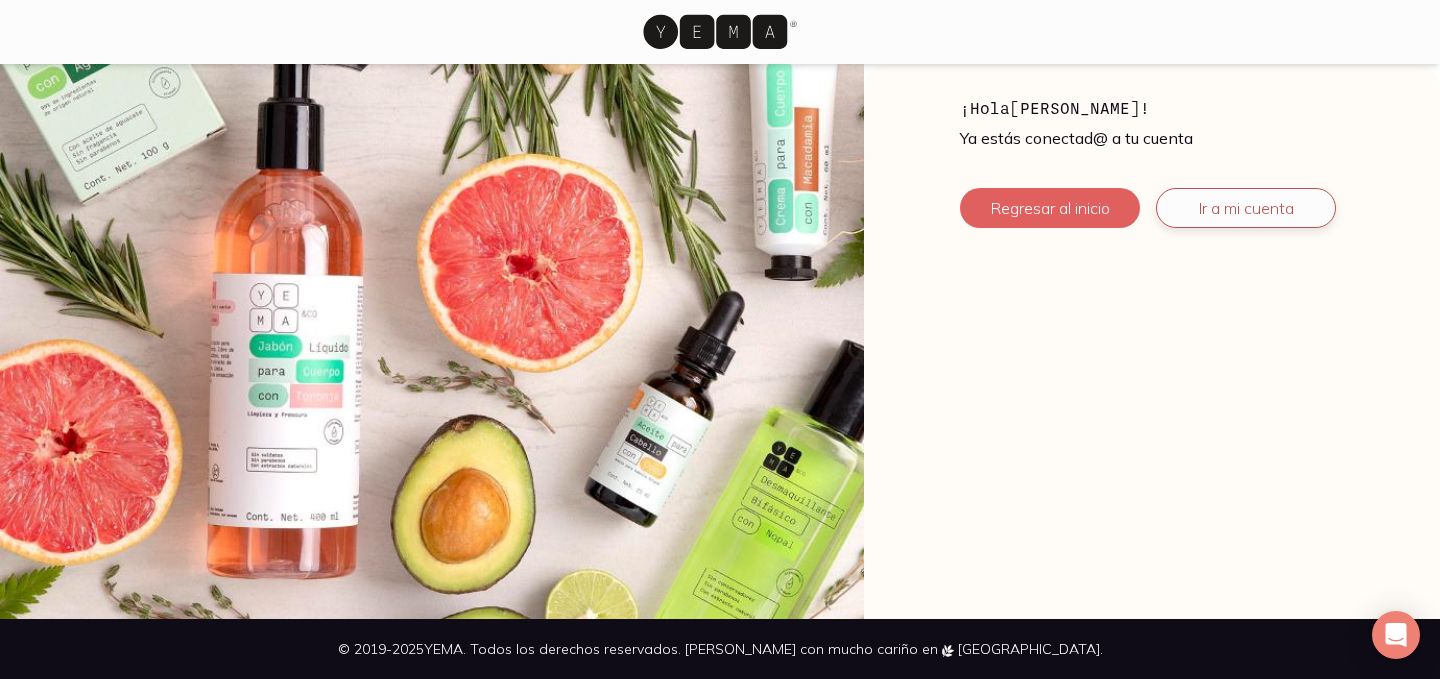 click on "Ir a mi cuenta" at bounding box center (1246, 208) 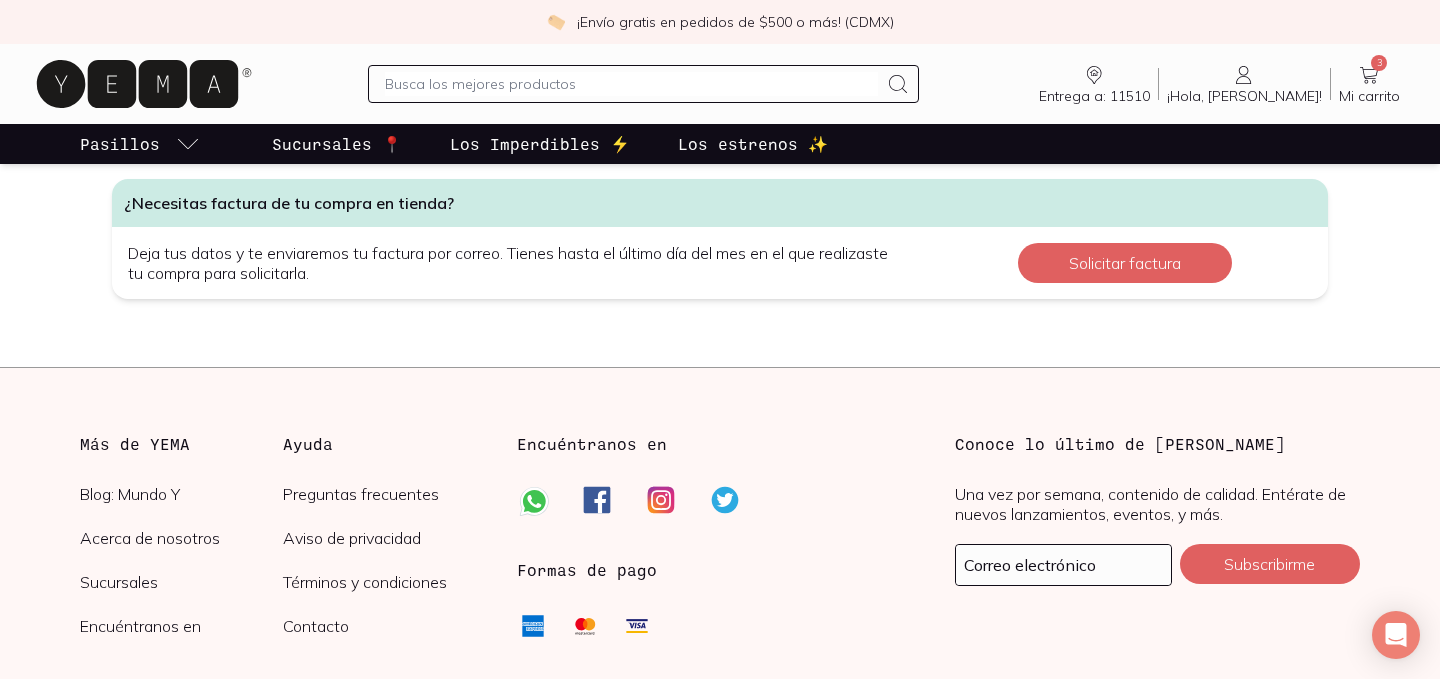 scroll, scrollTop: 501, scrollLeft: 0, axis: vertical 